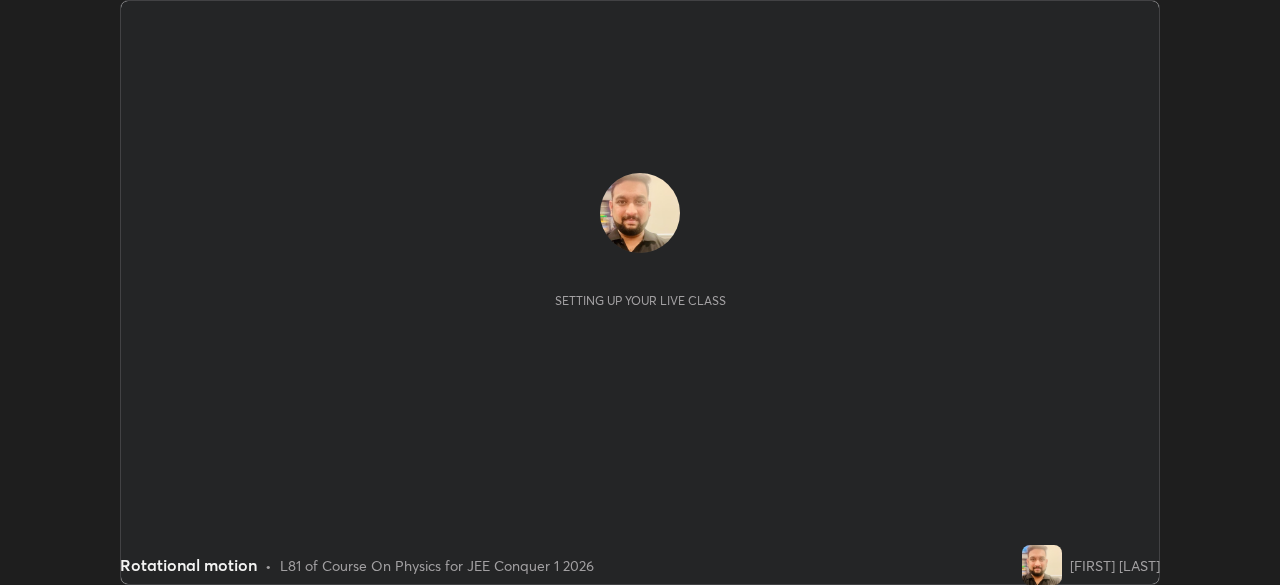 scroll, scrollTop: 0, scrollLeft: 0, axis: both 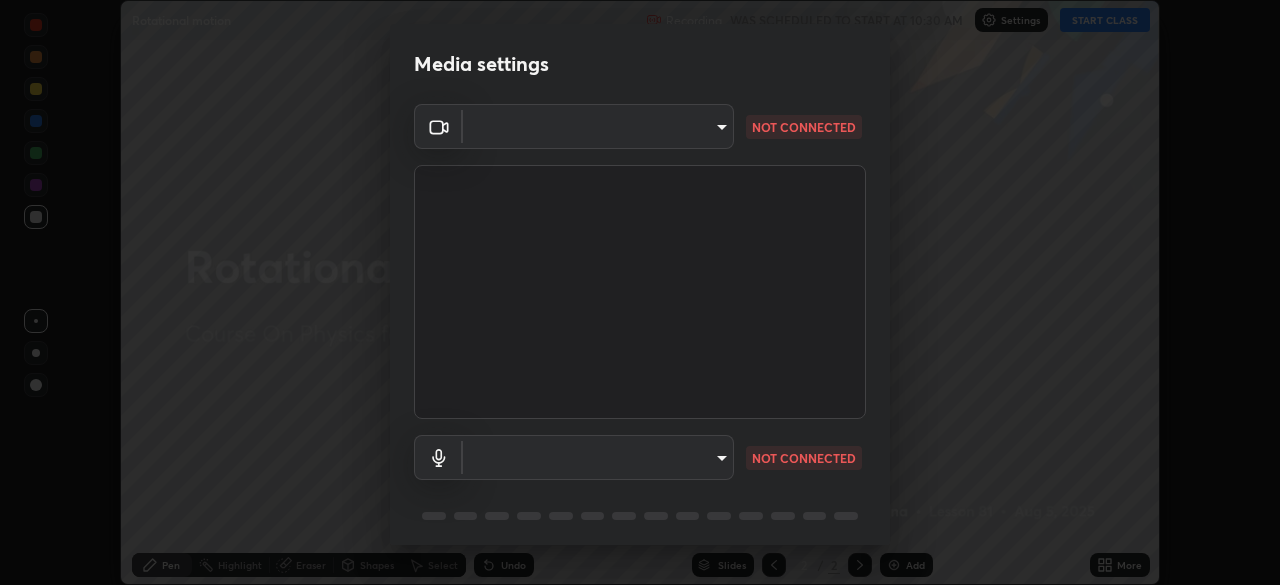 type on "094ffe3f61abc64f3ce73721aab664ef57d10a5fc7d187ad1ef3fa5fd4d2b427" 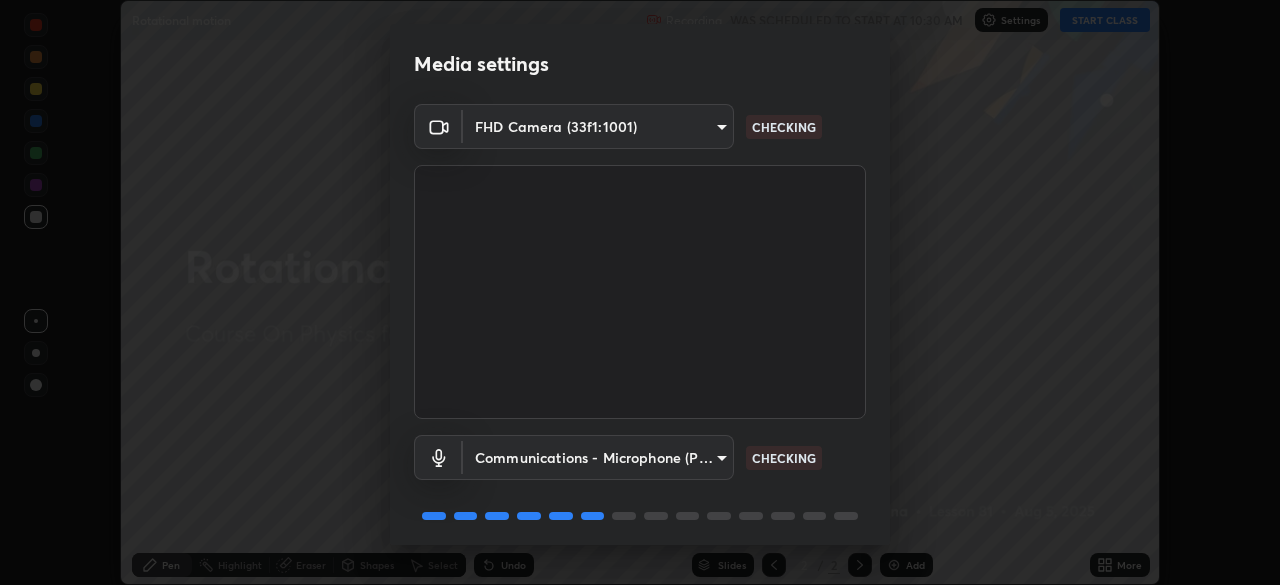 scroll, scrollTop: 71, scrollLeft: 0, axis: vertical 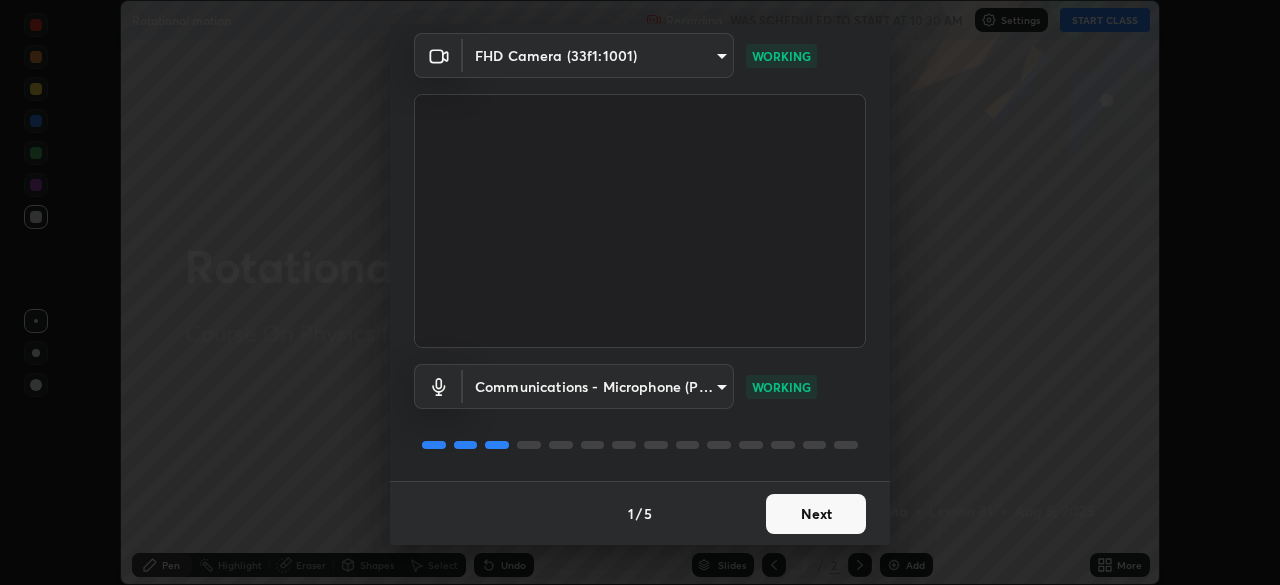 click on "Next" at bounding box center [816, 514] 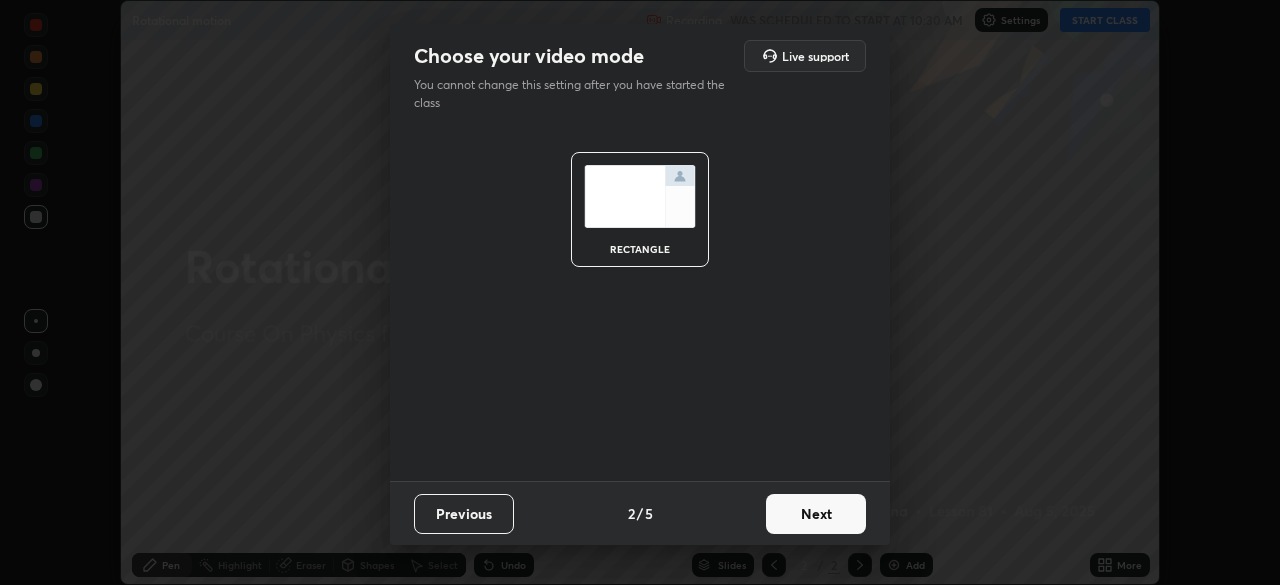 click on "Next" at bounding box center [816, 514] 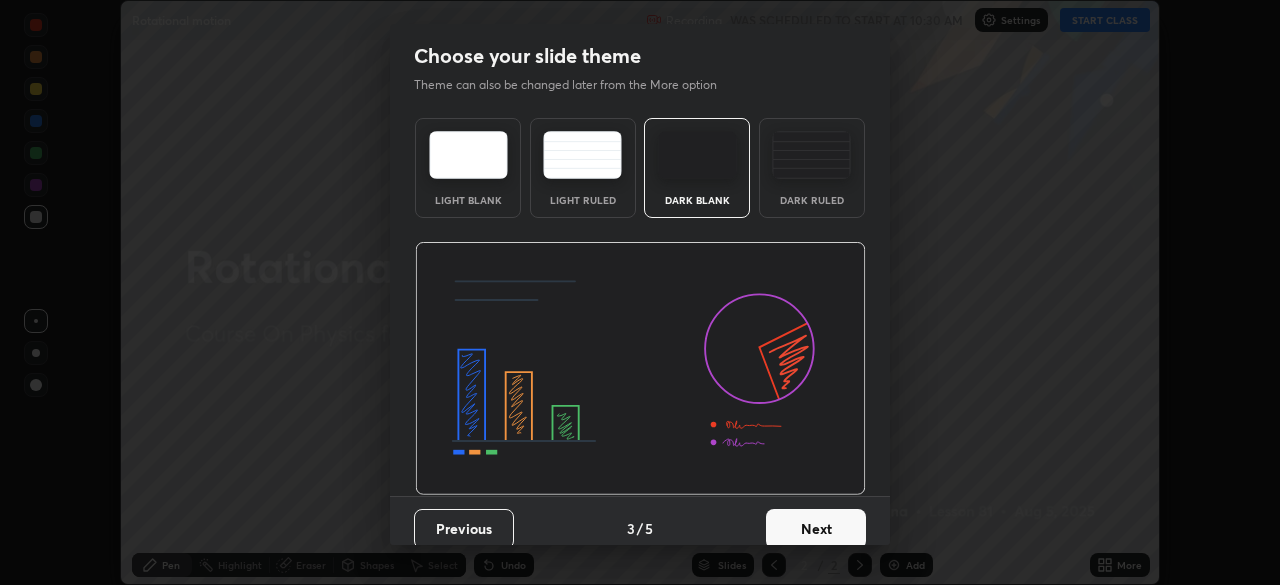 click on "Next" at bounding box center [816, 529] 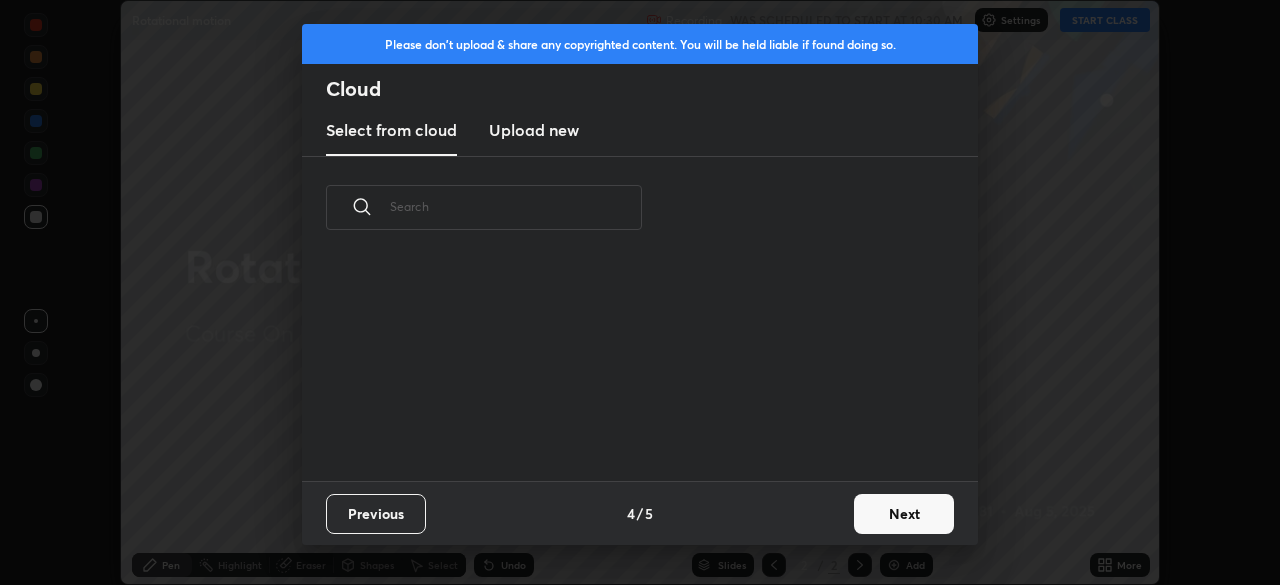 click on "Next" at bounding box center [904, 514] 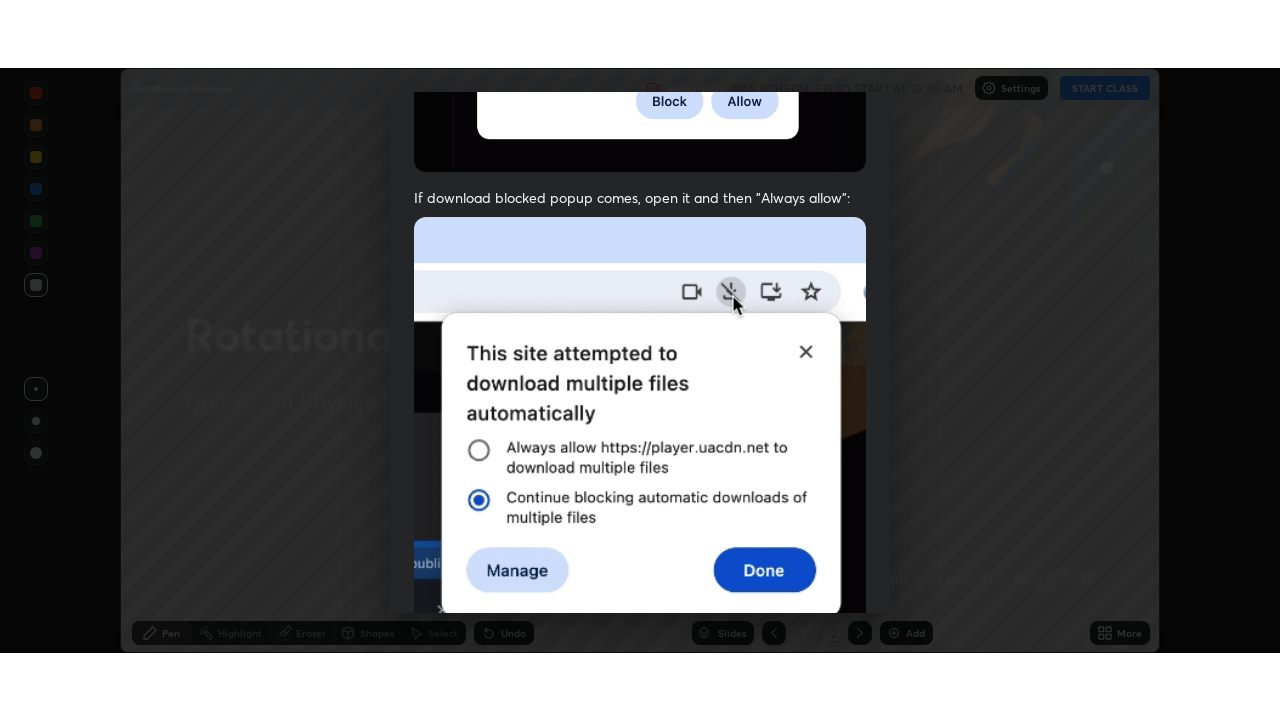 scroll, scrollTop: 479, scrollLeft: 0, axis: vertical 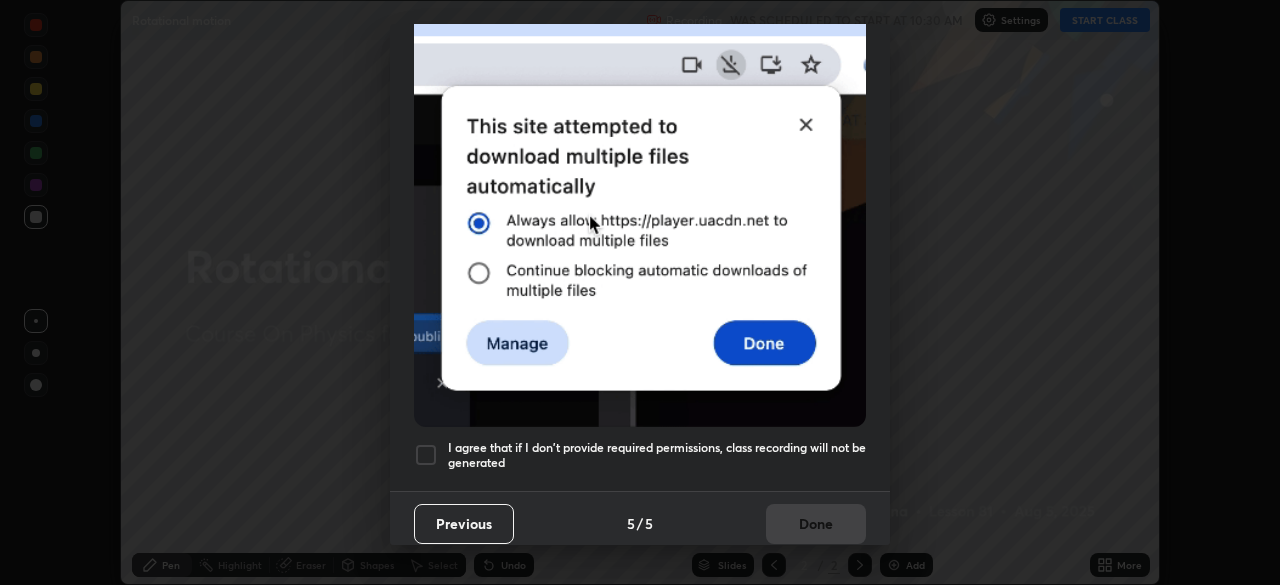 click on "I agree that if I don't provide required permissions, class recording will not be generated" at bounding box center (640, 455) 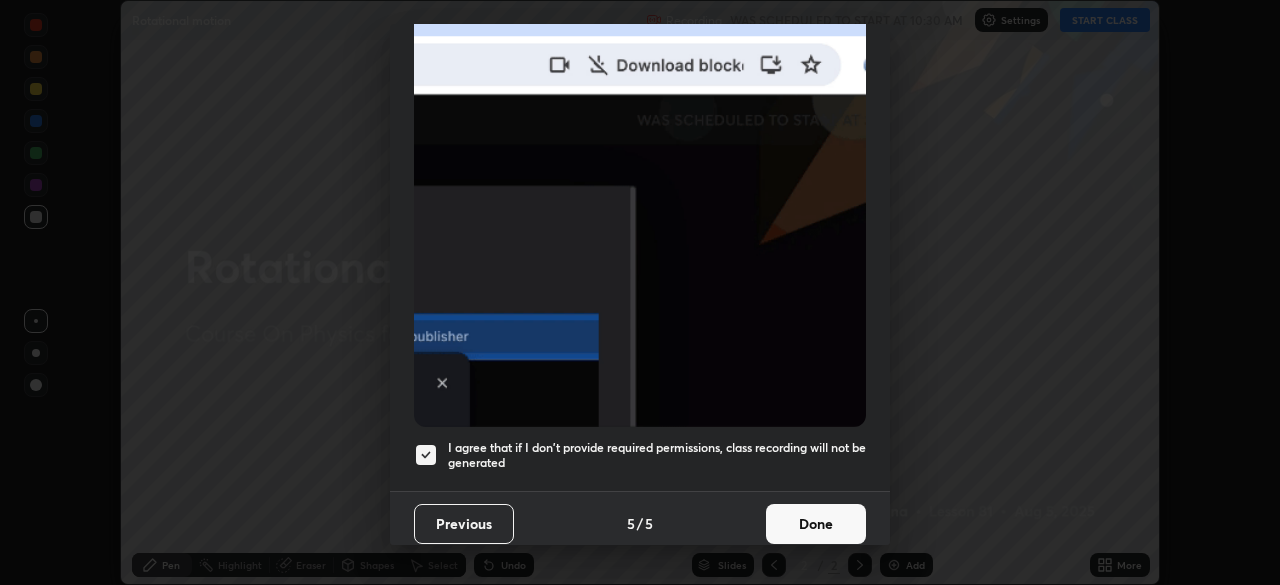 click on "Done" at bounding box center (816, 524) 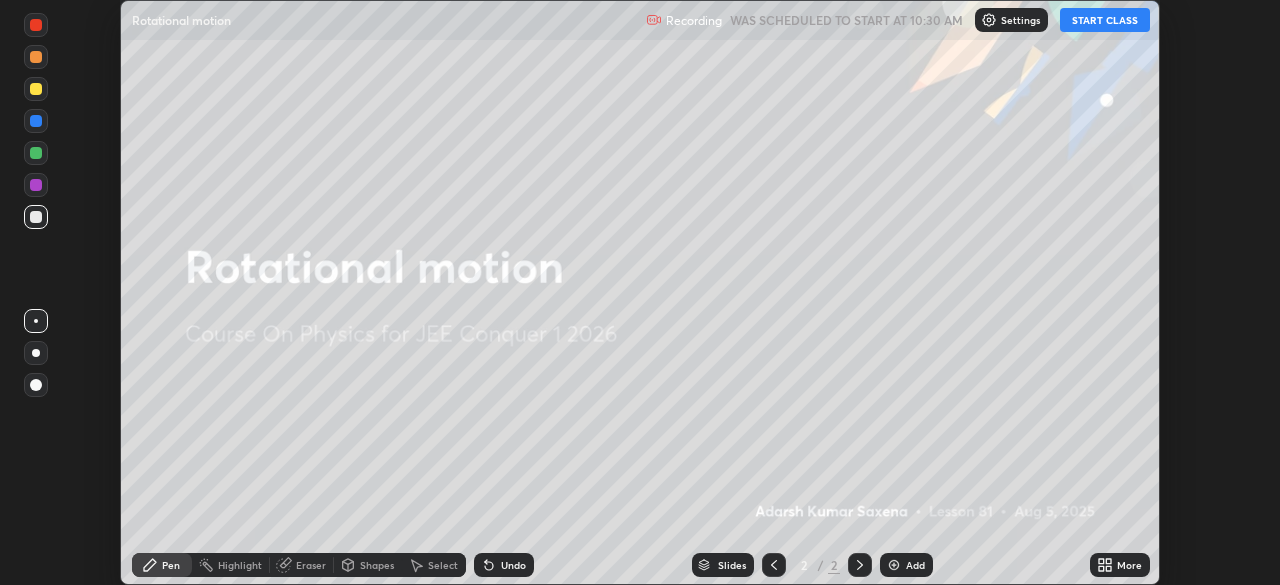 click 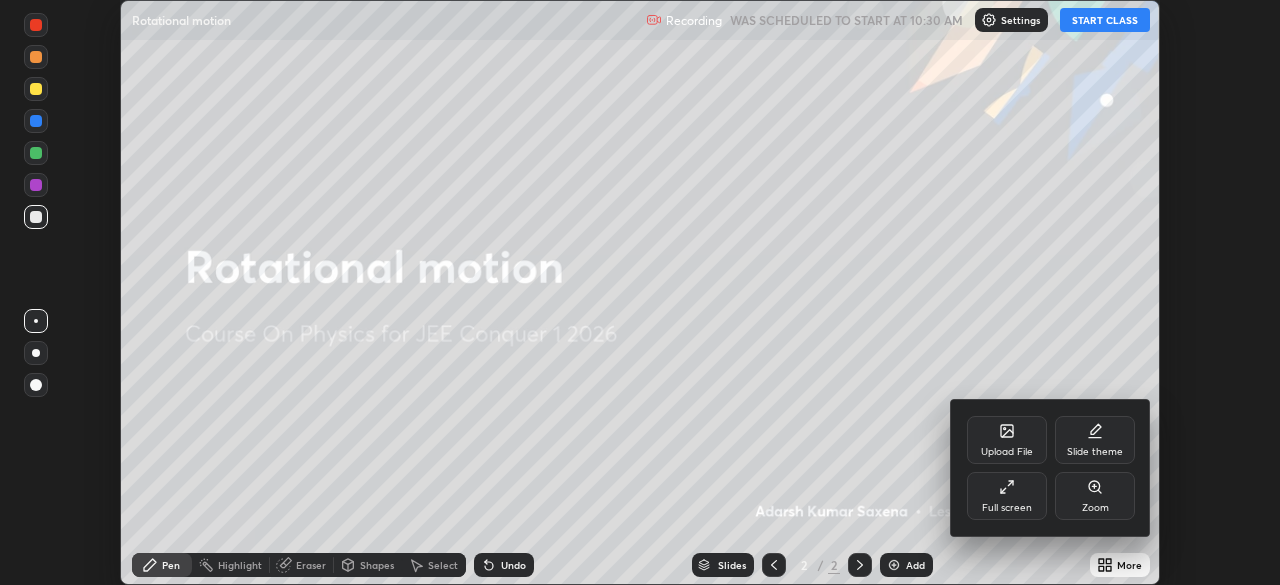 click on "Full screen" at bounding box center (1007, 496) 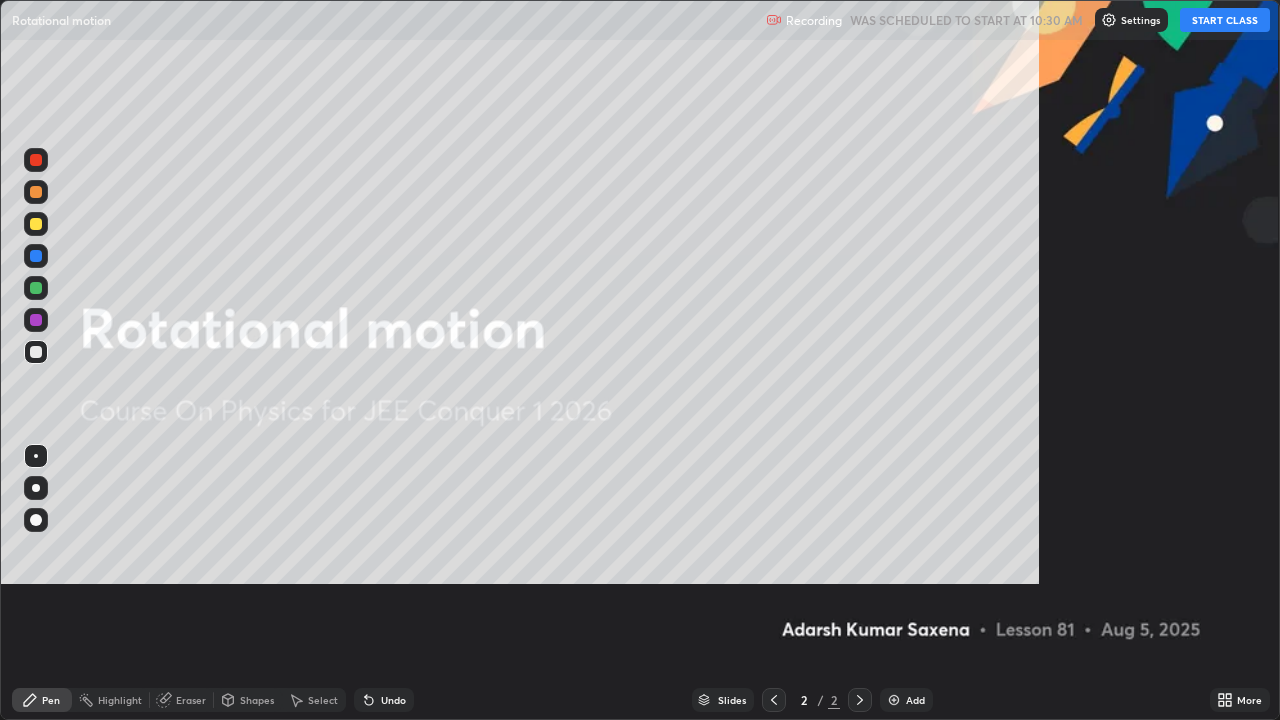 scroll, scrollTop: 99280, scrollLeft: 98720, axis: both 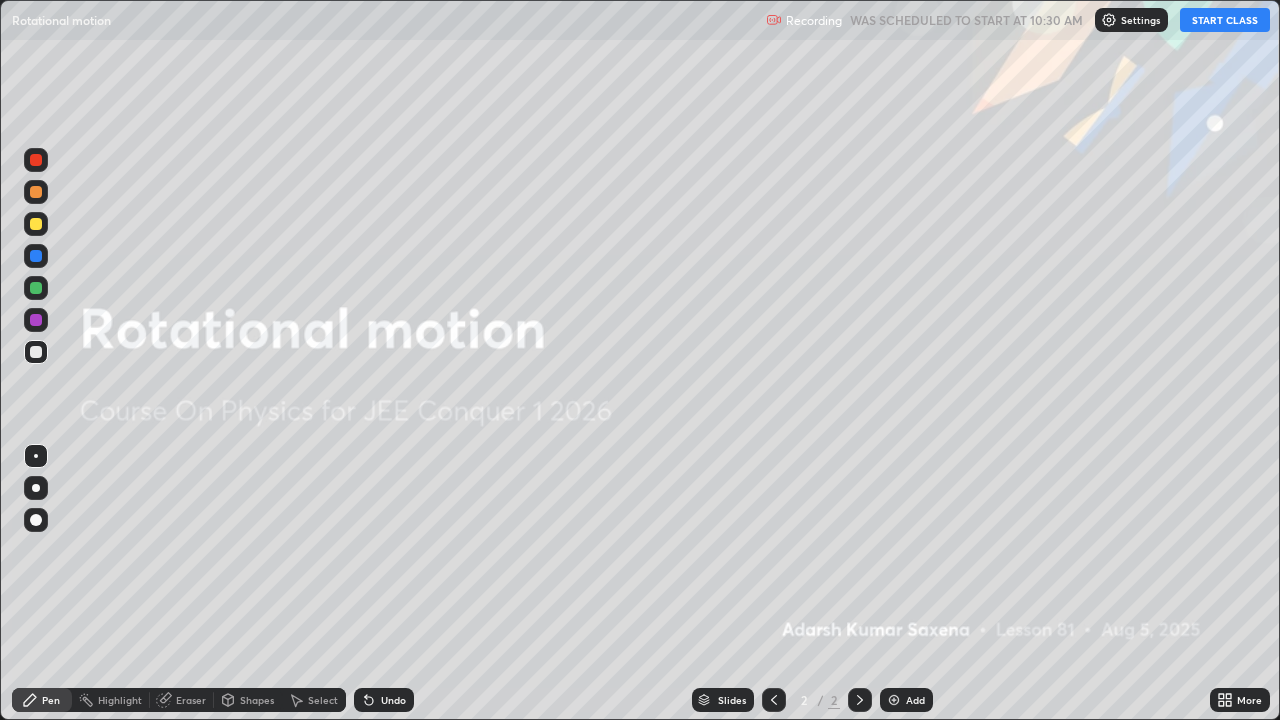 click on "START CLASS" at bounding box center (1225, 20) 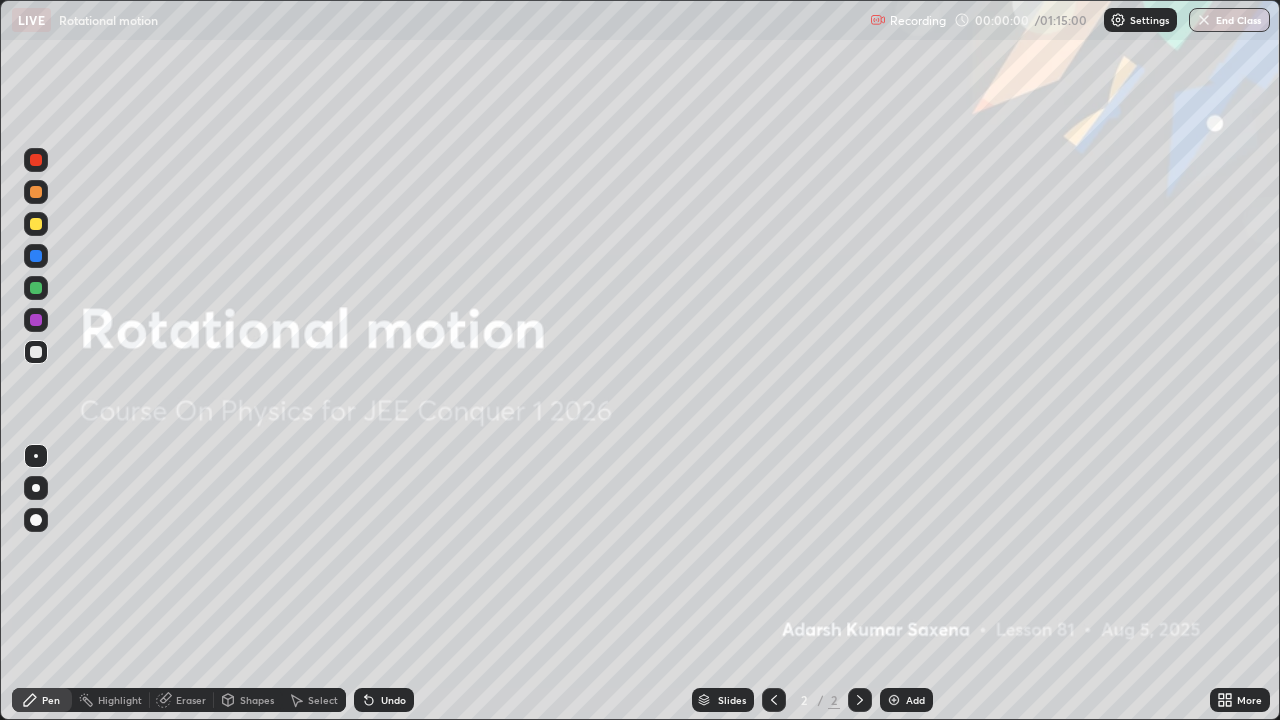 click on "Add" at bounding box center [906, 700] 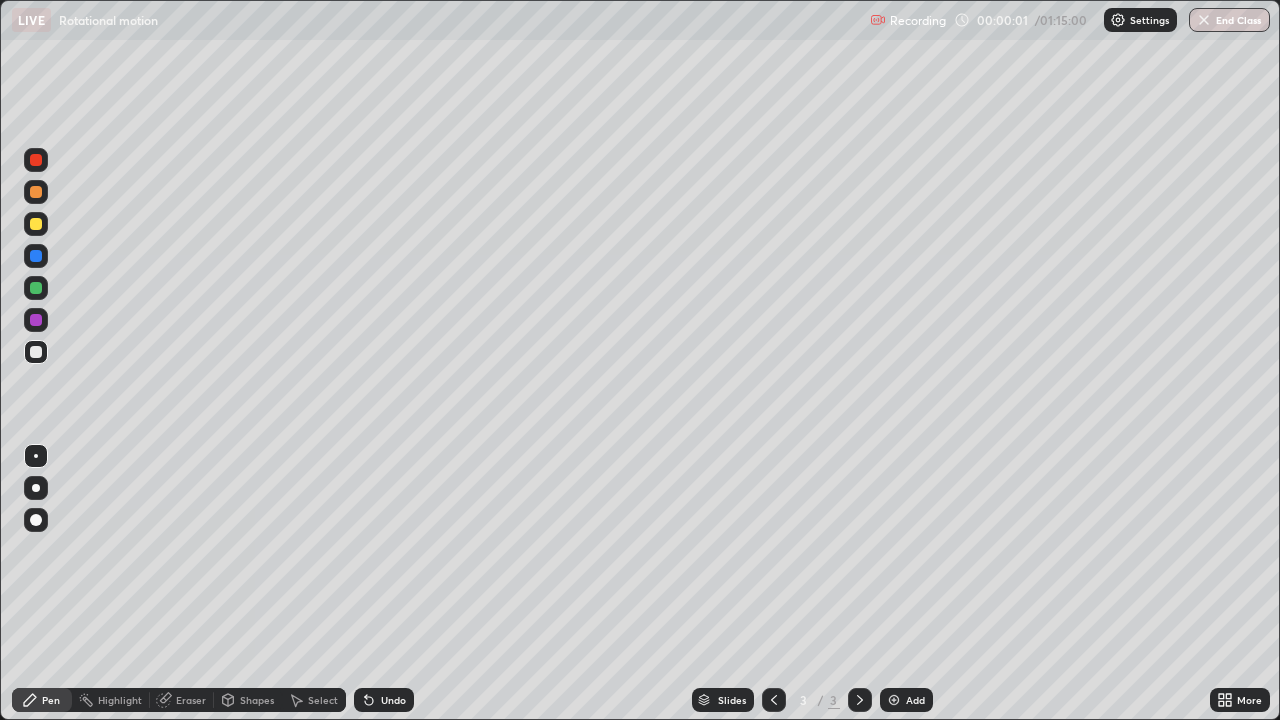 click at bounding box center (36, 520) 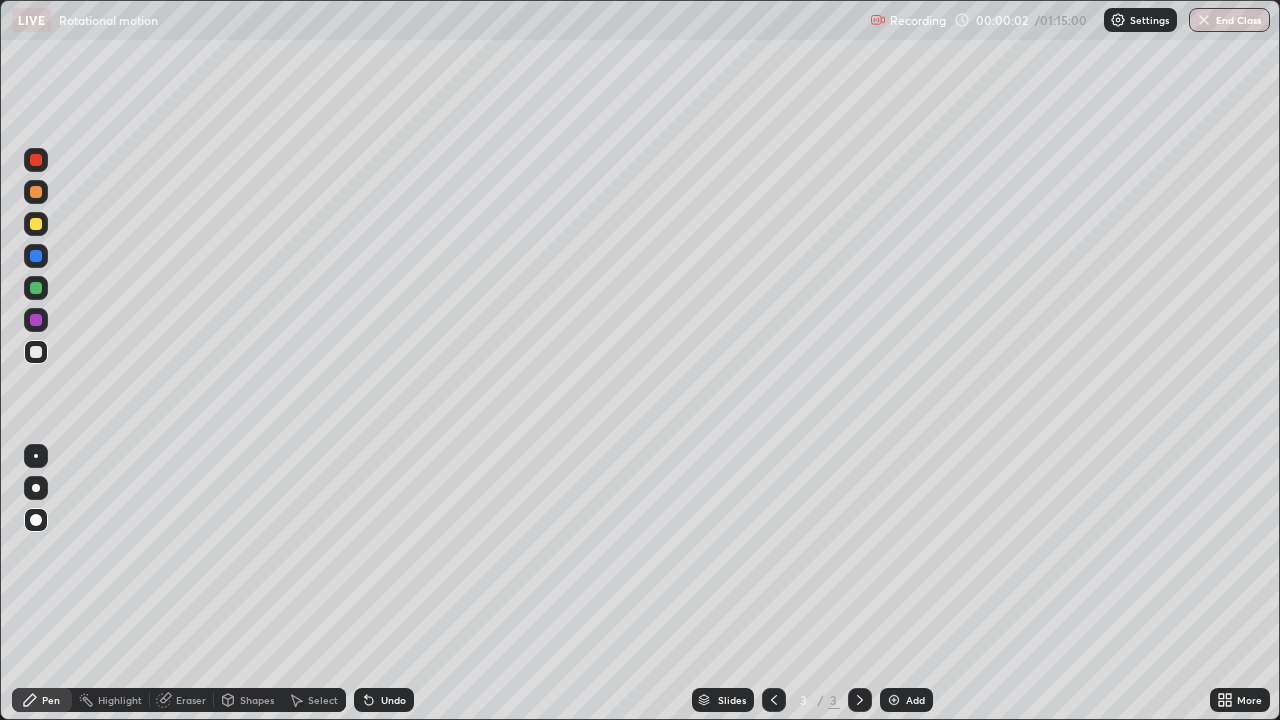 click on "Pen" at bounding box center [42, 700] 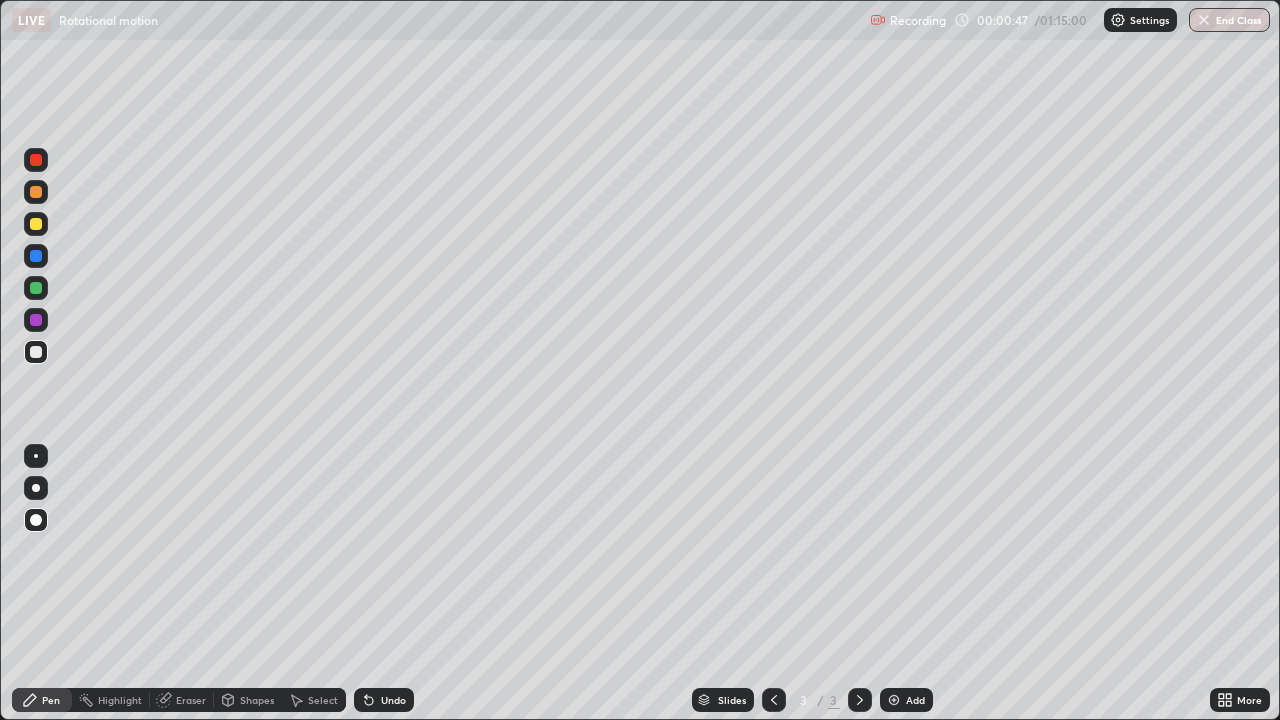 click on "Shapes" at bounding box center (248, 700) 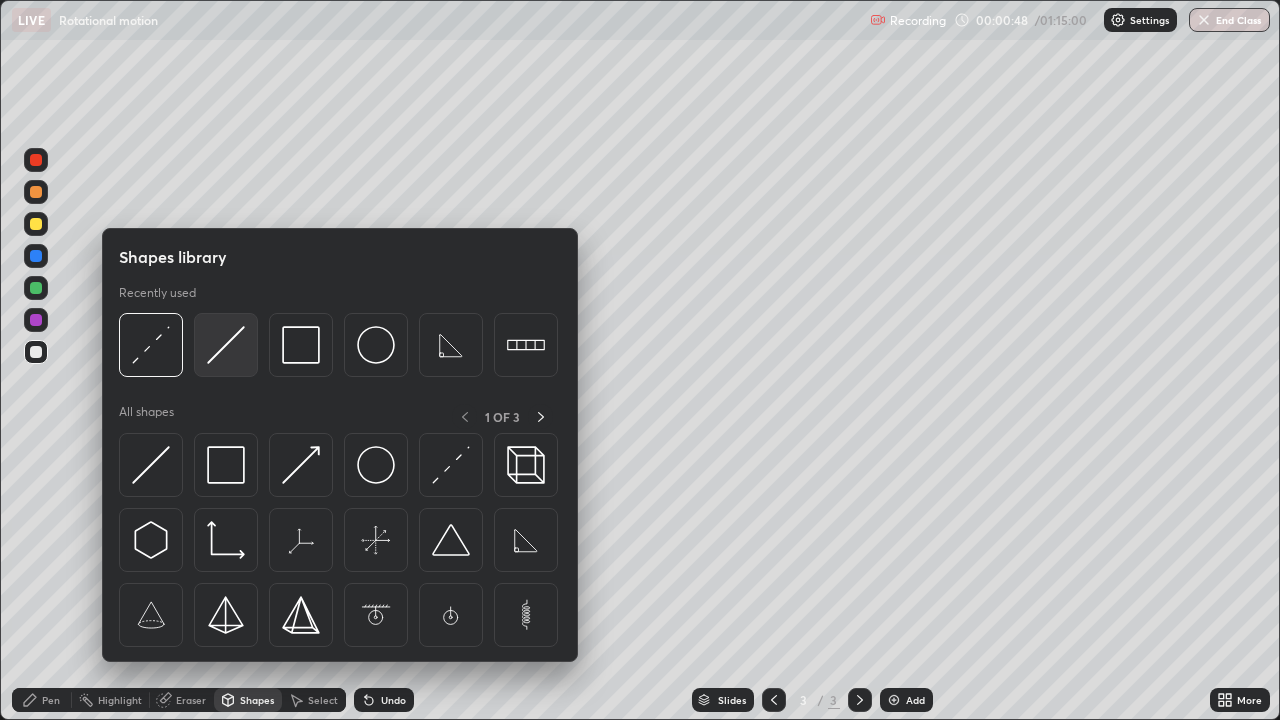 click at bounding box center (226, 345) 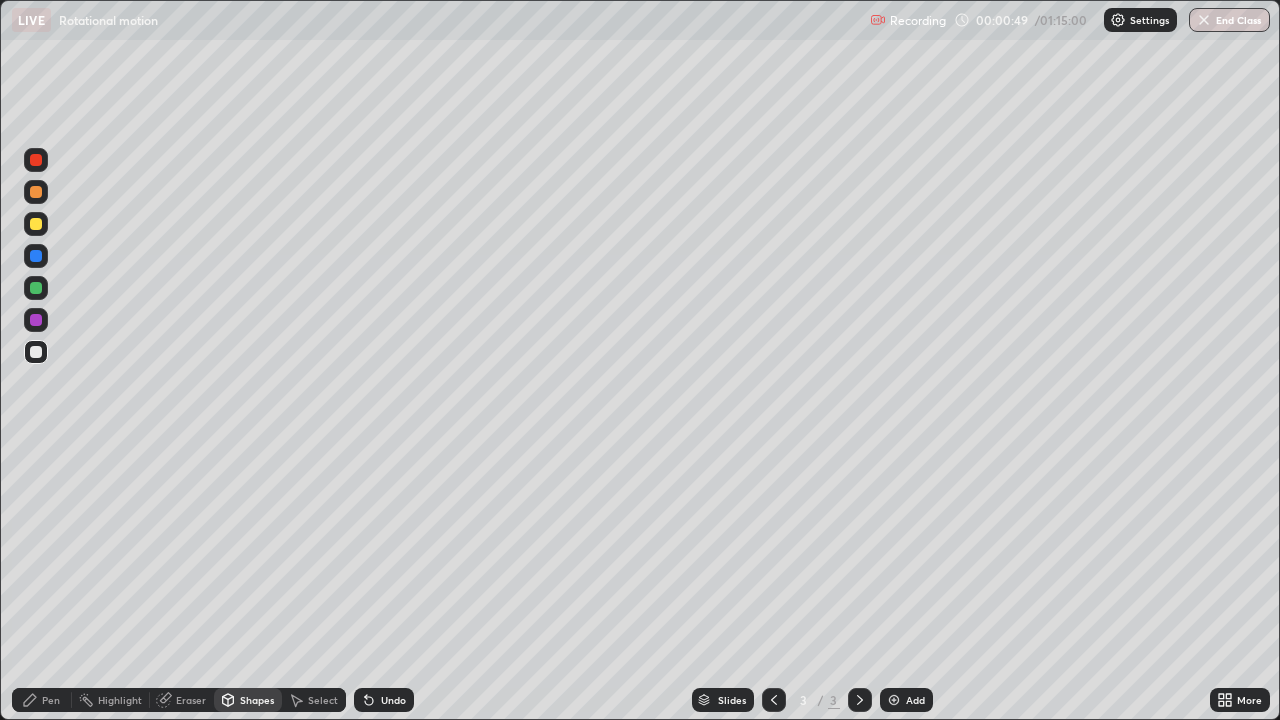 click at bounding box center [36, 352] 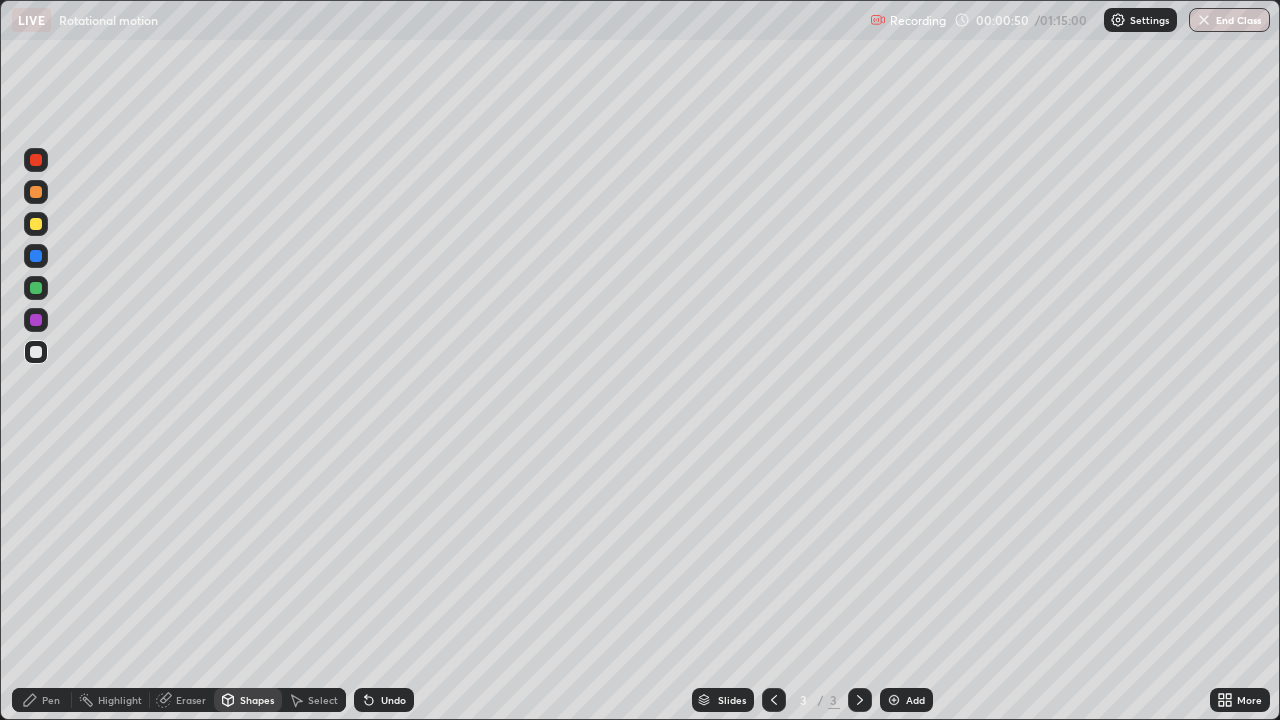 click on "Pen" at bounding box center (42, 700) 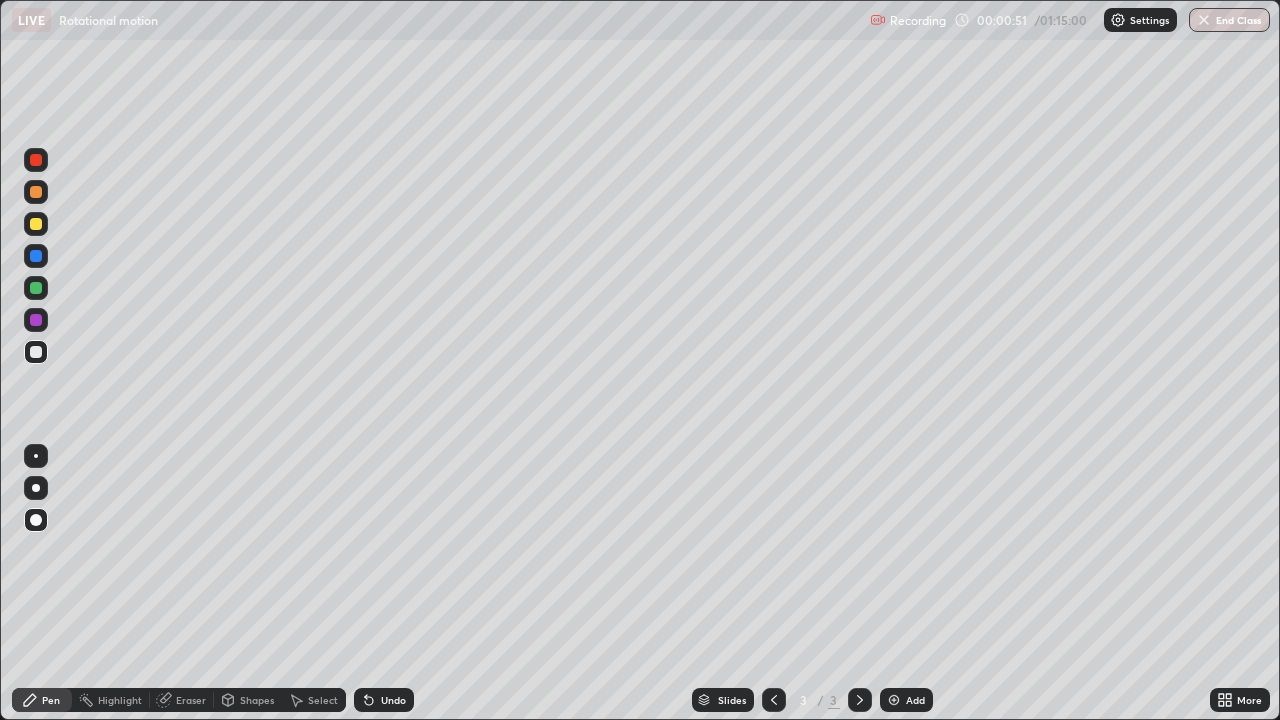 click at bounding box center [36, 520] 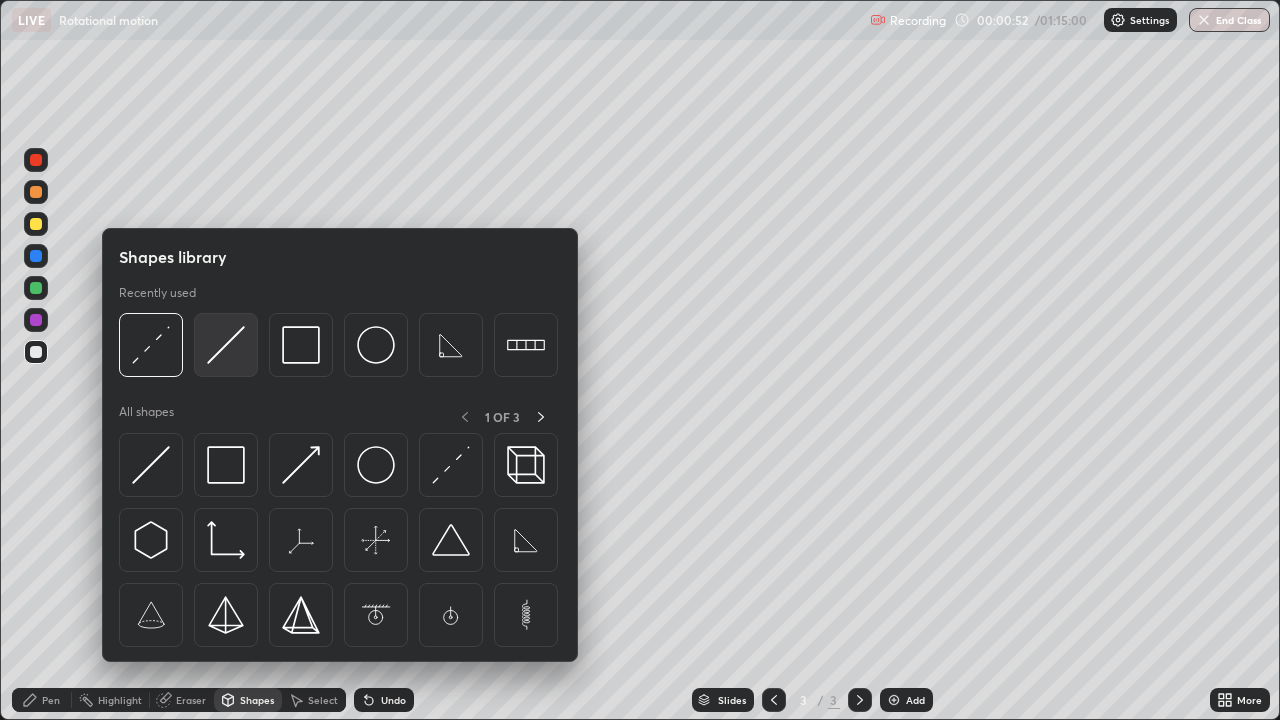 click at bounding box center (226, 345) 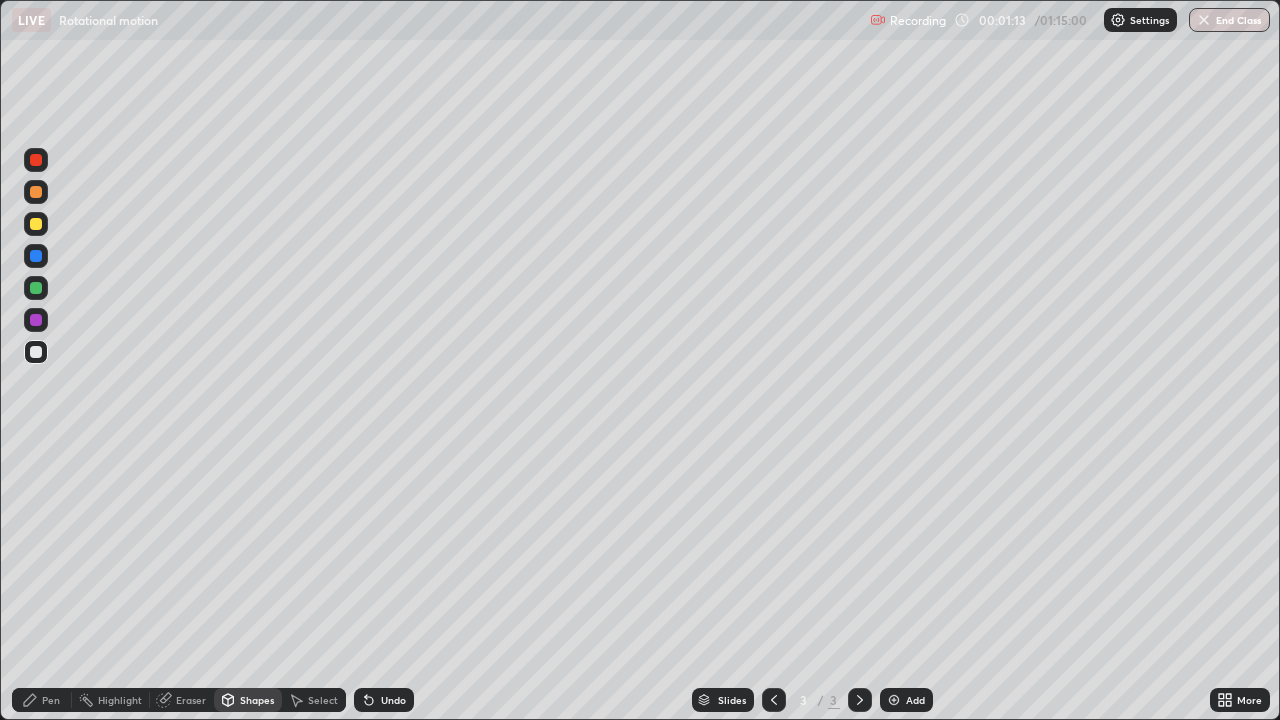 click on "Pen" at bounding box center (51, 700) 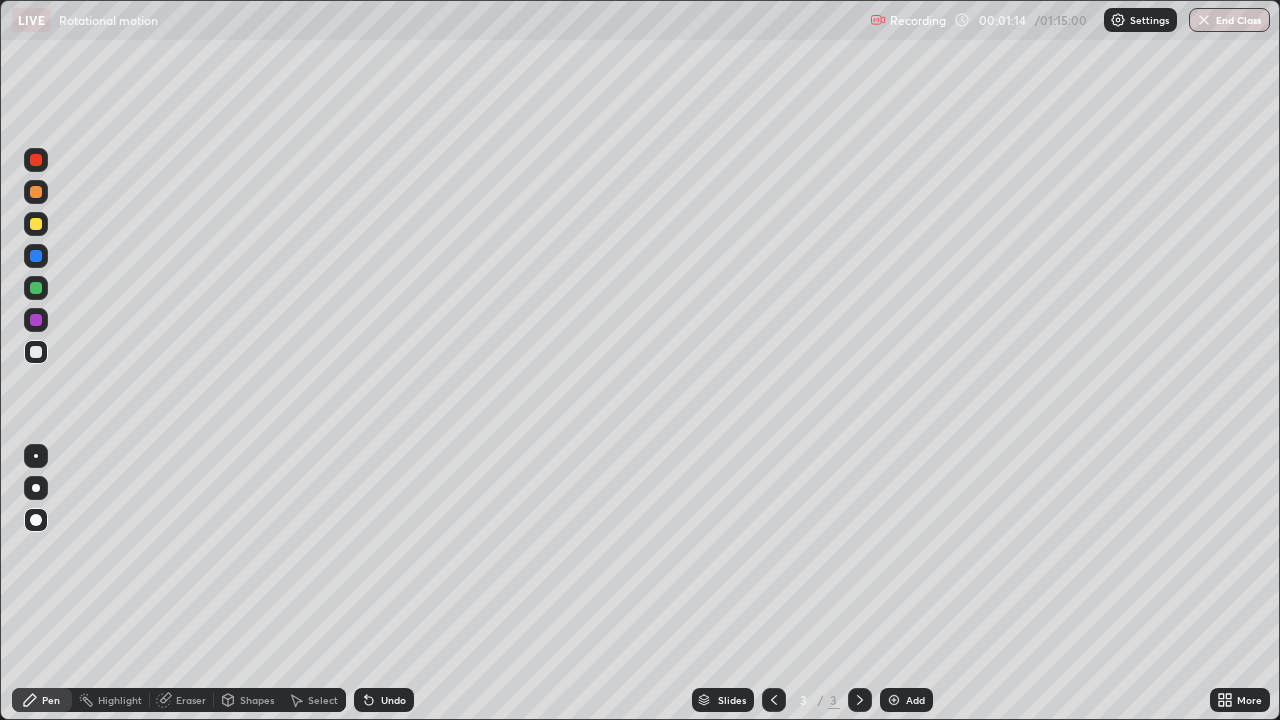 click at bounding box center [36, 352] 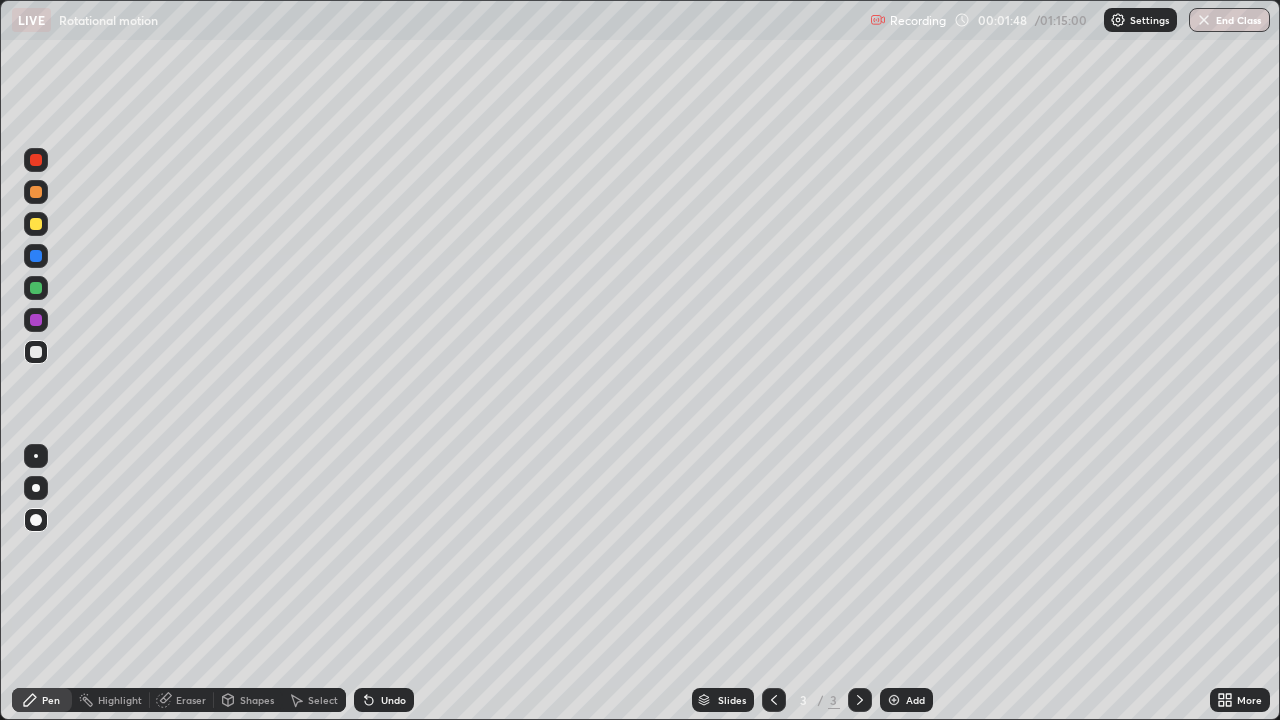 click on "Pen" at bounding box center [51, 700] 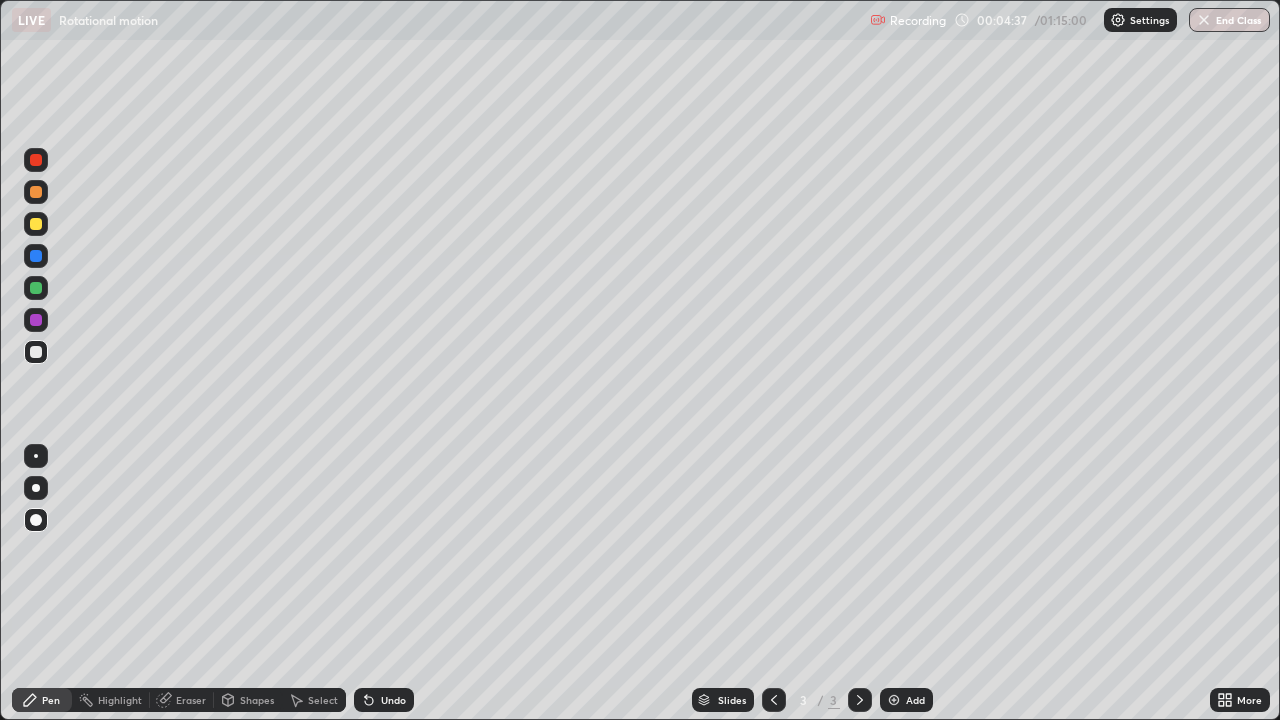 click on "Shapes" at bounding box center [248, 700] 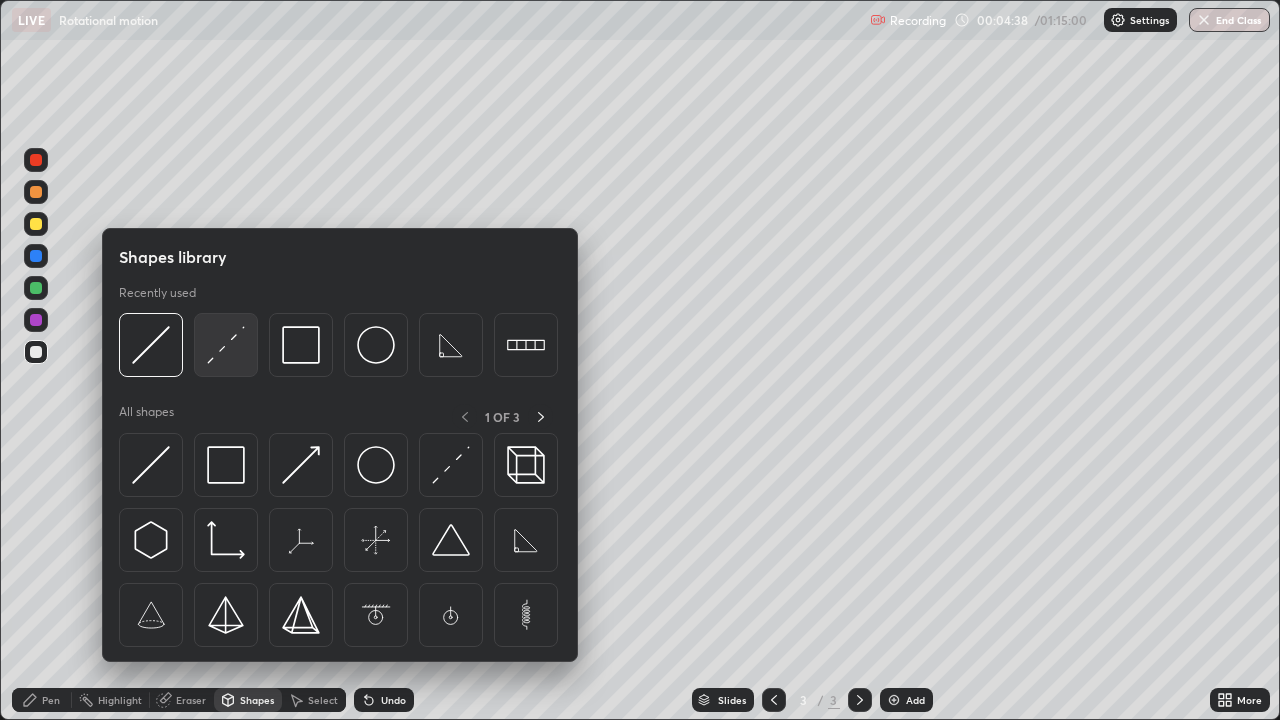 click at bounding box center (226, 345) 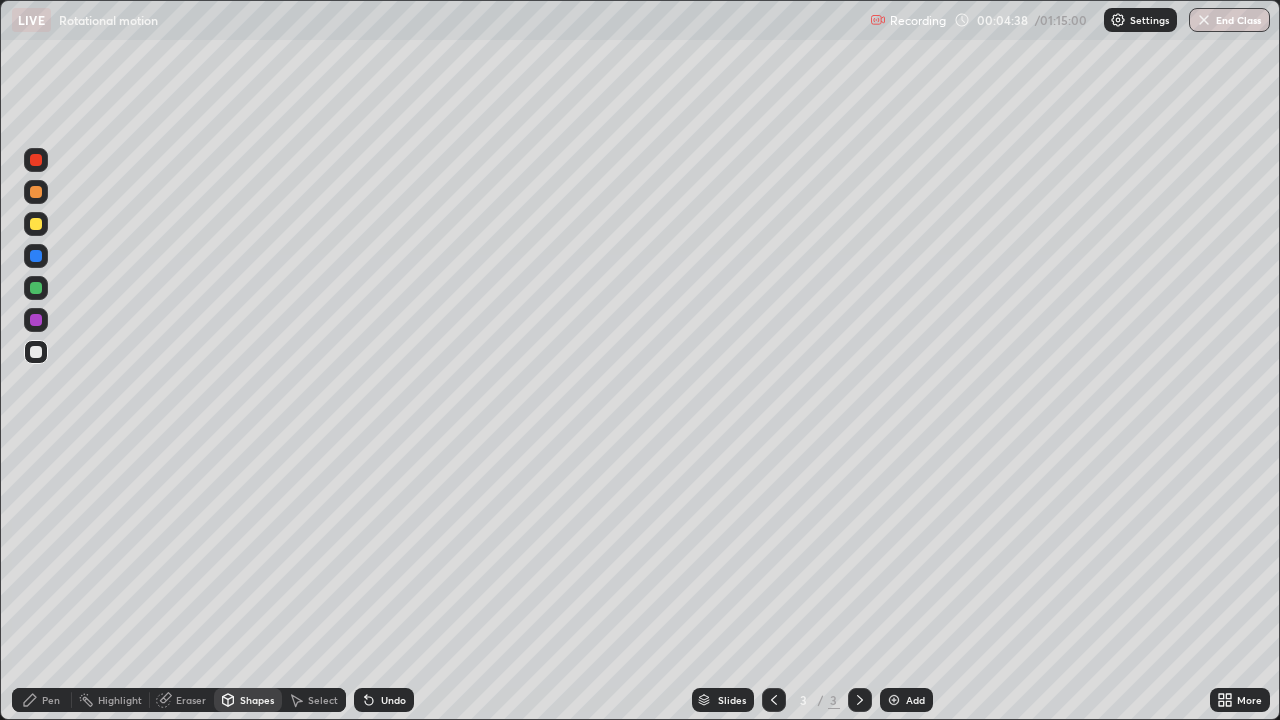 click at bounding box center [36, 224] 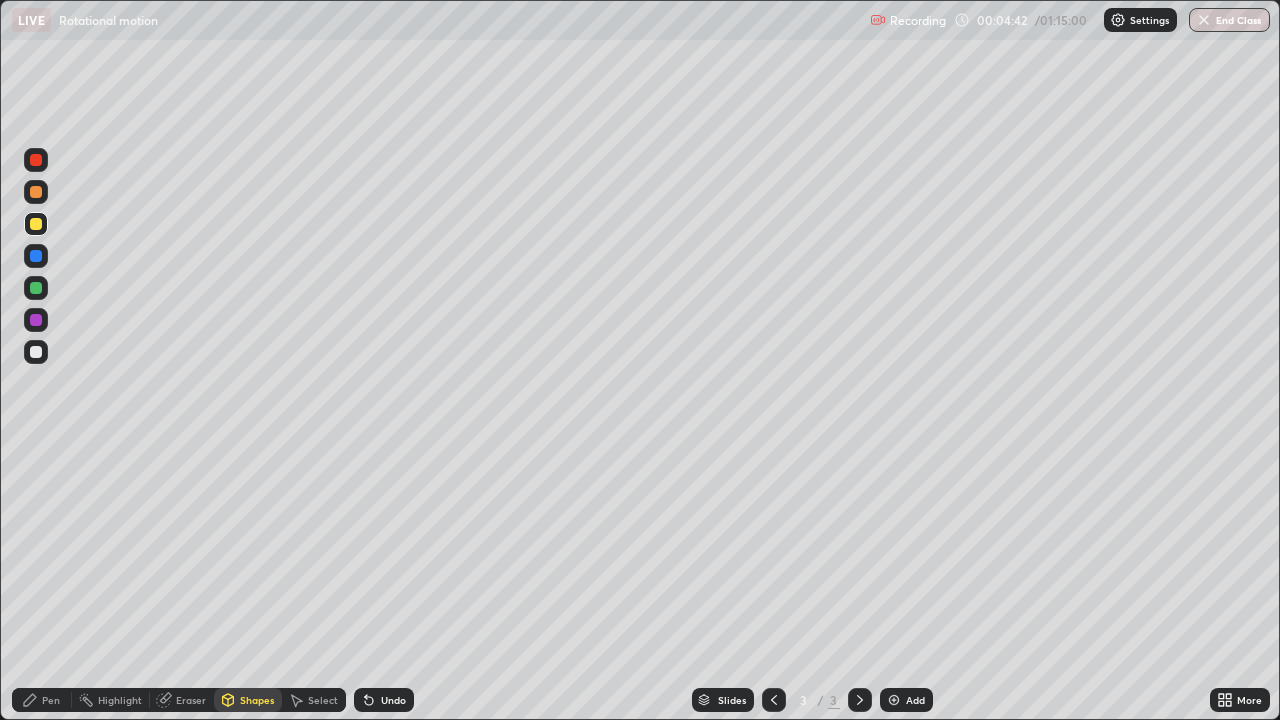 click at bounding box center [36, 224] 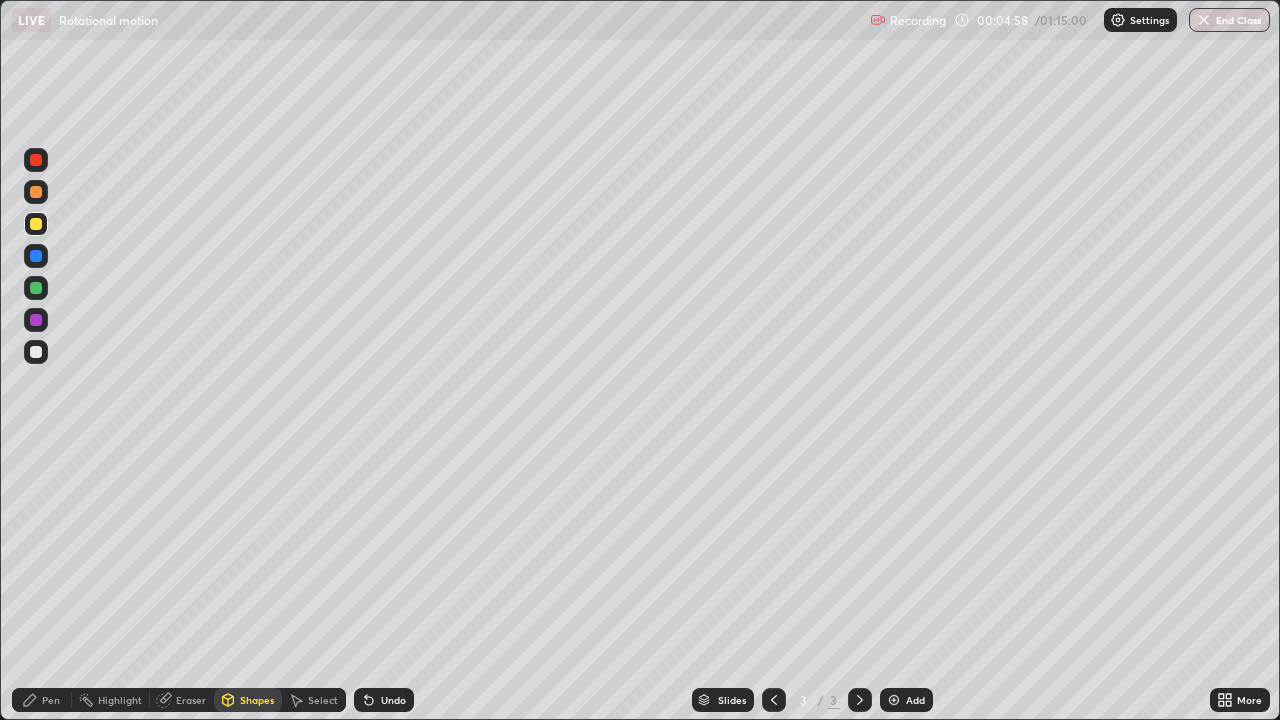 click on "Undo" at bounding box center [384, 700] 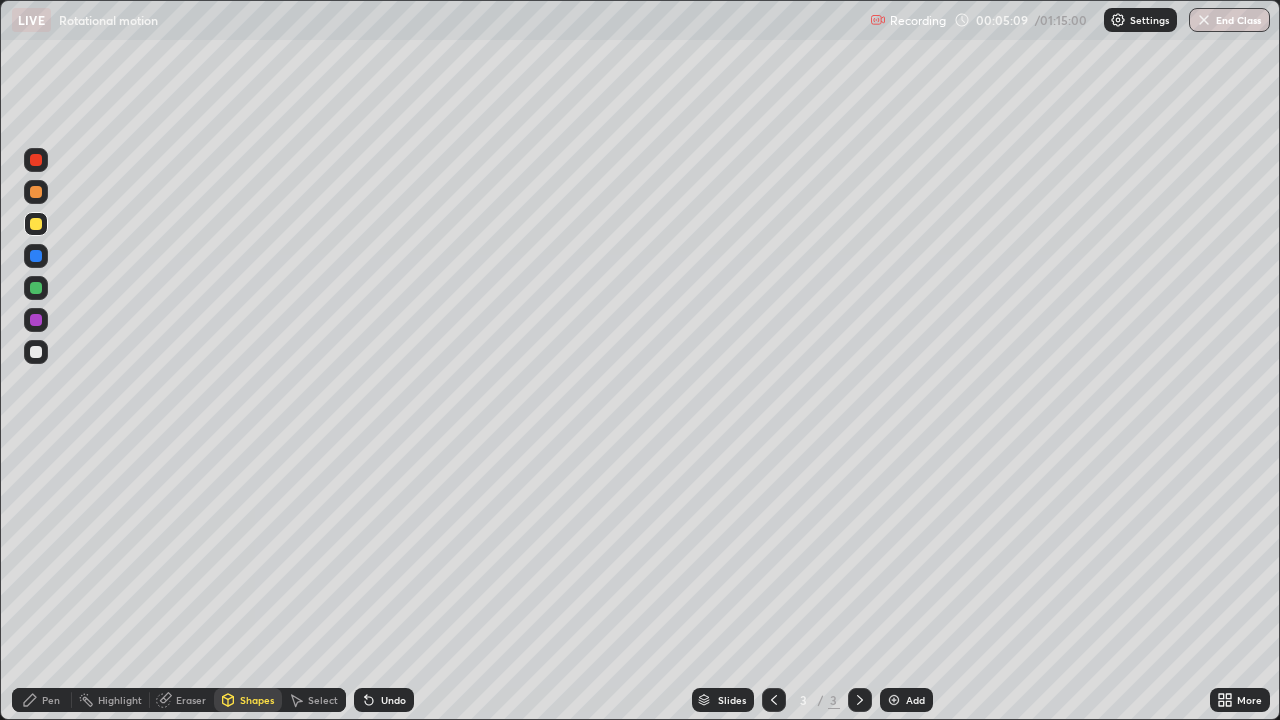 click on "Pen" at bounding box center [51, 700] 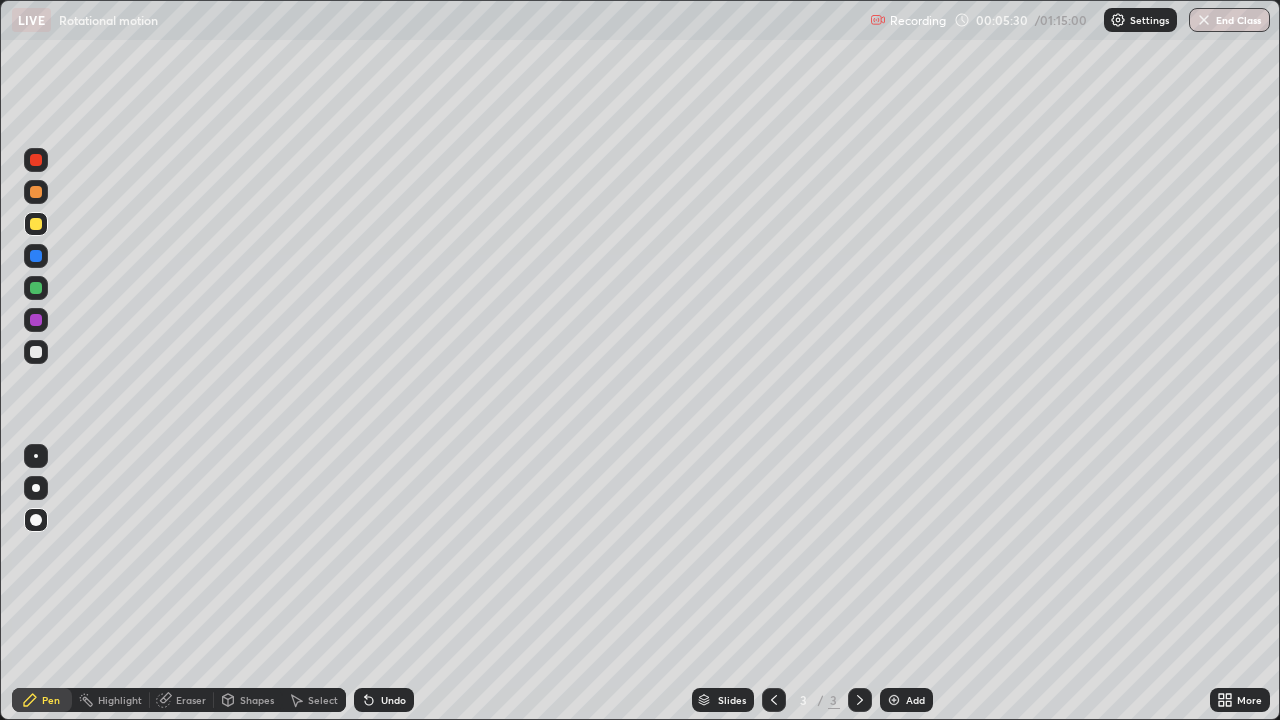 click on "Undo" at bounding box center [393, 700] 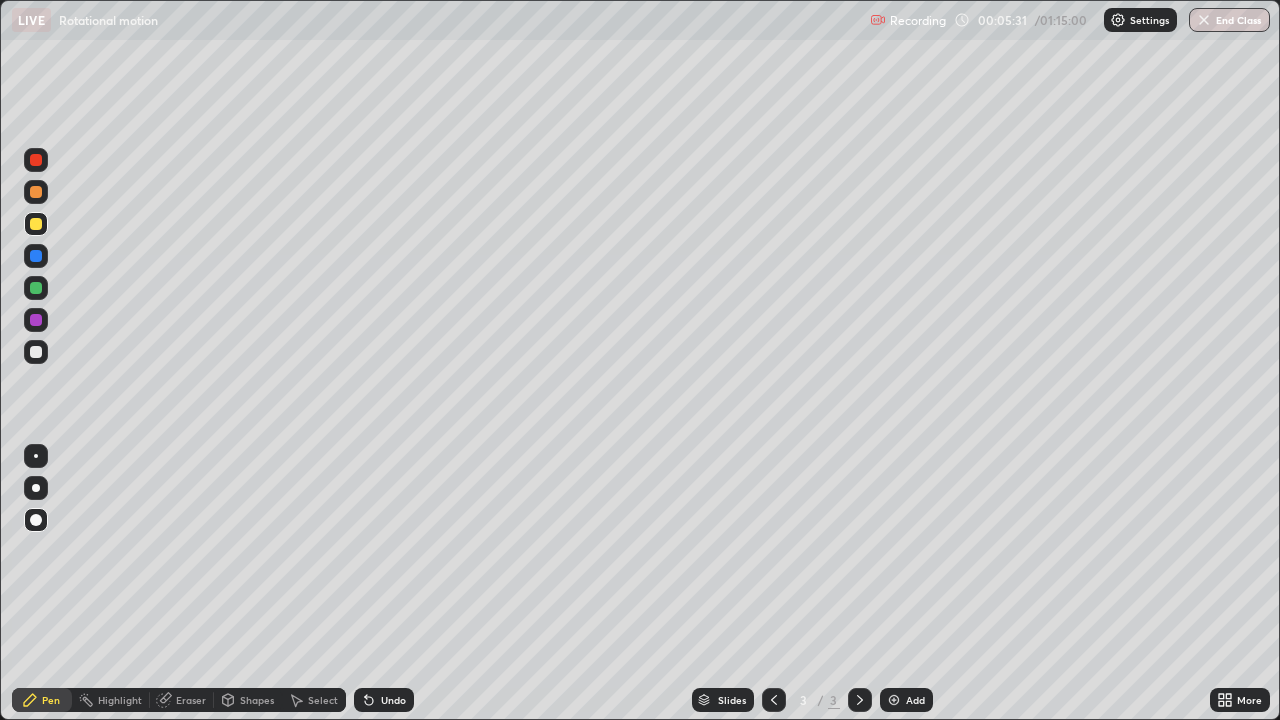 click on "Undo" at bounding box center [393, 700] 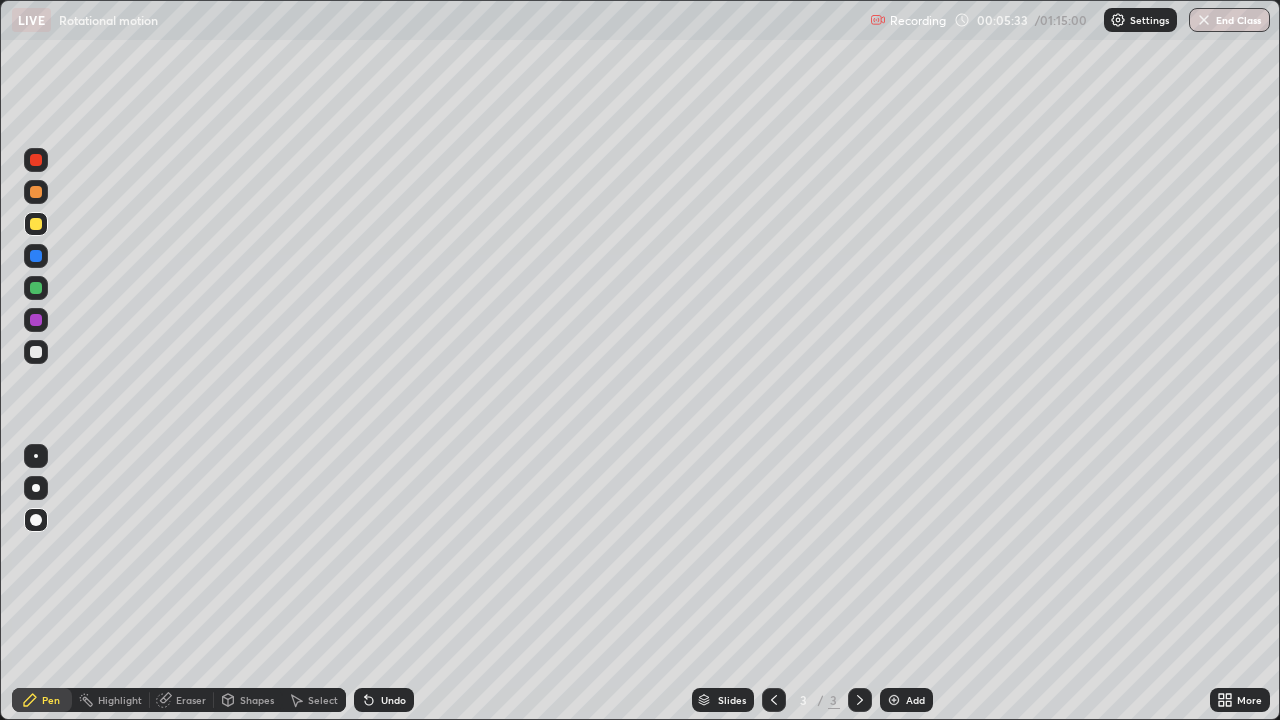 click on "Undo" at bounding box center (393, 700) 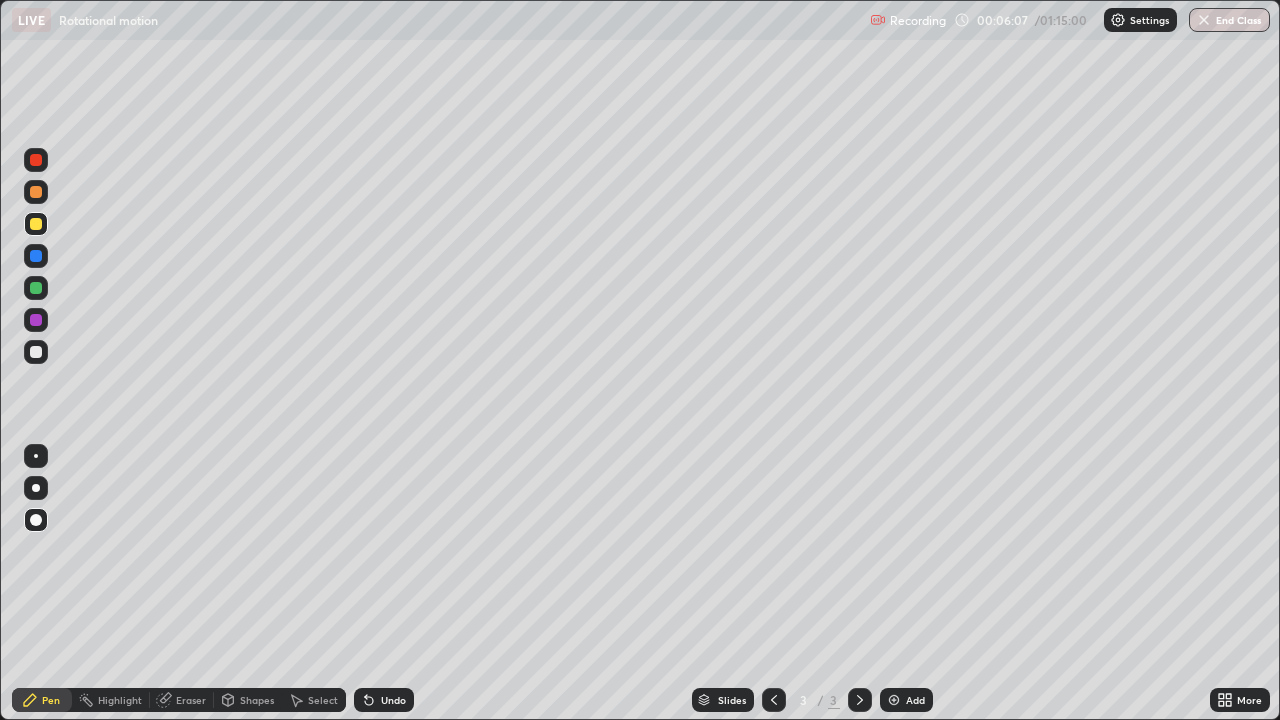 click on "Shapes" at bounding box center (248, 700) 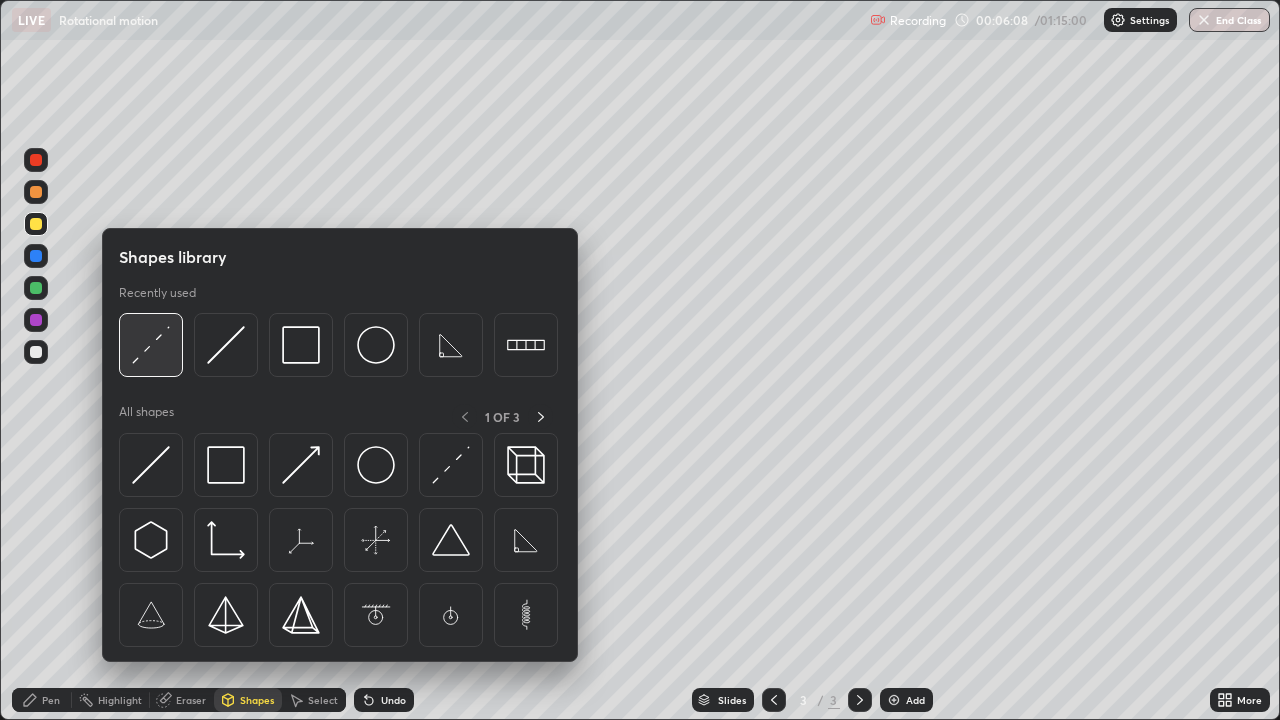 click at bounding box center [151, 345] 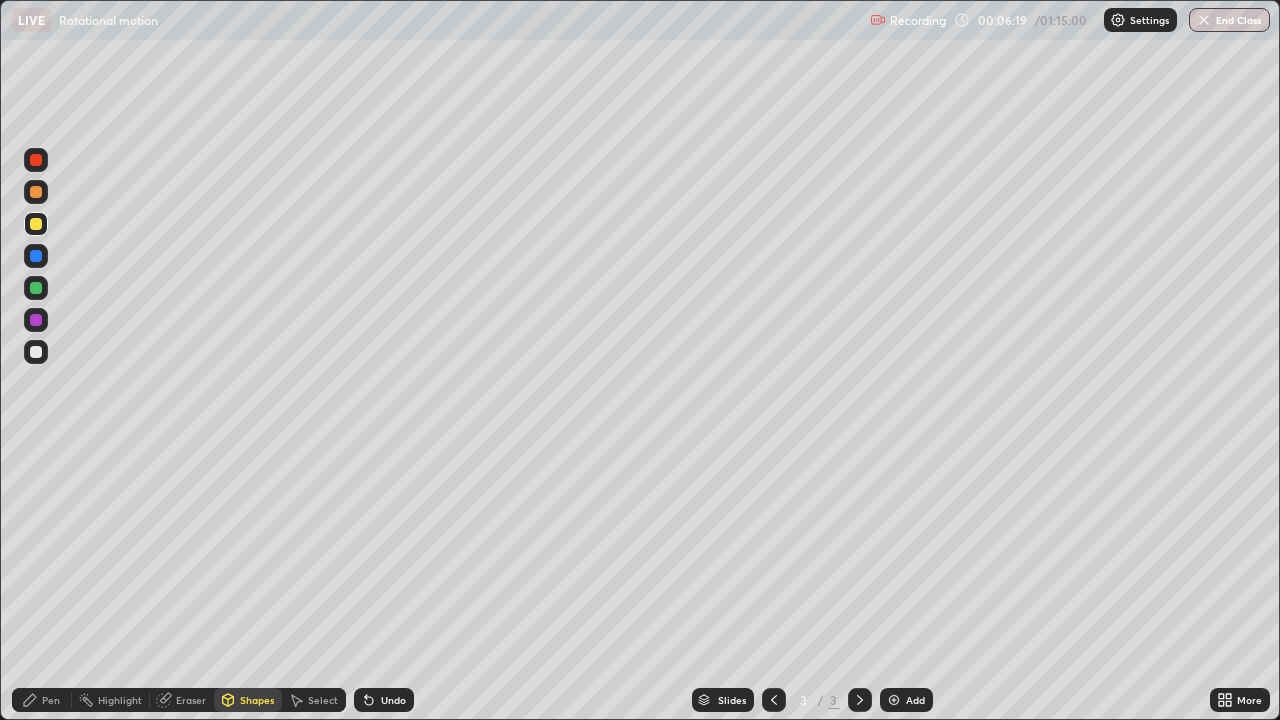 click on "Pen" at bounding box center (42, 700) 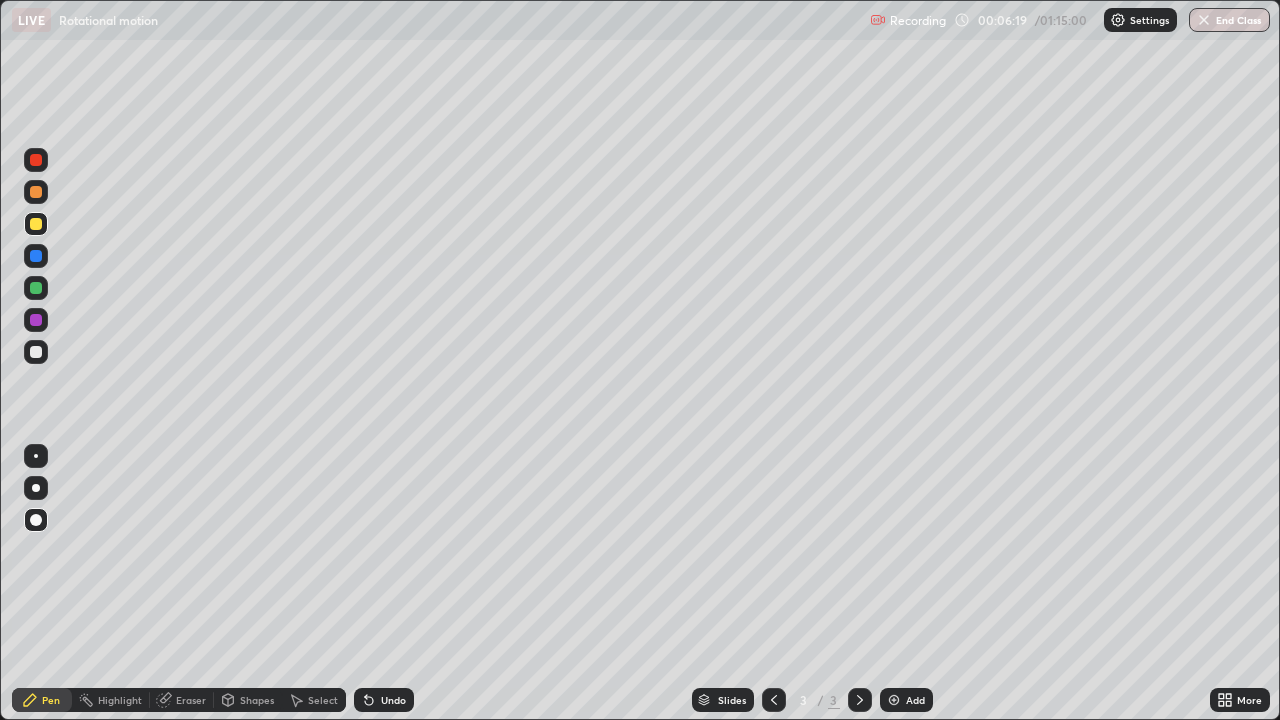 click at bounding box center (36, 352) 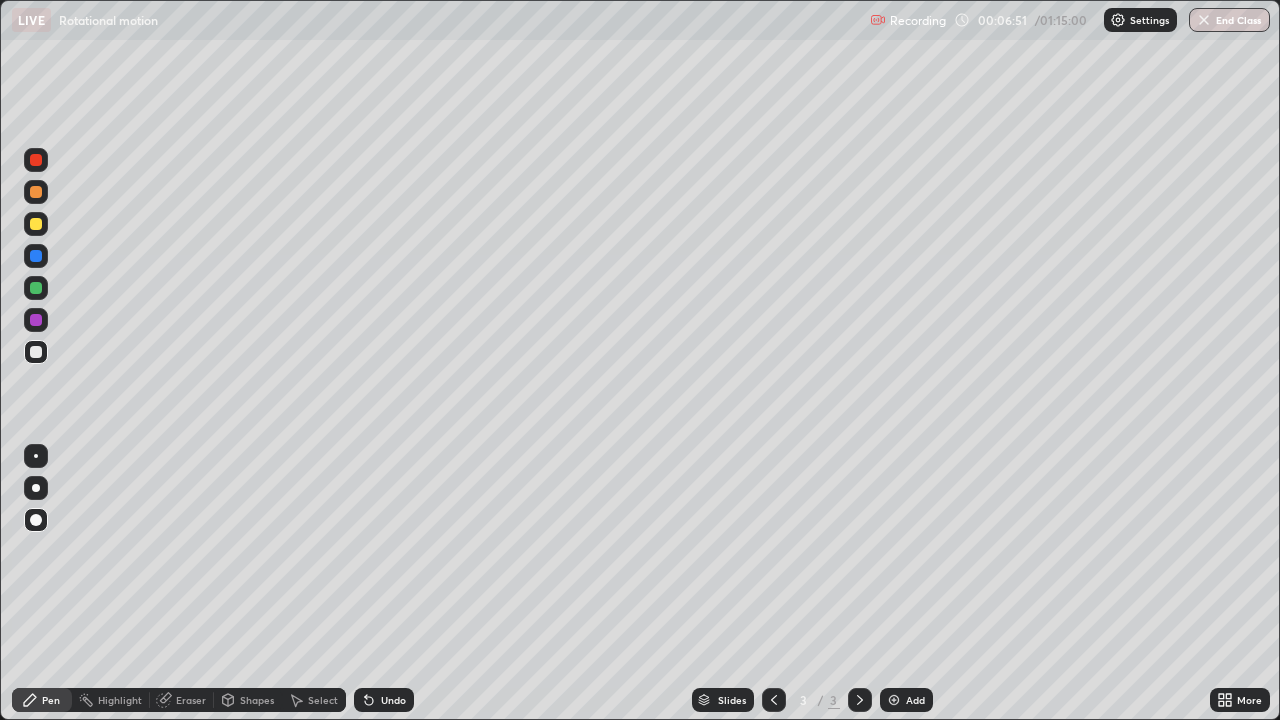 click on "Pen" at bounding box center (42, 700) 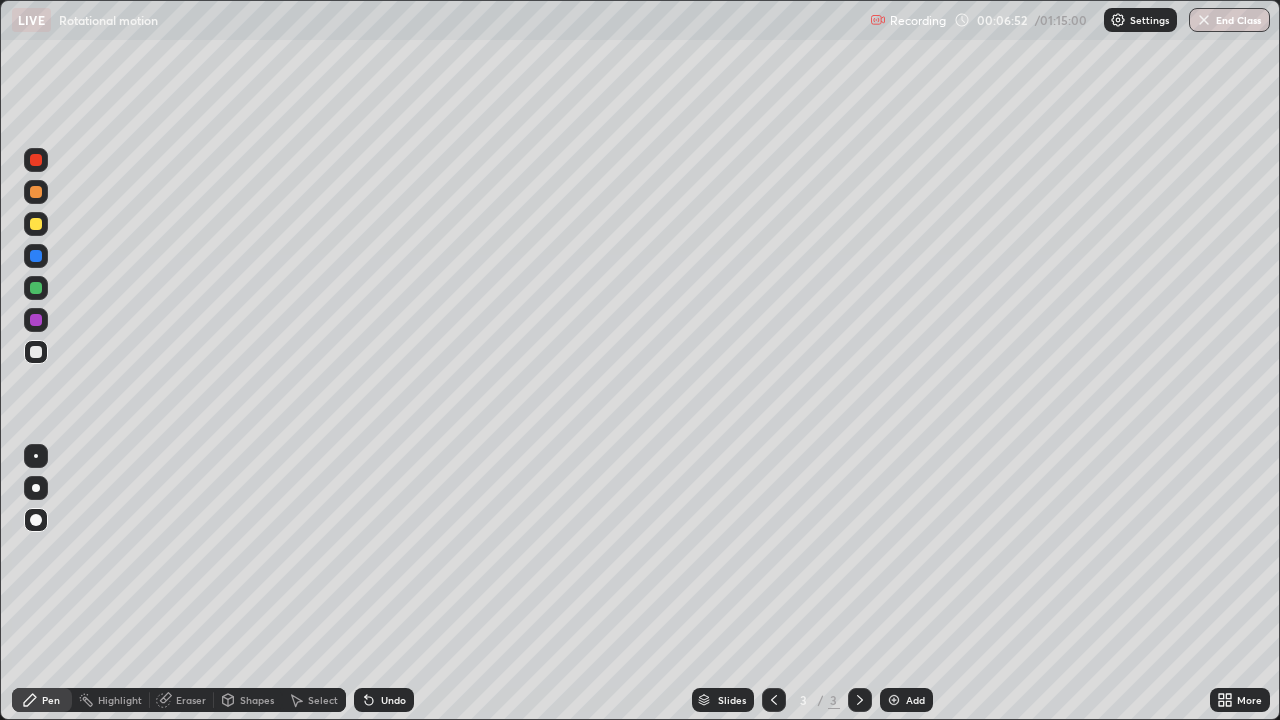 click at bounding box center (36, 352) 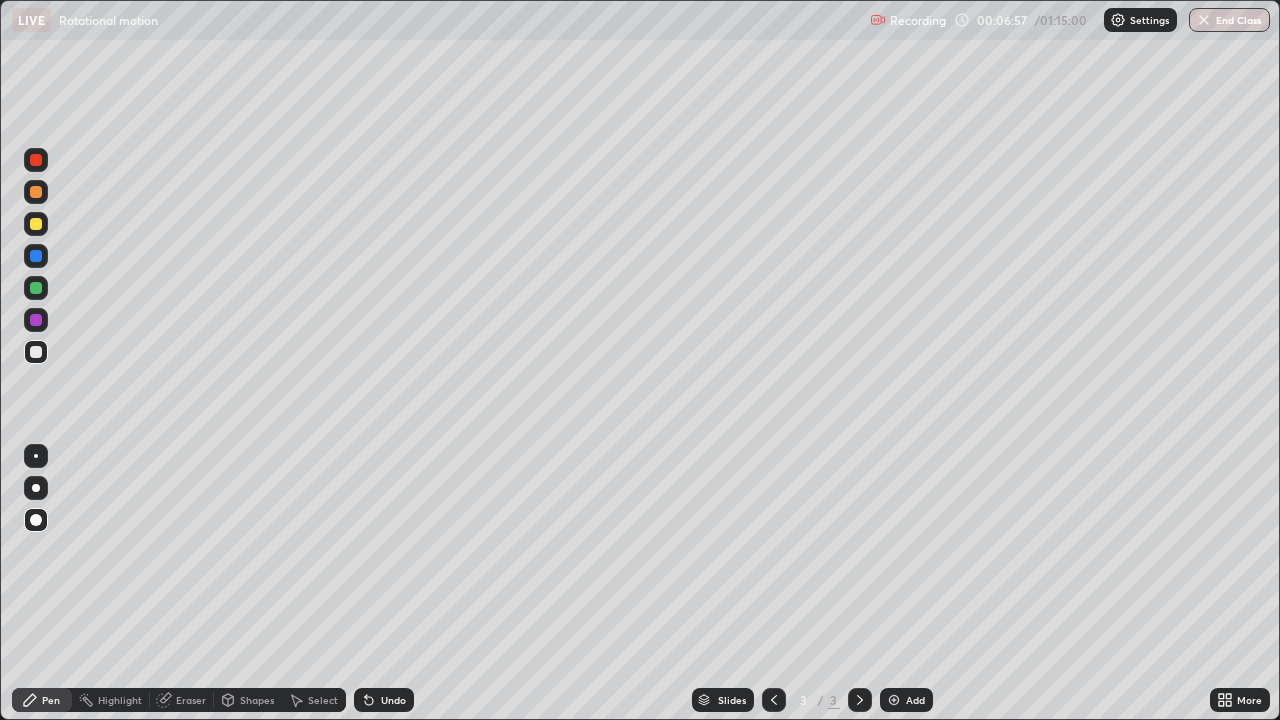 click on "Shapes" at bounding box center [257, 700] 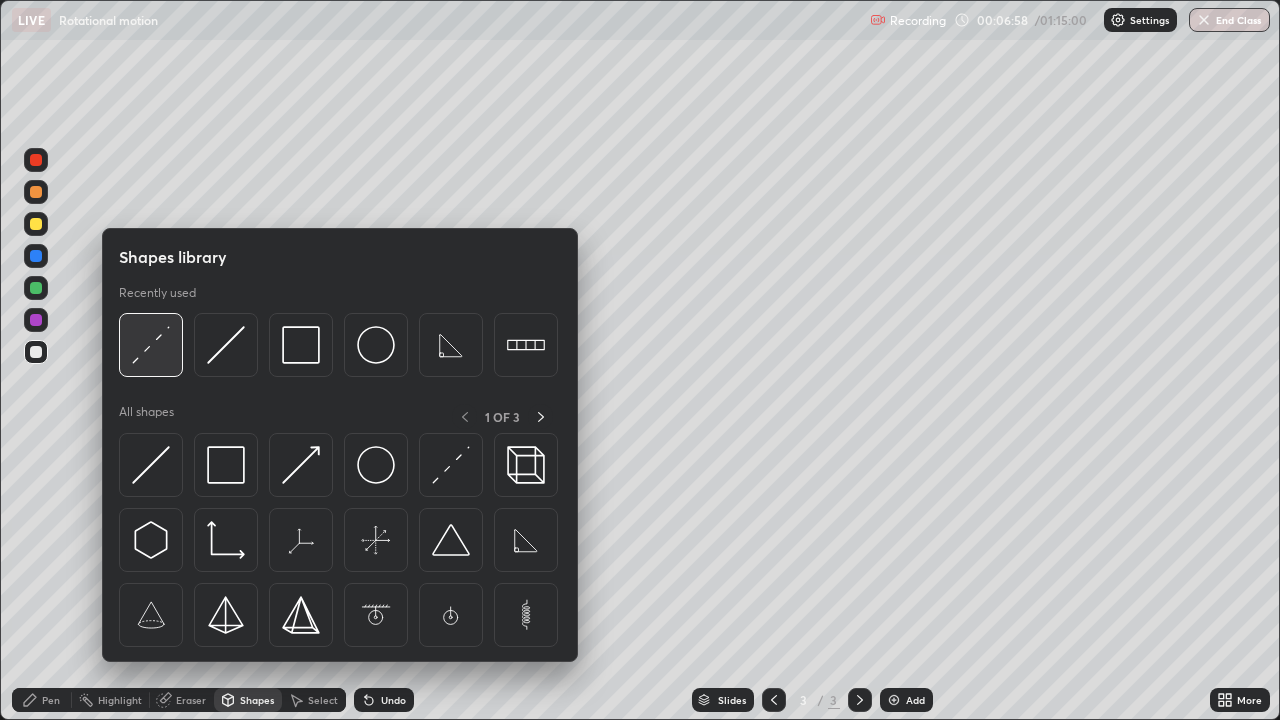 click at bounding box center [151, 345] 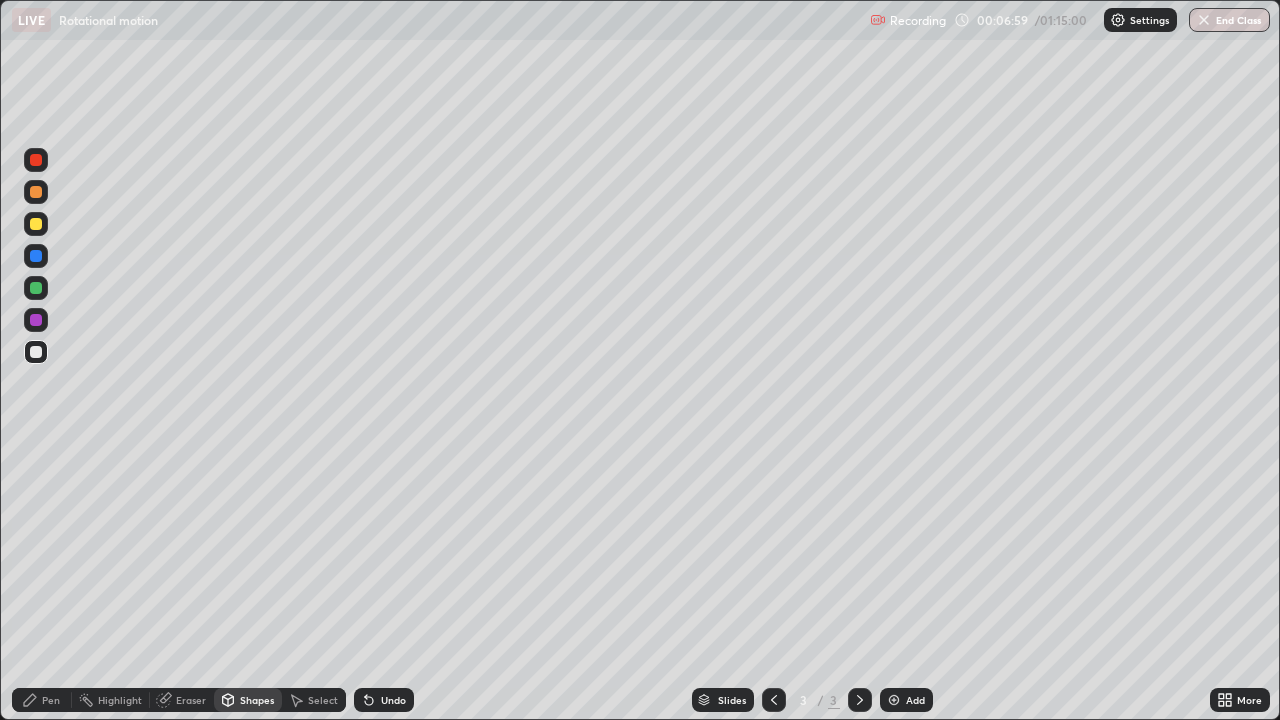 click at bounding box center [36, 224] 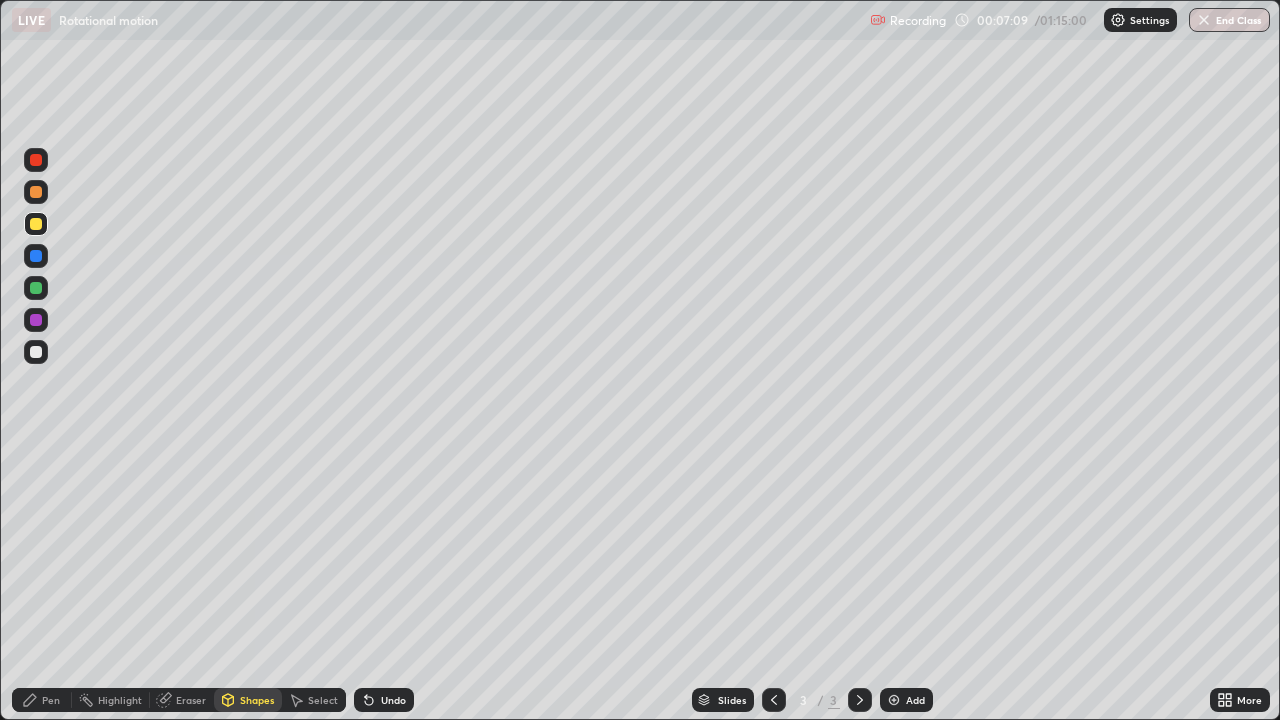 click on "Pen" at bounding box center (42, 700) 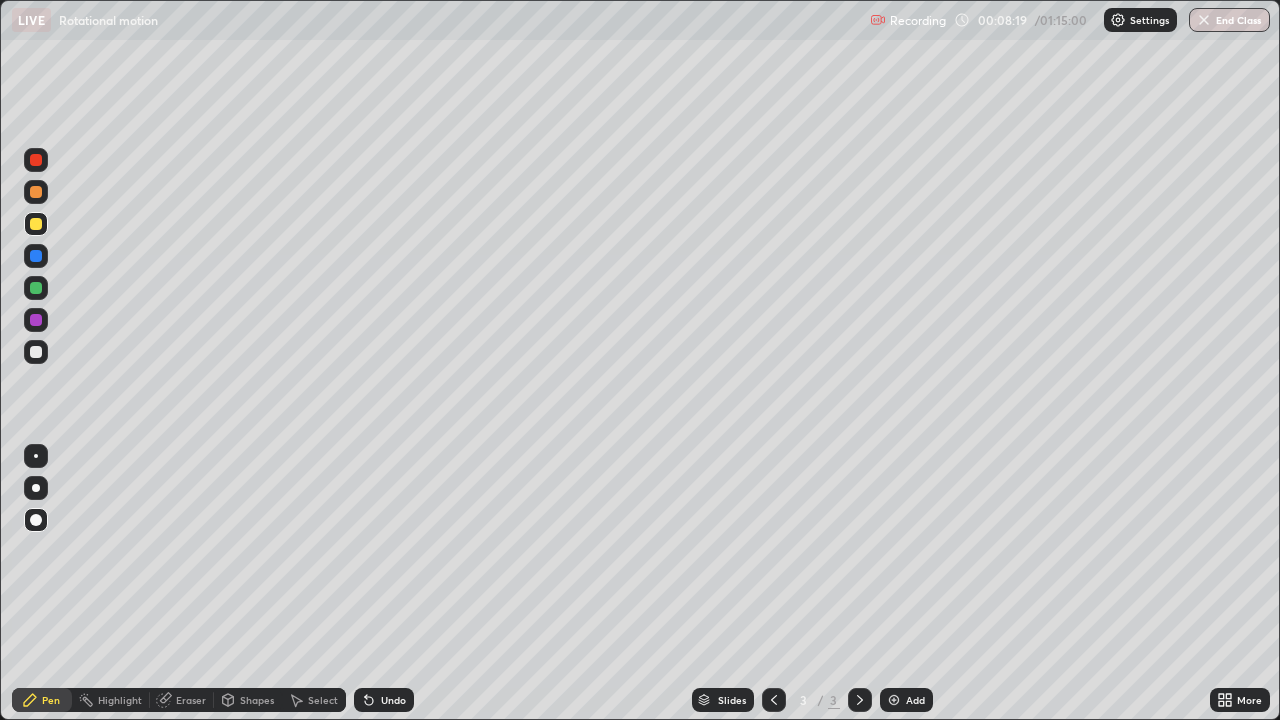 click on "Shapes" at bounding box center (257, 700) 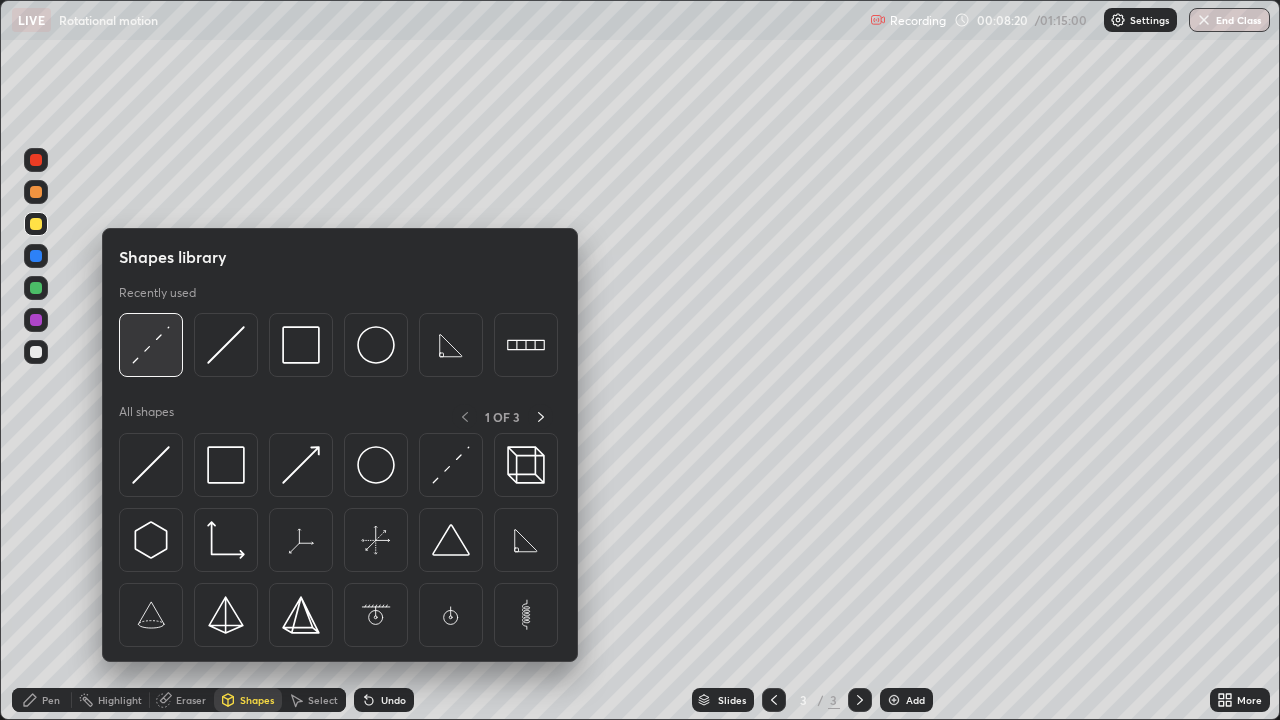 click at bounding box center [151, 345] 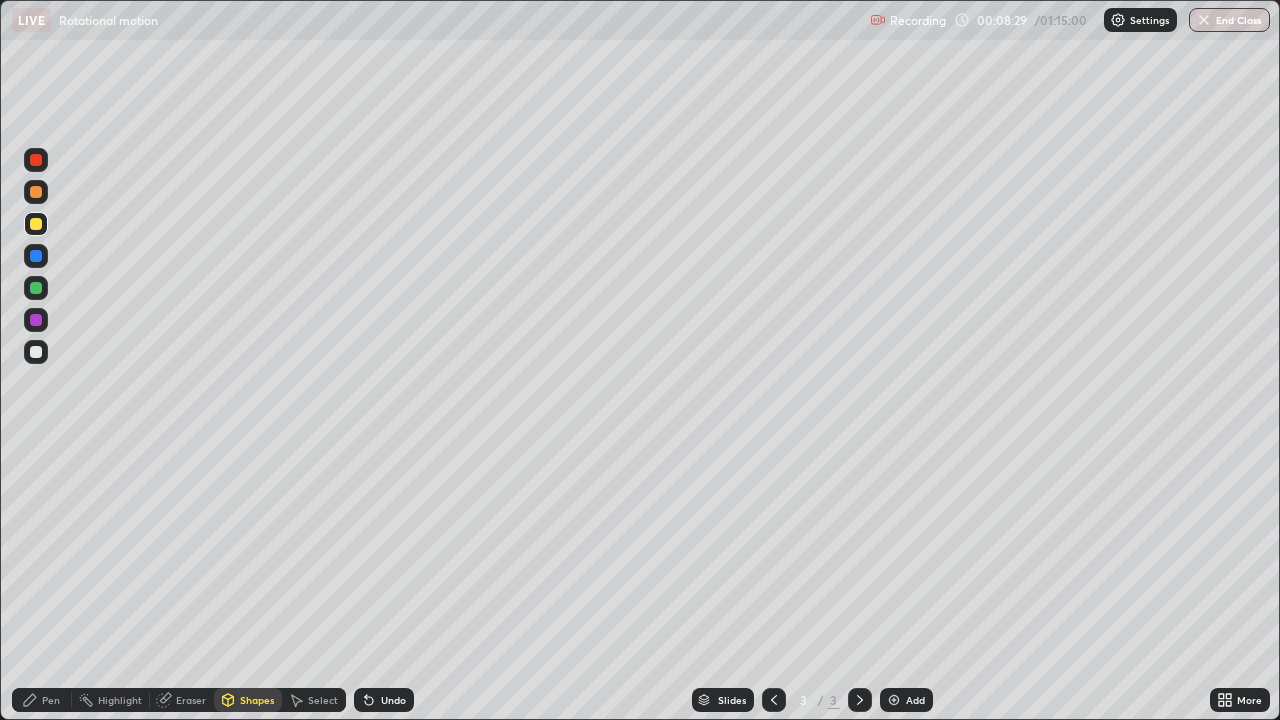 click on "Pen" at bounding box center (42, 700) 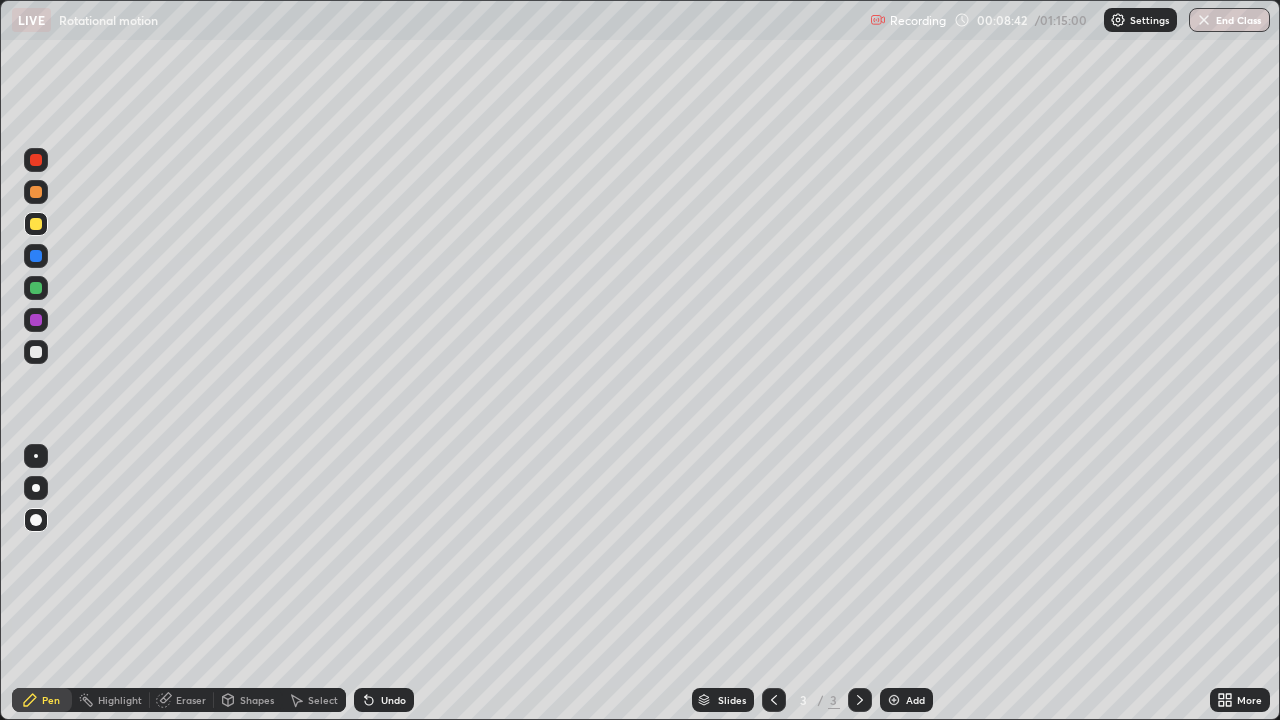 click on "Shapes" at bounding box center [257, 700] 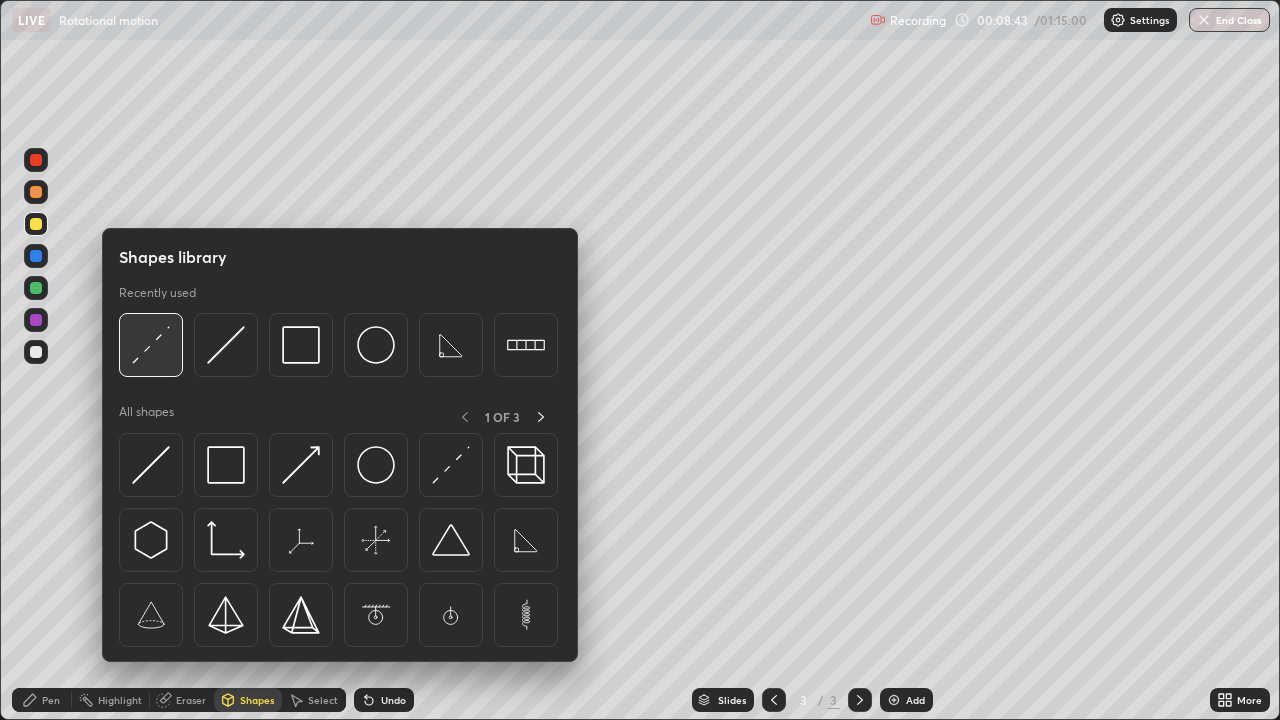 click at bounding box center (151, 345) 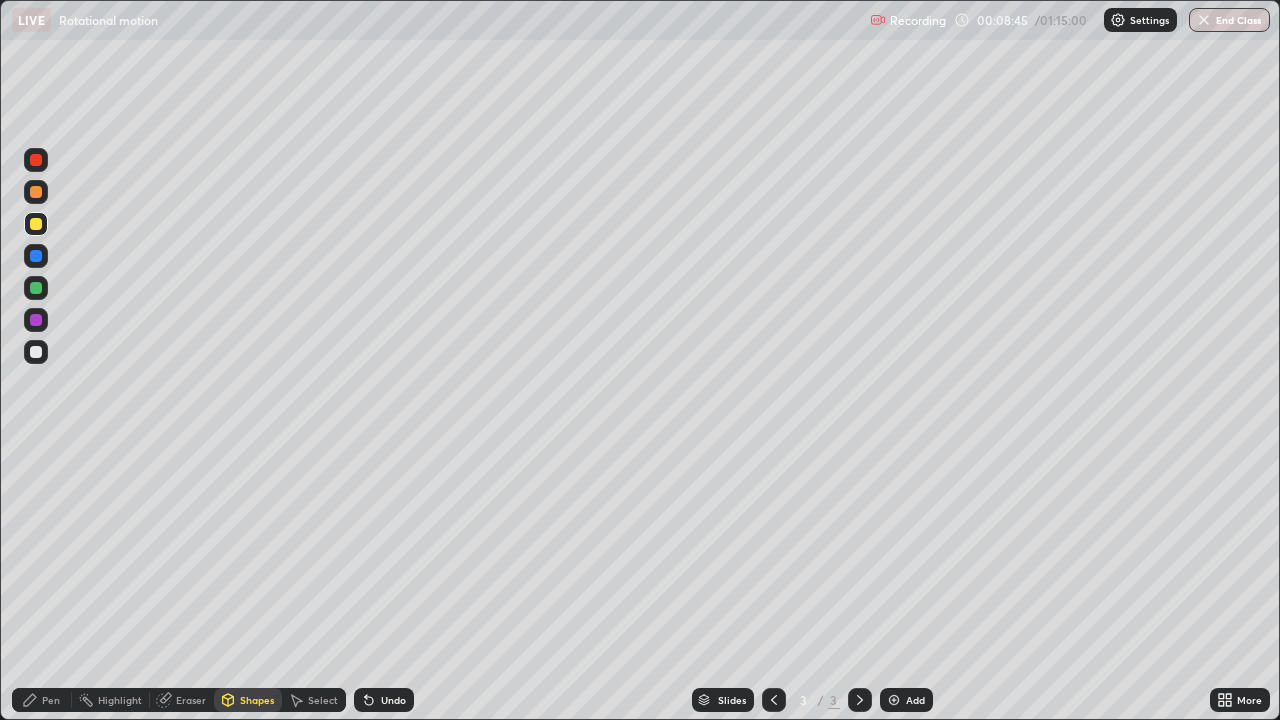 click at bounding box center (36, 320) 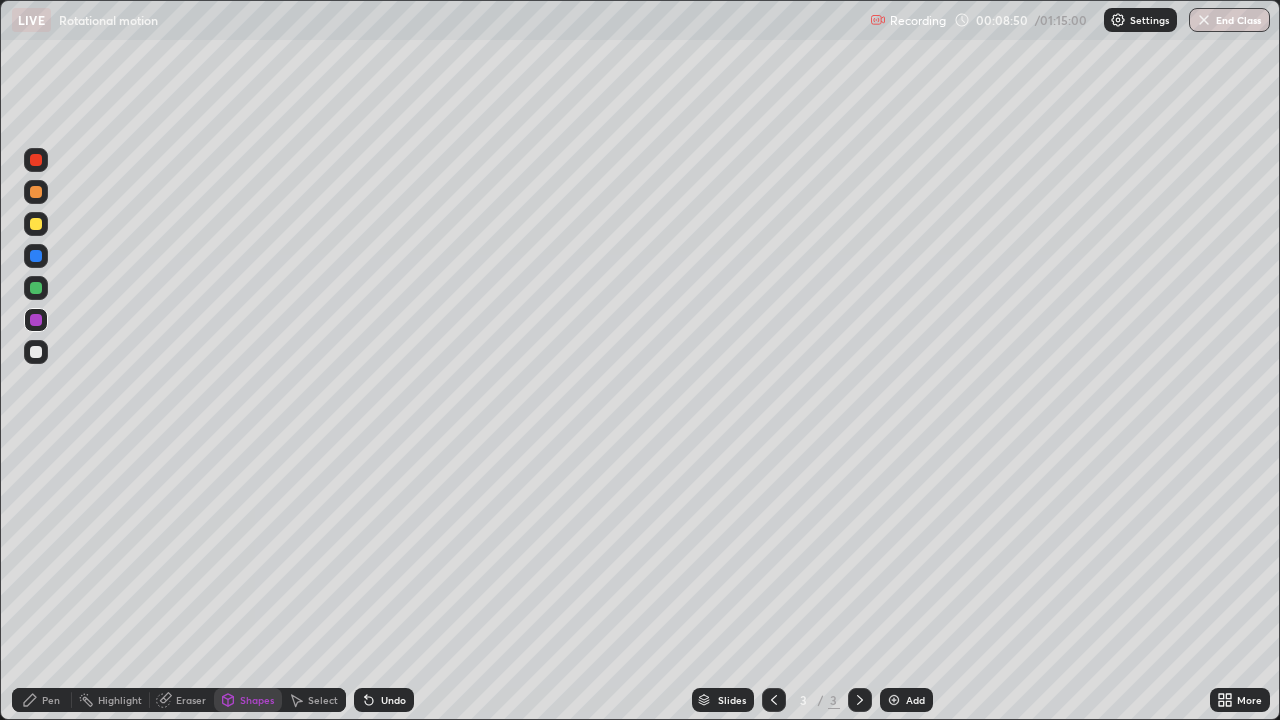 click 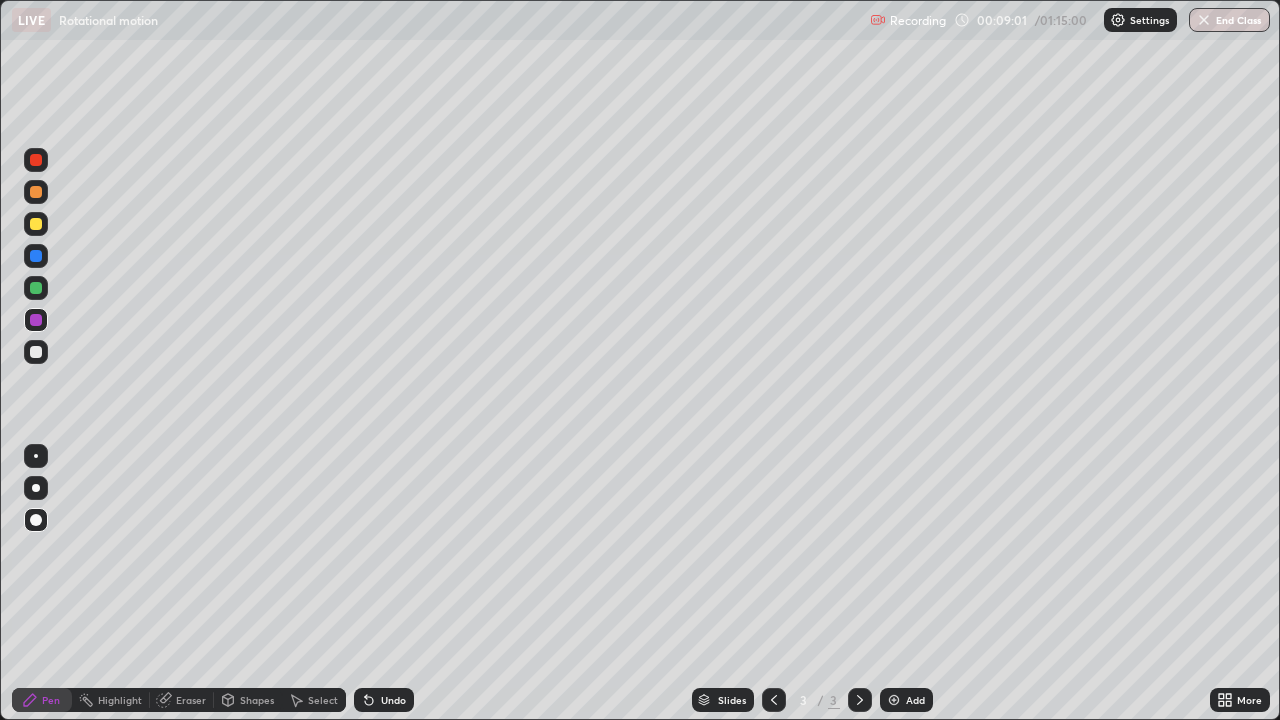 click on "Undo" at bounding box center (384, 700) 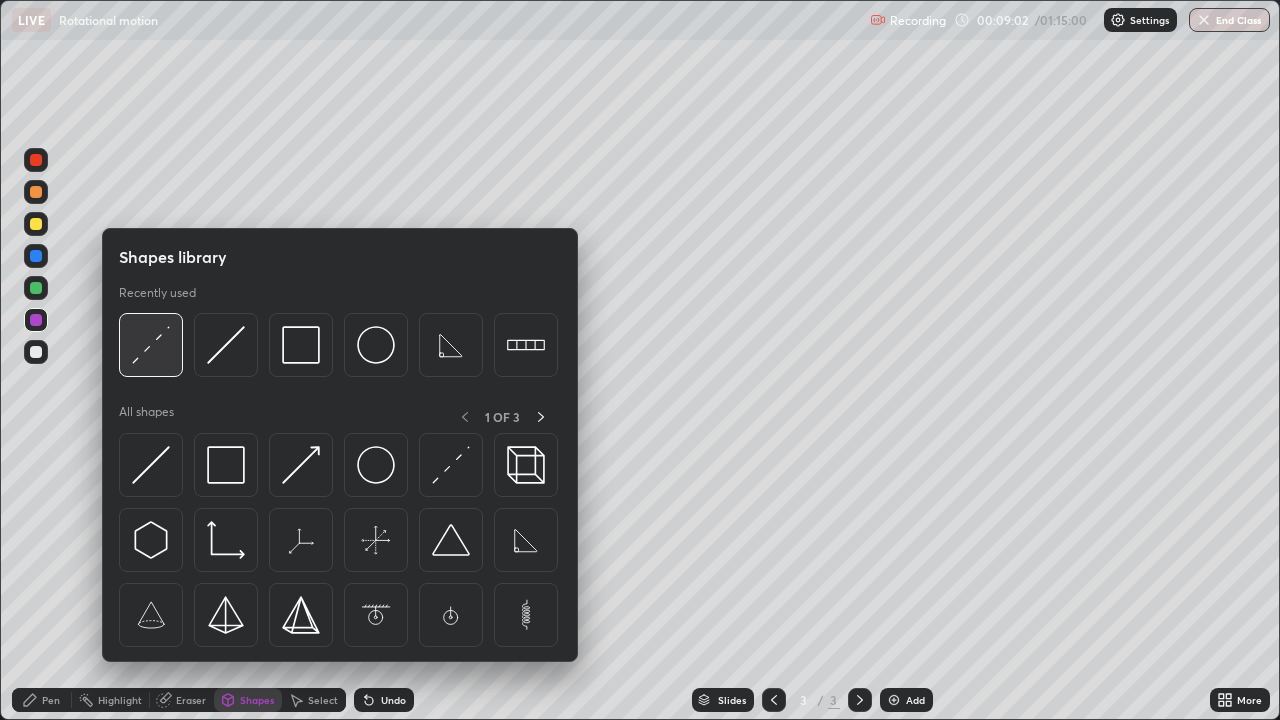 click at bounding box center [151, 345] 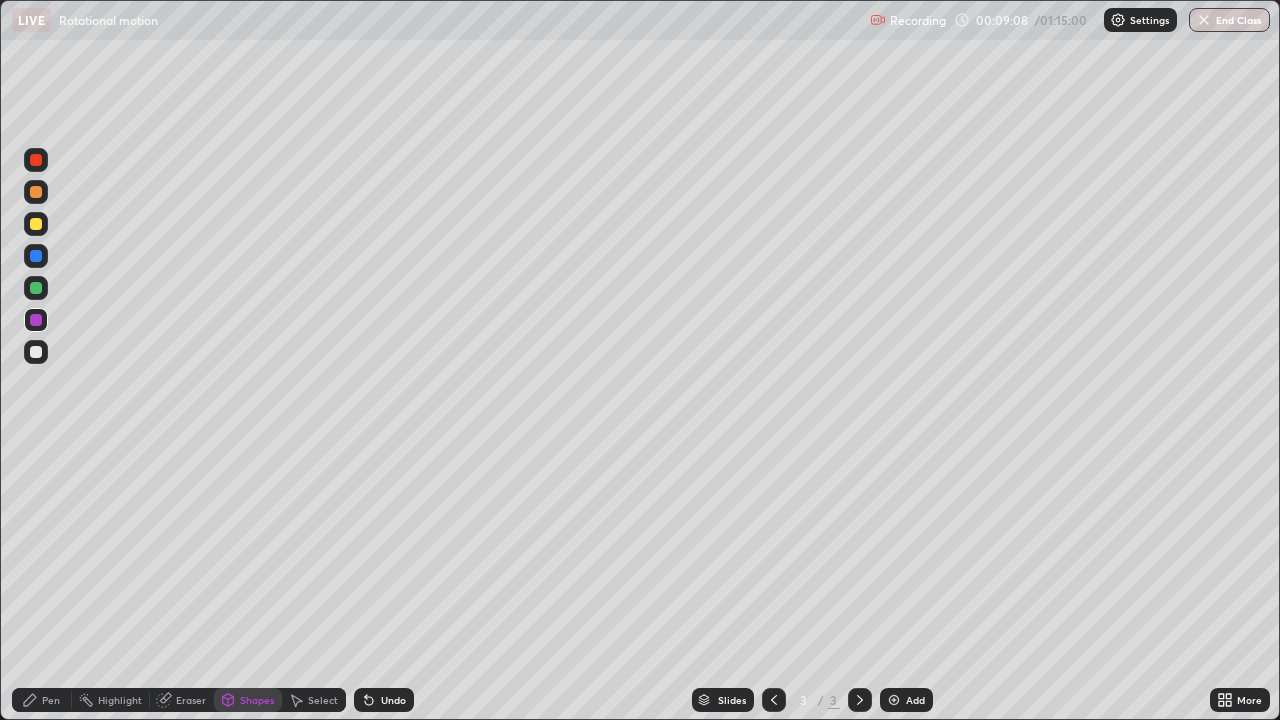 click 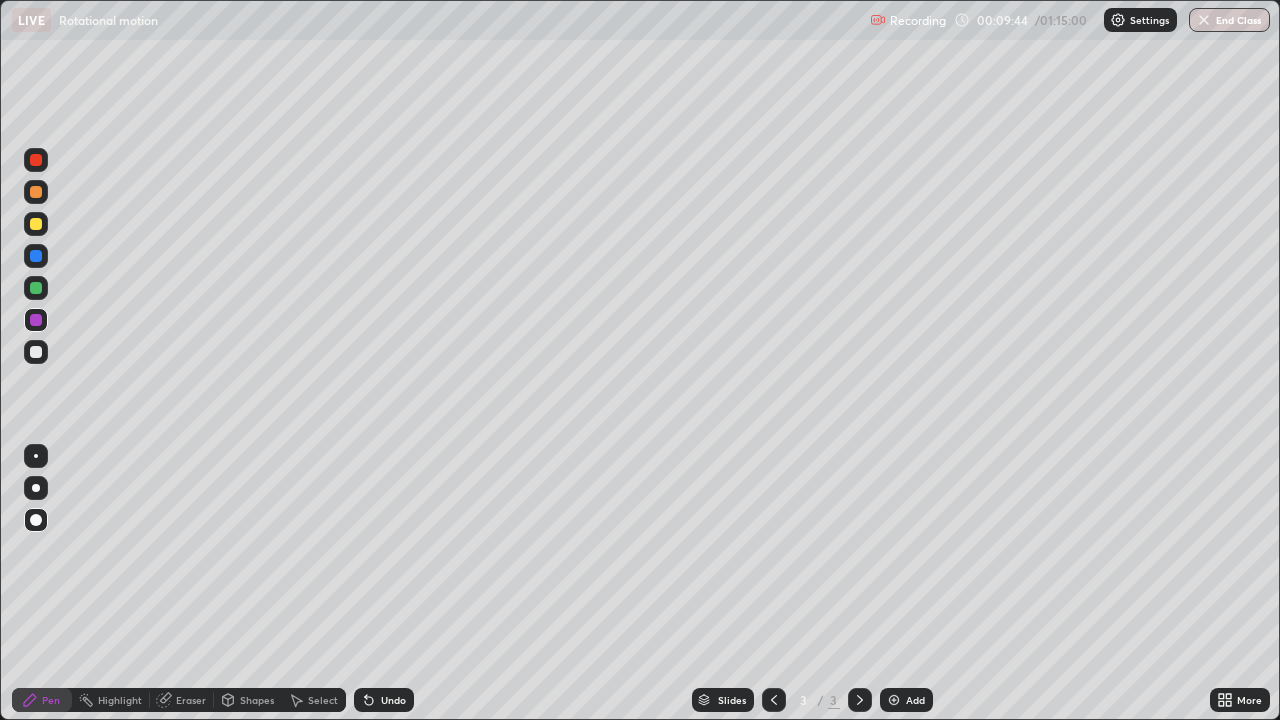 click at bounding box center (36, 352) 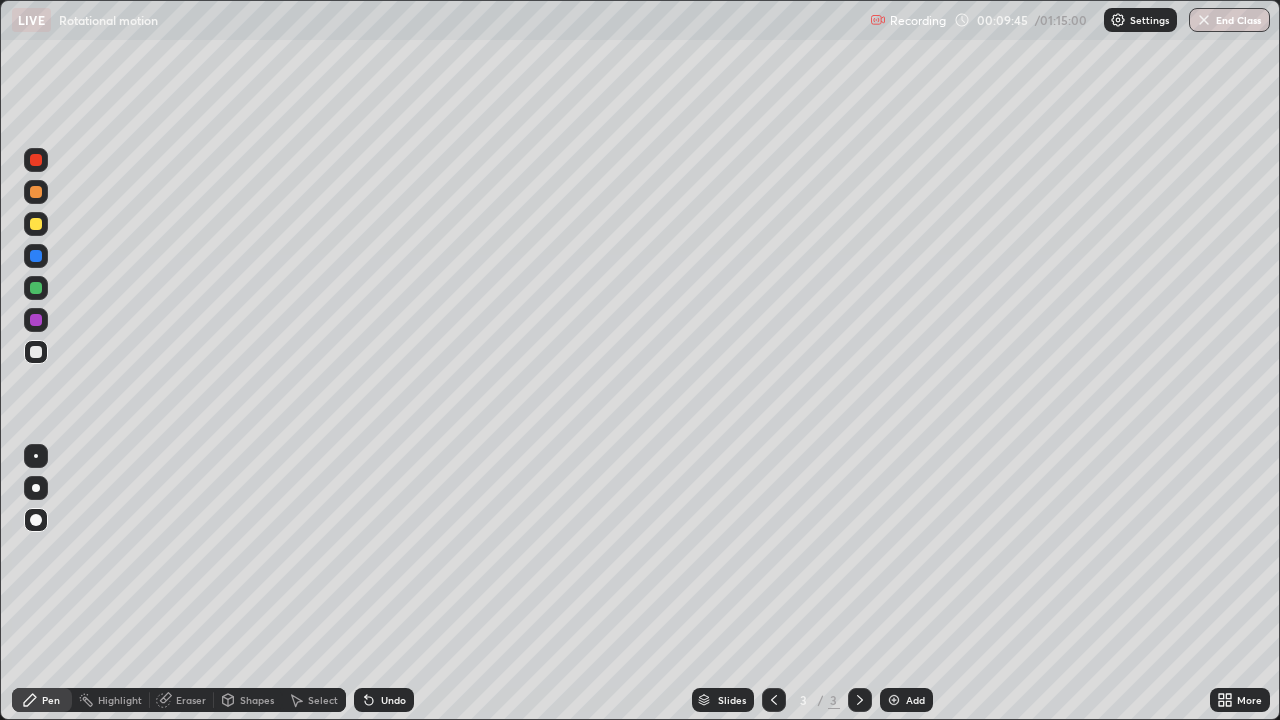 click 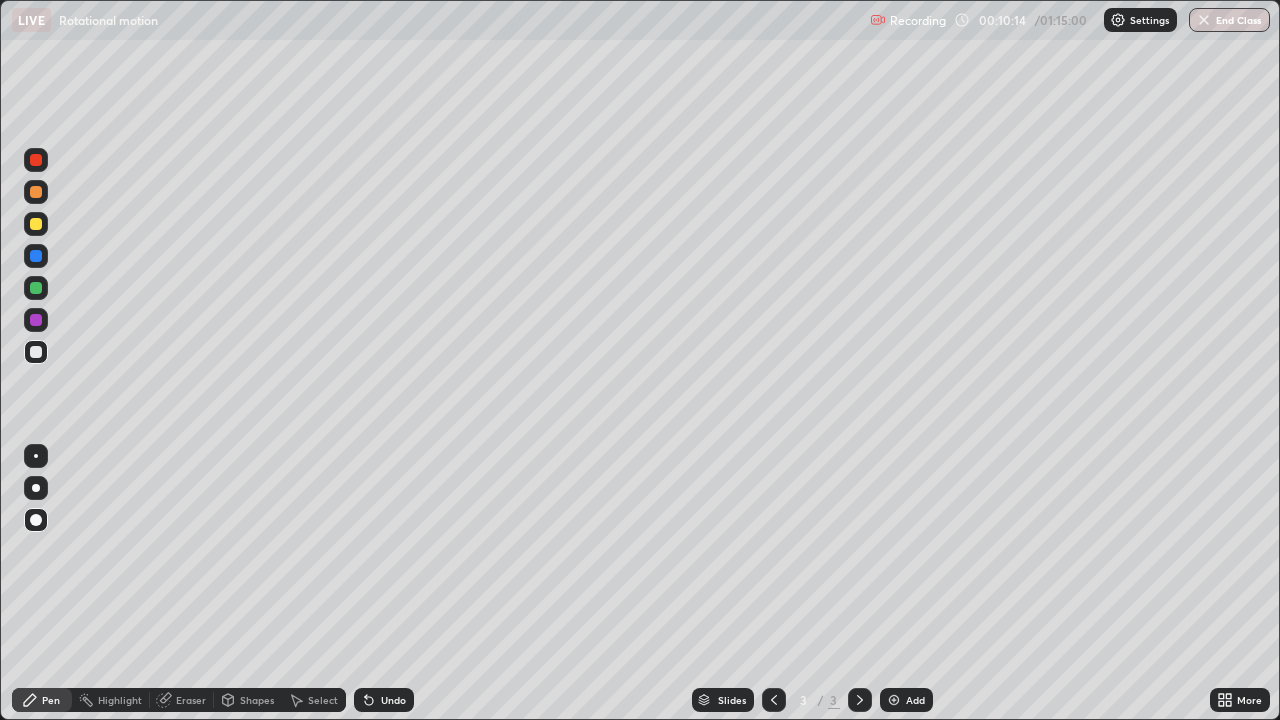 click on "Undo" at bounding box center (393, 700) 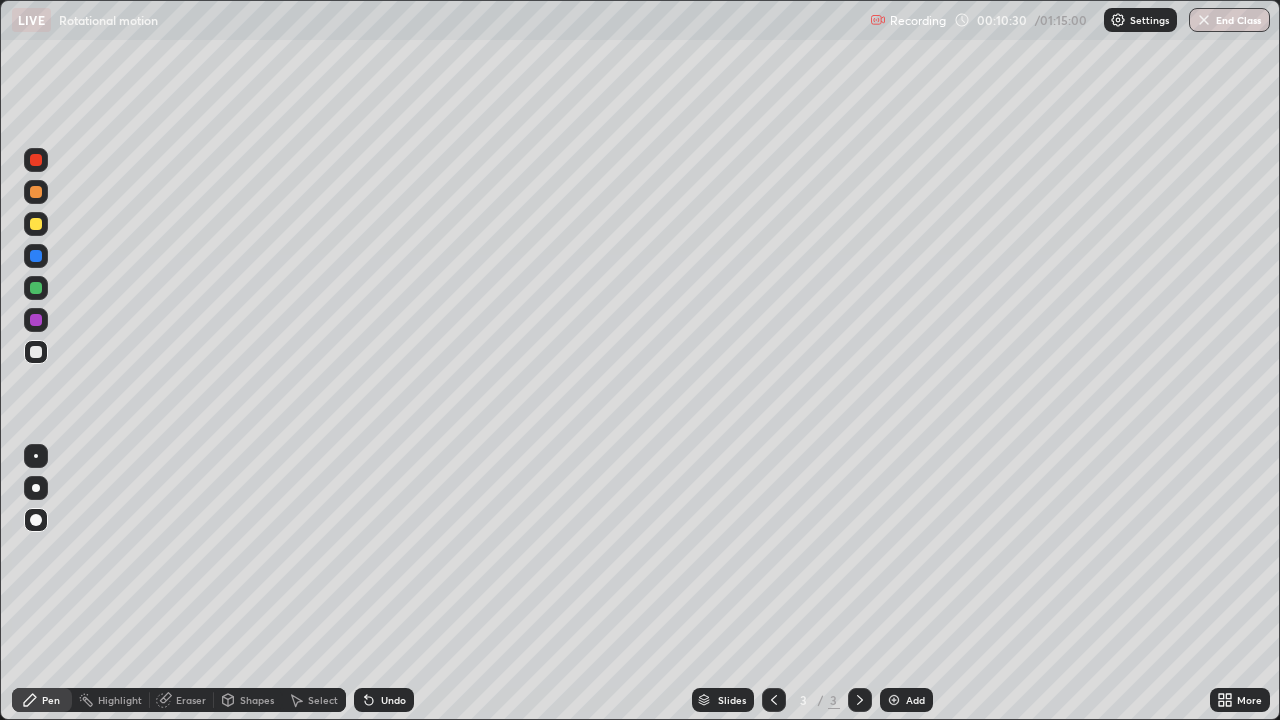 click on "Shapes" at bounding box center [248, 700] 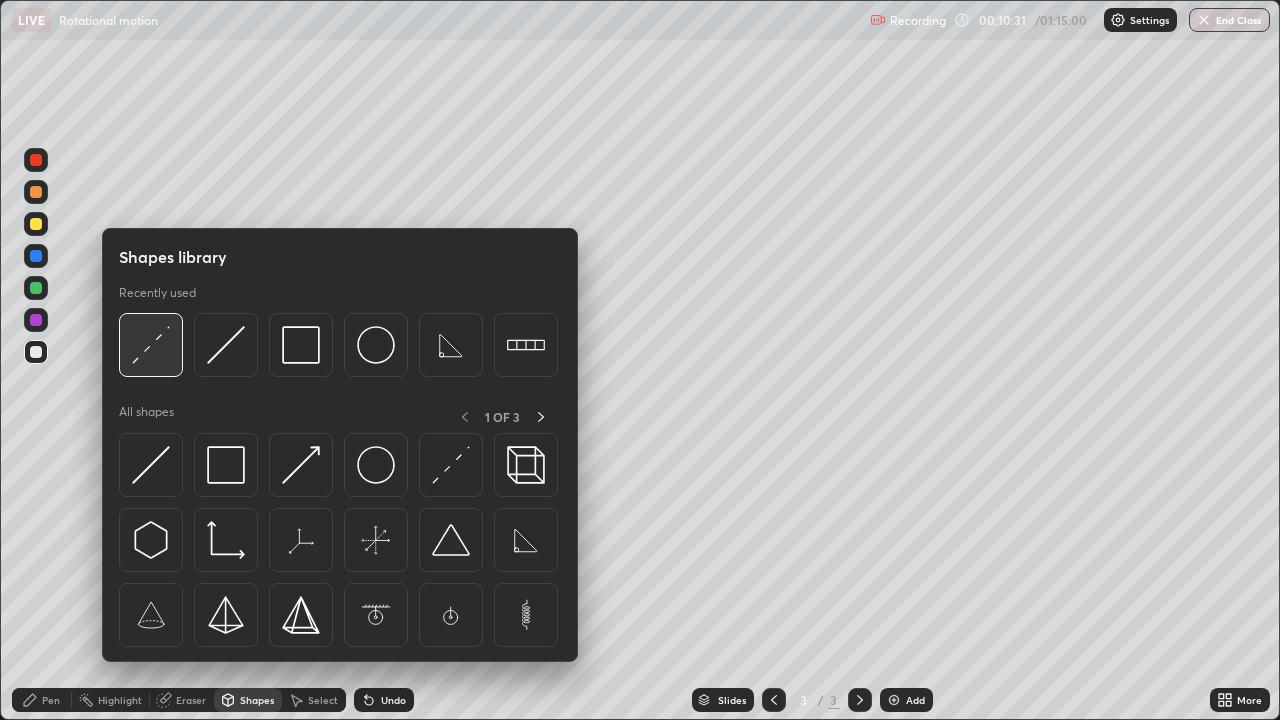 click at bounding box center (151, 345) 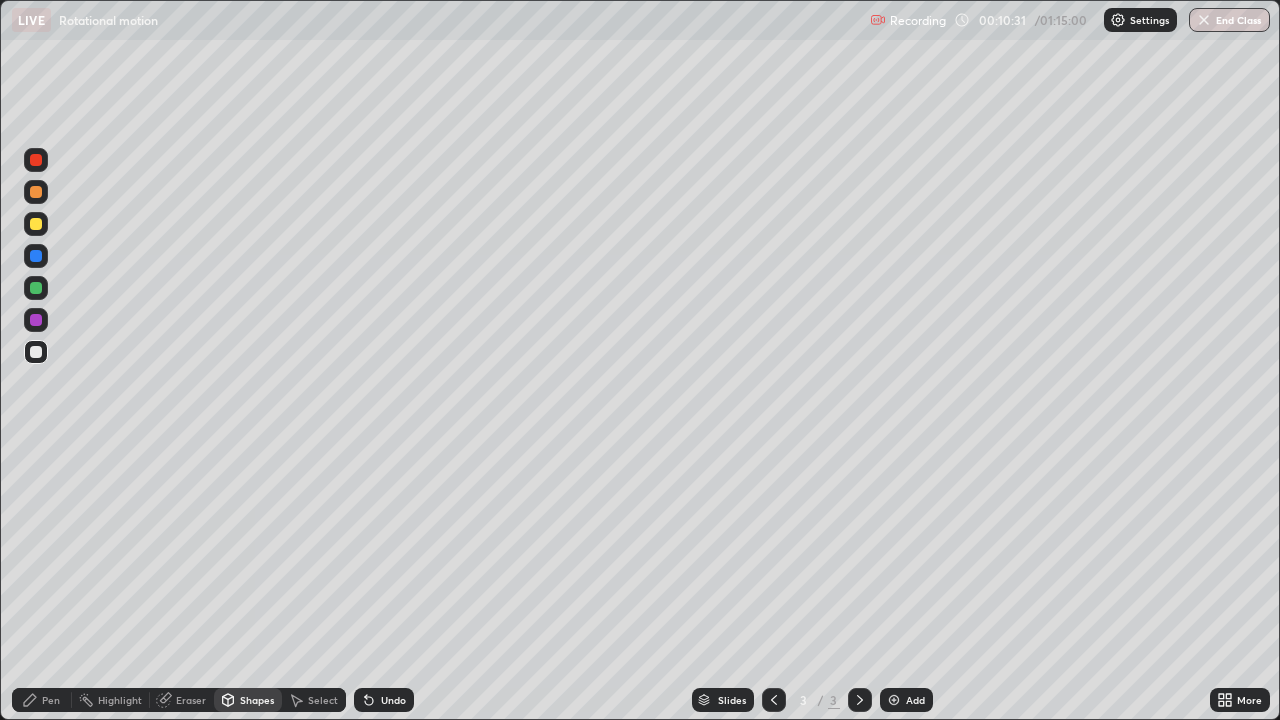 click at bounding box center [36, 224] 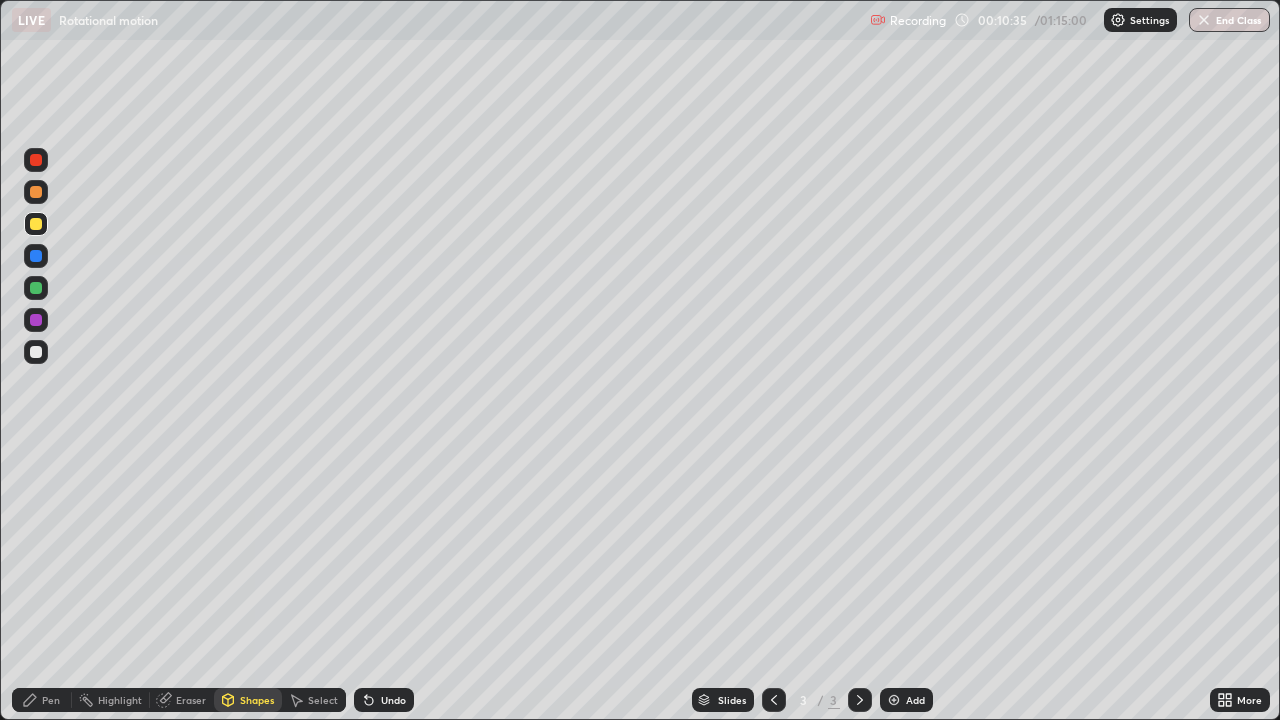 click on "Pen" at bounding box center (51, 700) 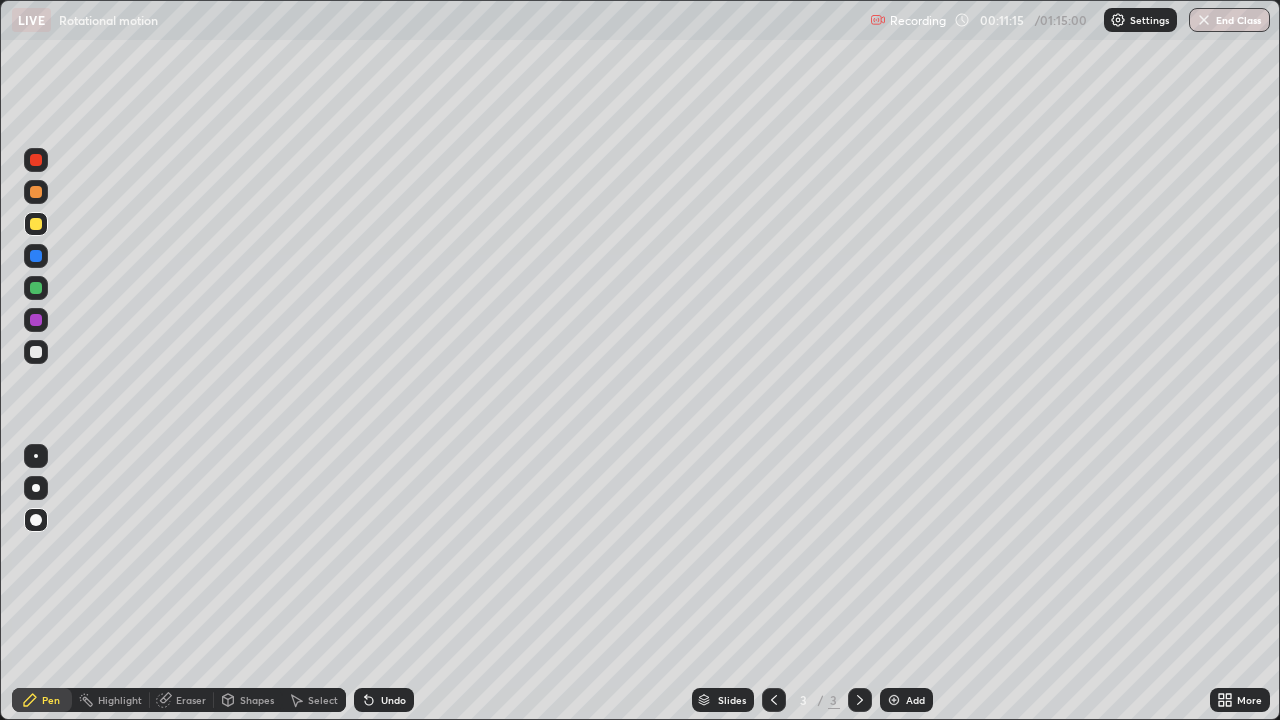 click on "Eraser" at bounding box center [191, 700] 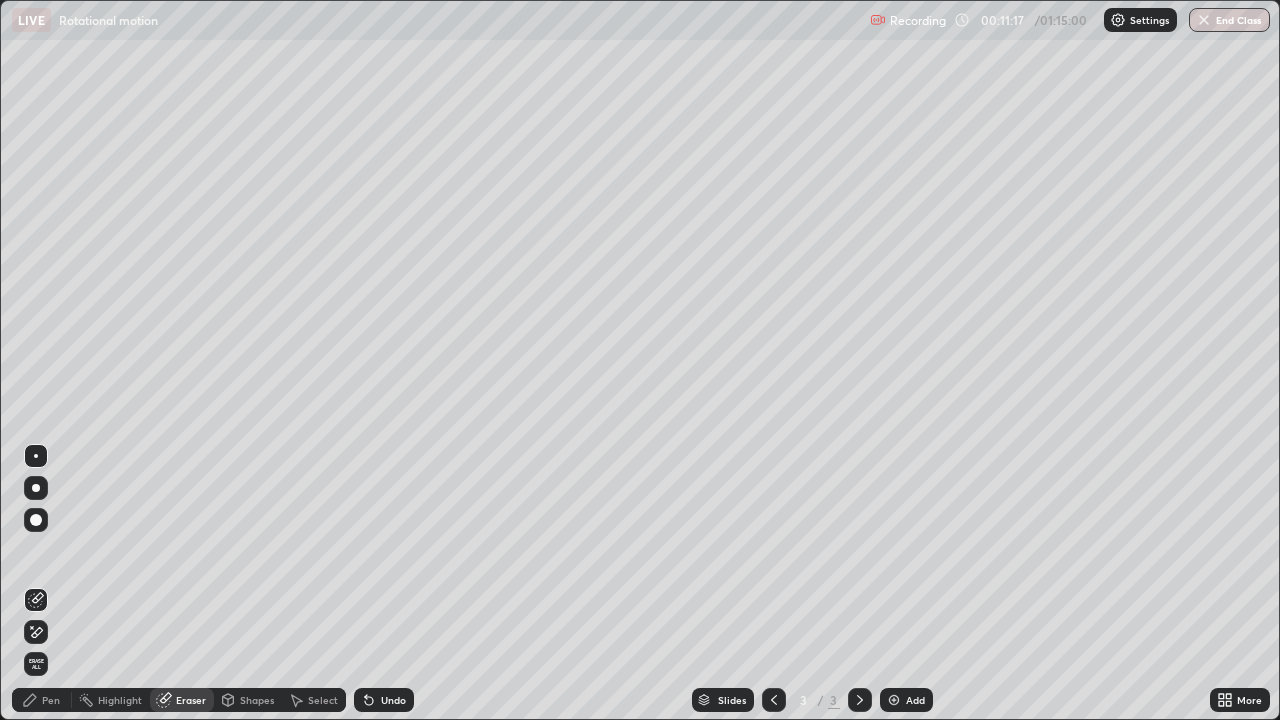 click 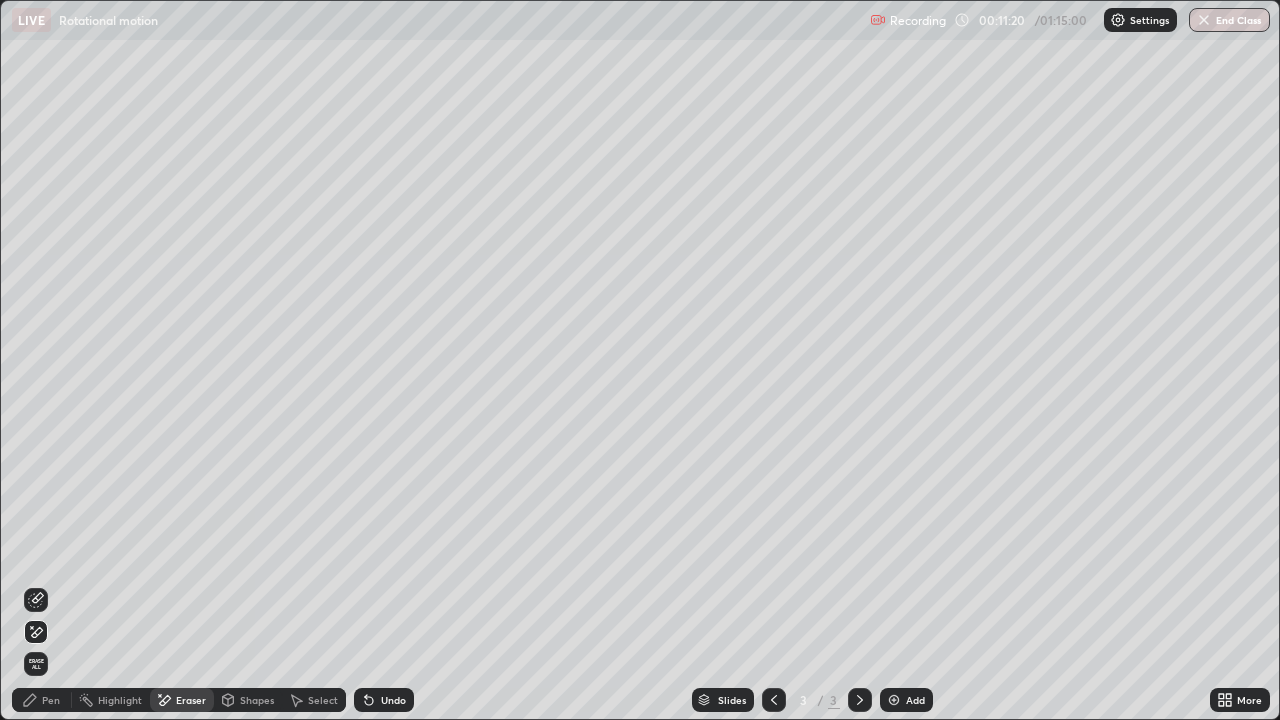 click 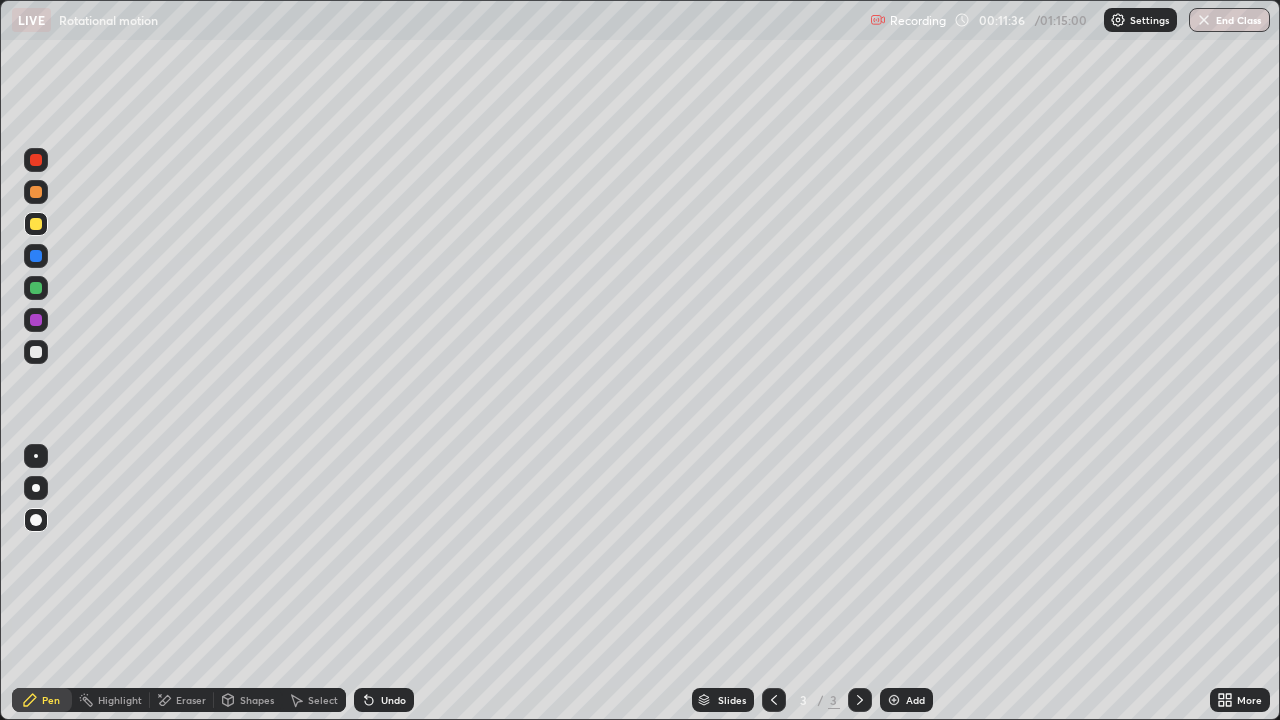 click on "Shapes" at bounding box center (248, 700) 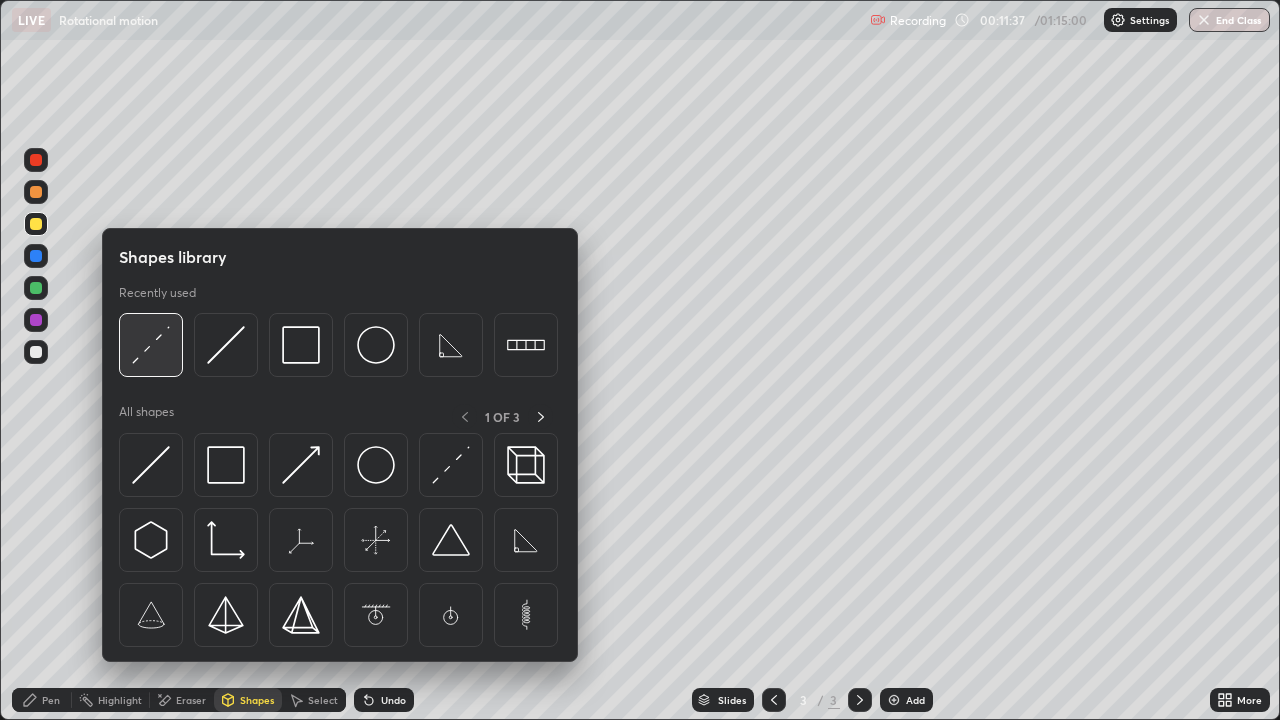 click at bounding box center (151, 345) 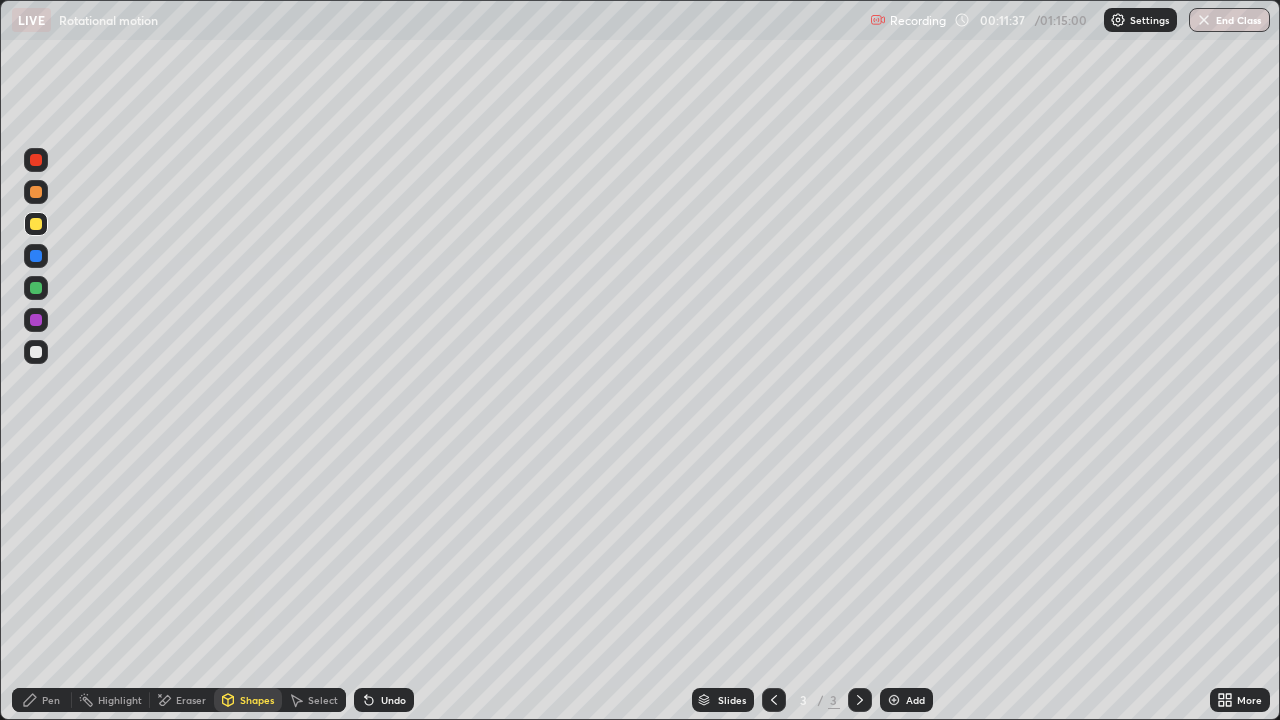 click at bounding box center (36, 352) 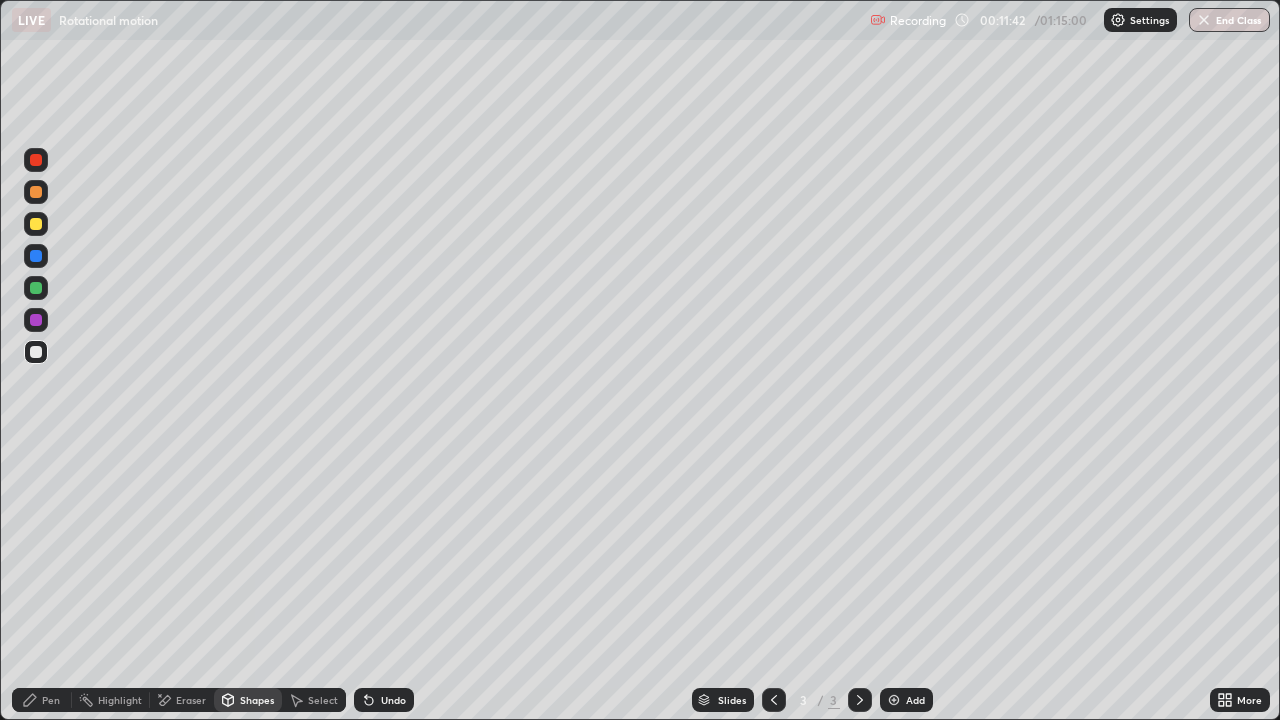 click on "Pen" at bounding box center [51, 700] 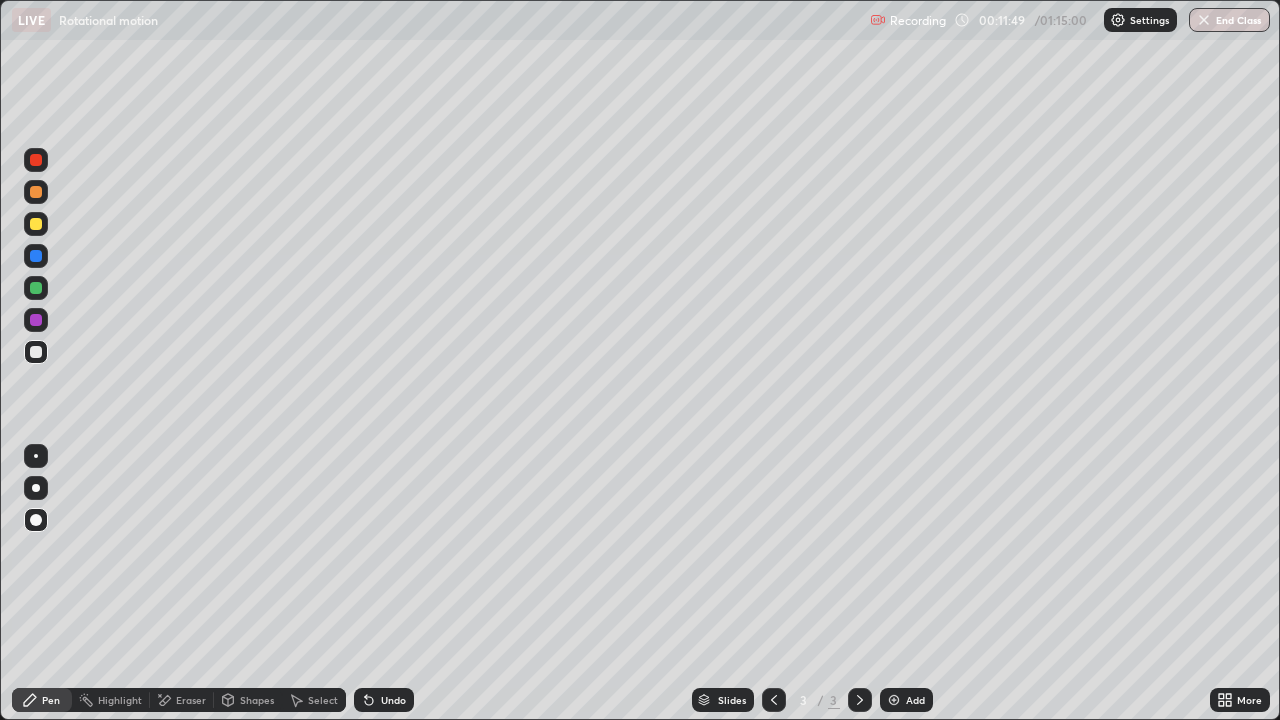 click 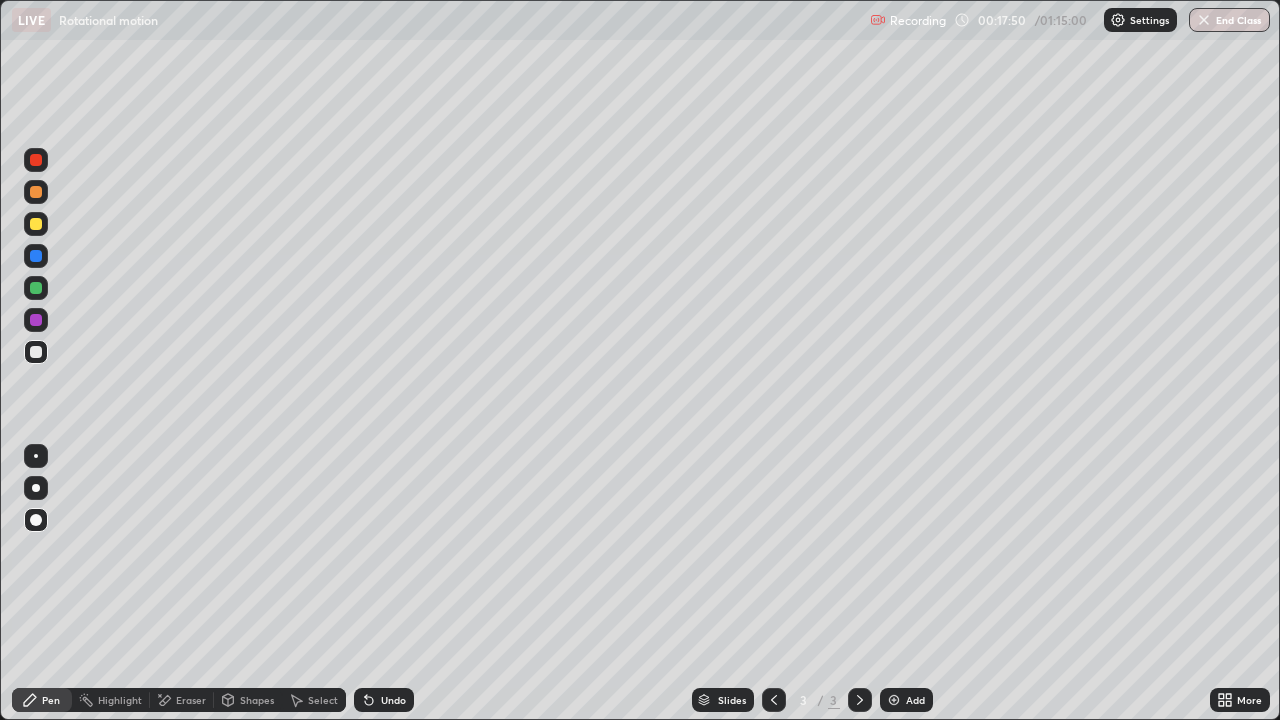 click on "Add" at bounding box center [915, 700] 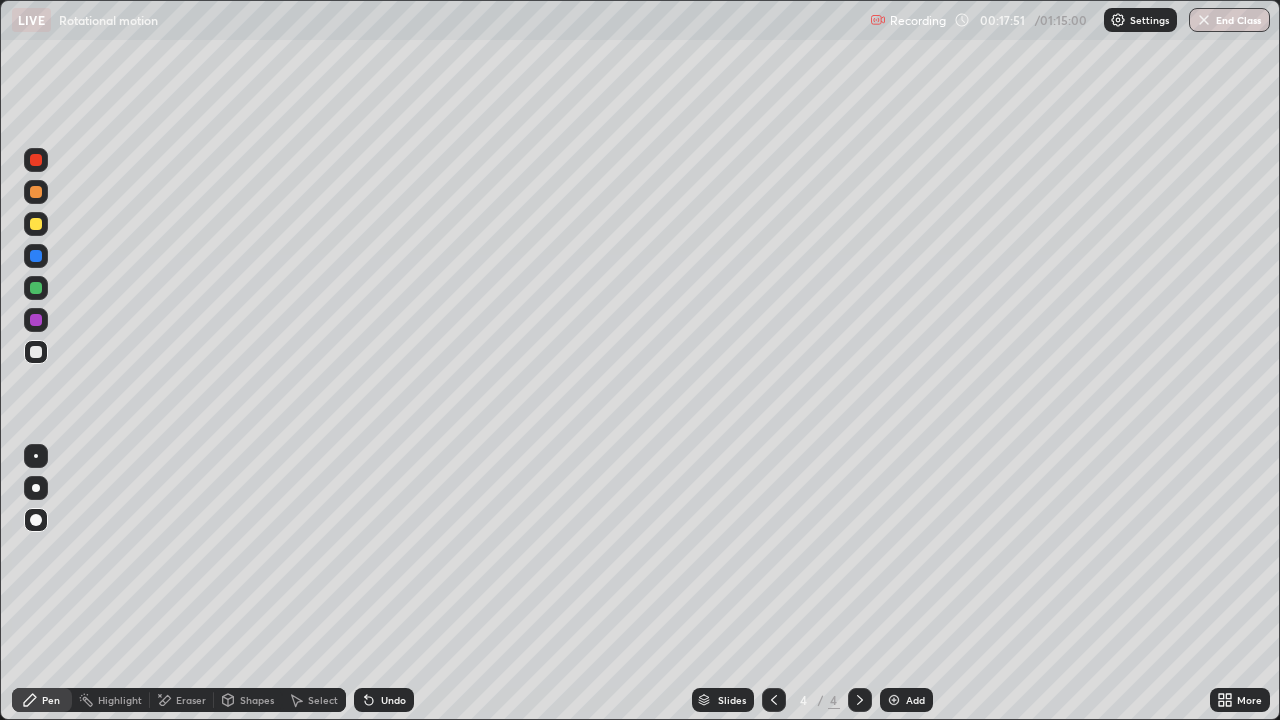 click on "Shapes" at bounding box center (257, 700) 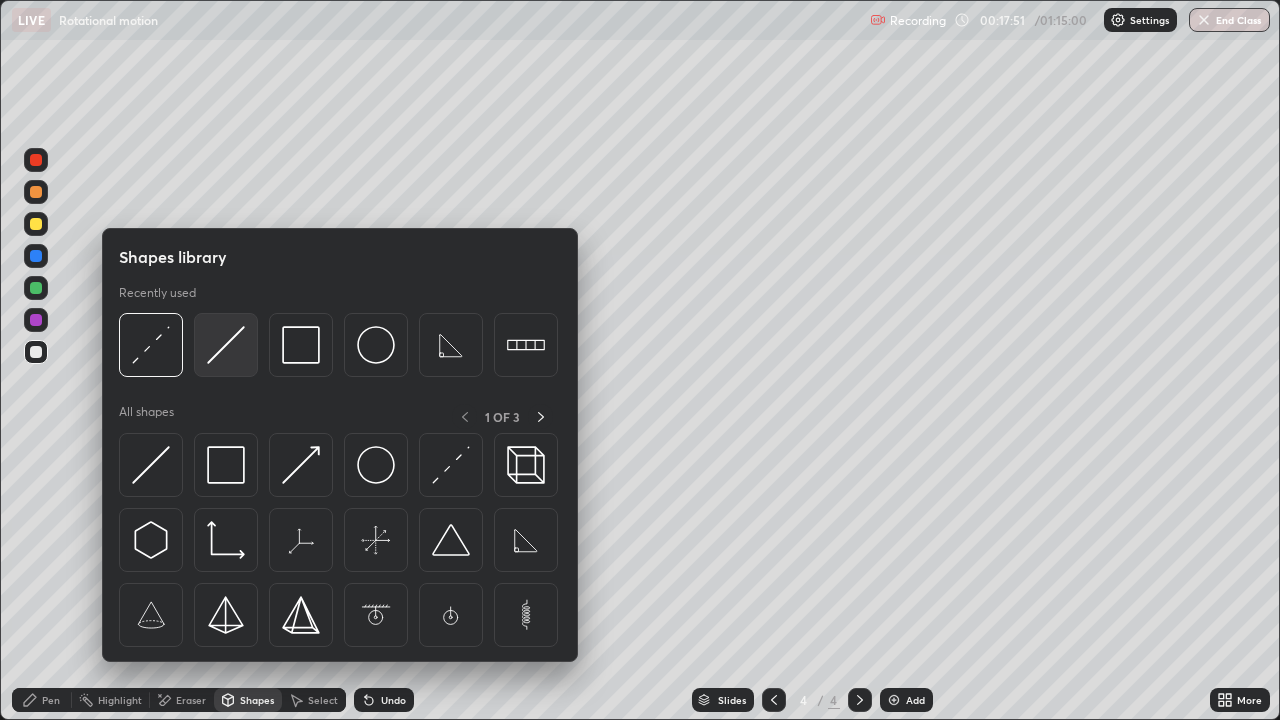 click at bounding box center (226, 345) 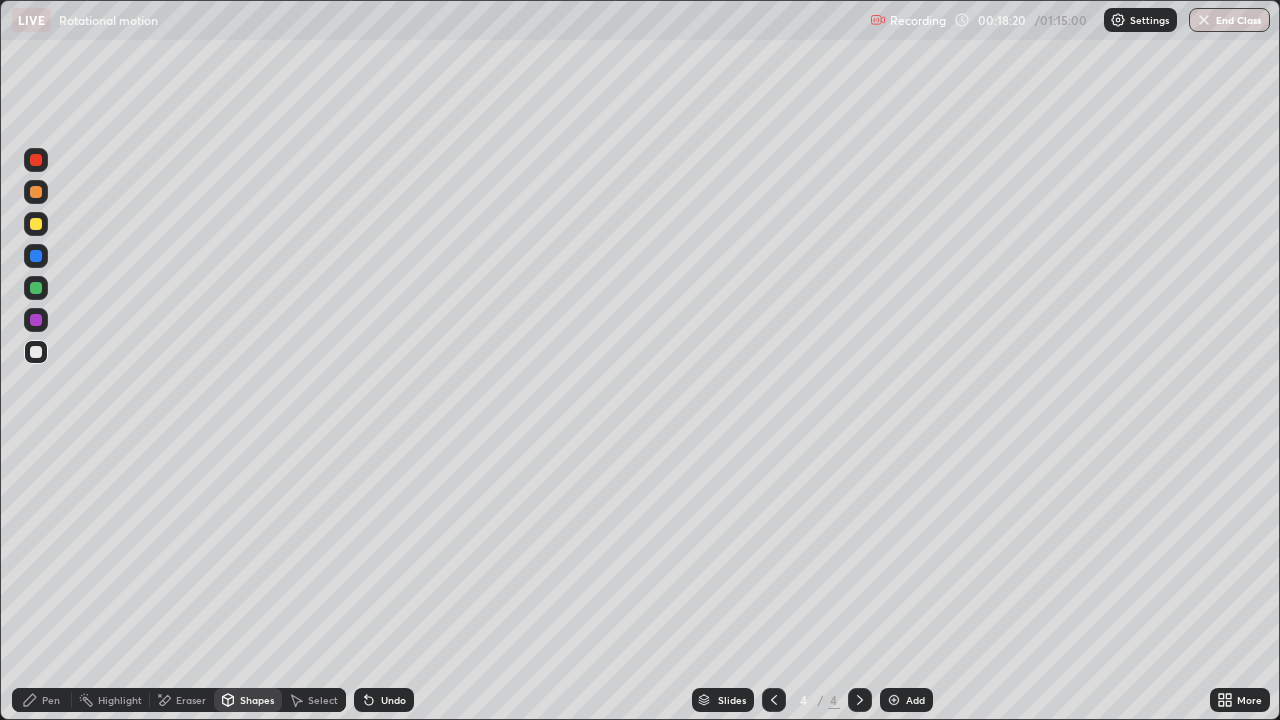 click on "Shapes" at bounding box center [257, 700] 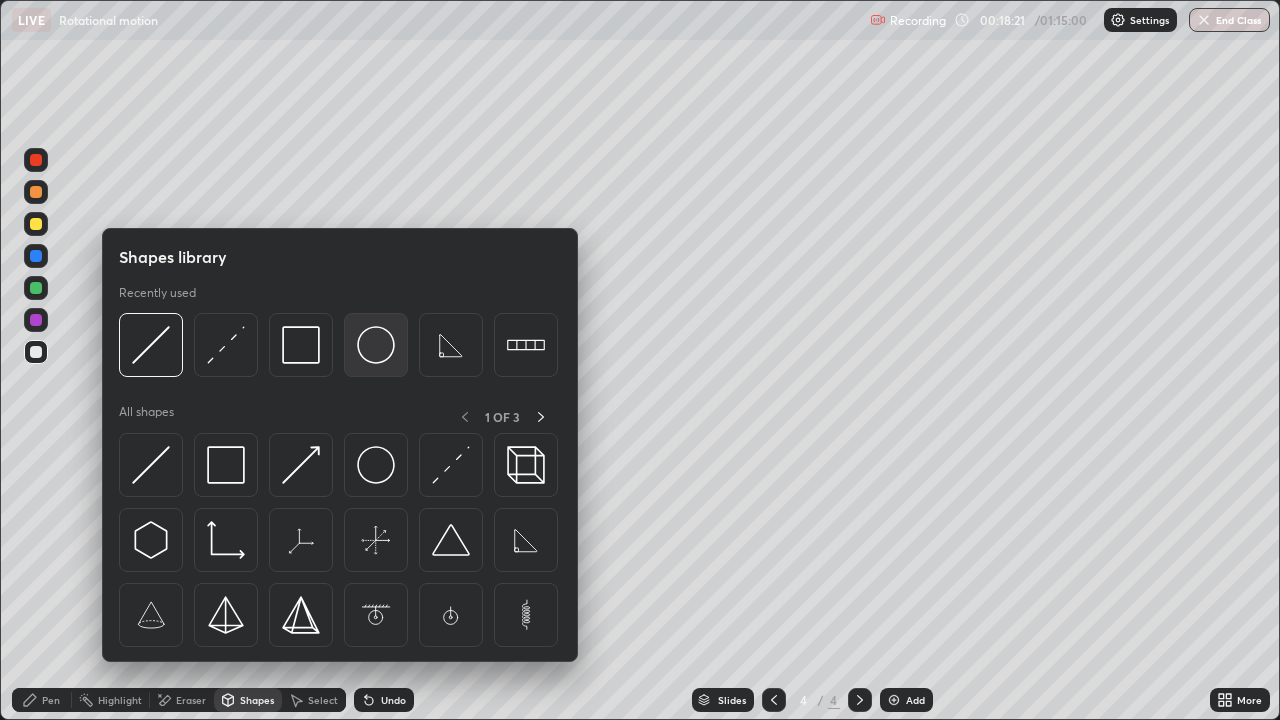 click at bounding box center [376, 345] 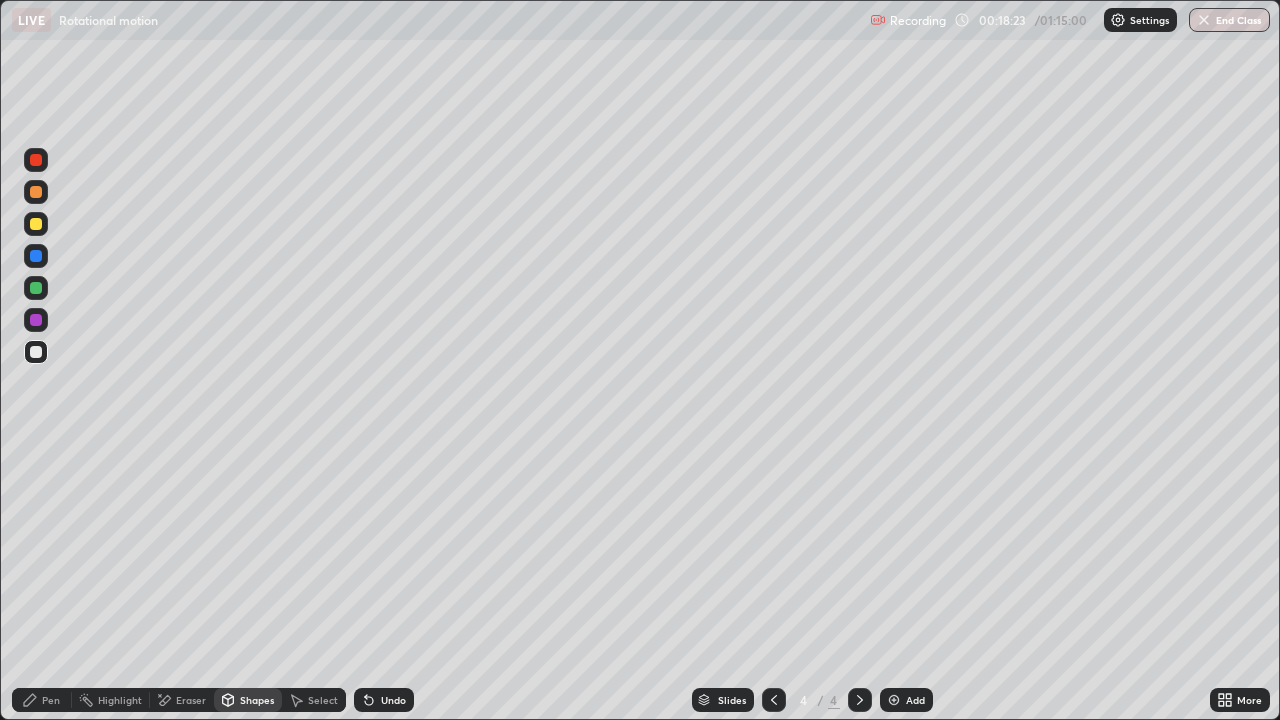 click on "Shapes" at bounding box center [257, 700] 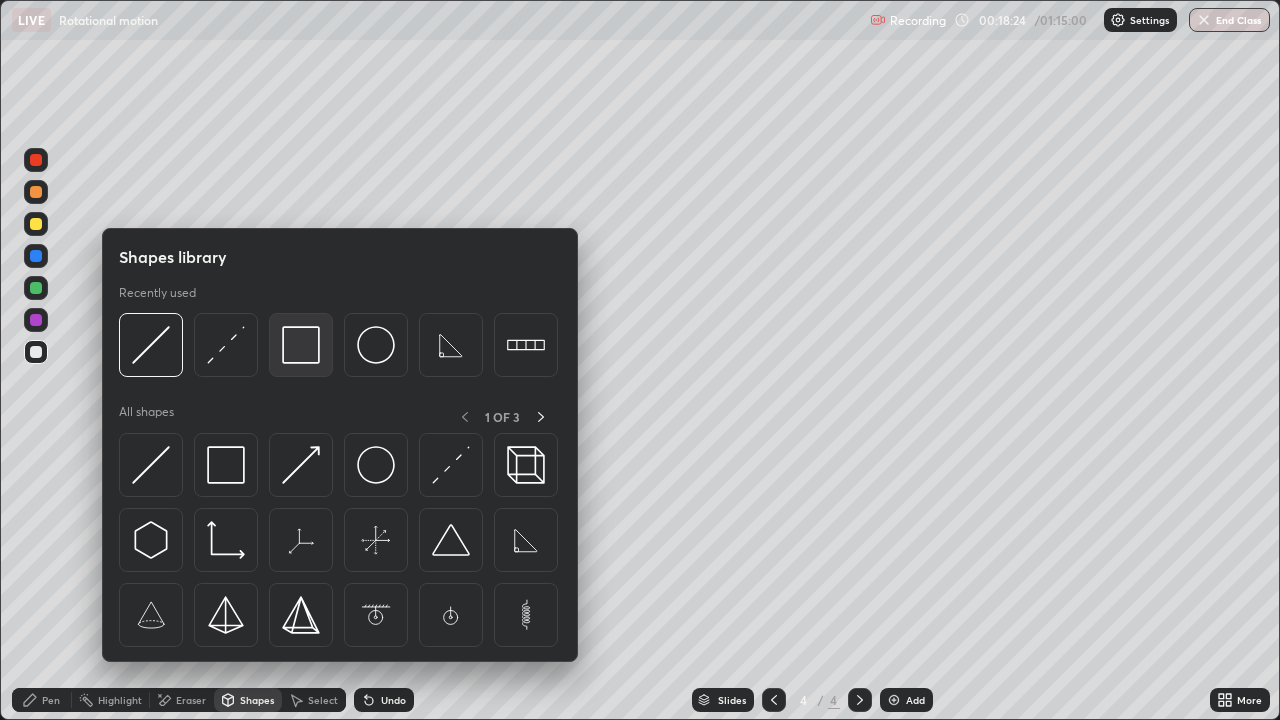 click at bounding box center [301, 345] 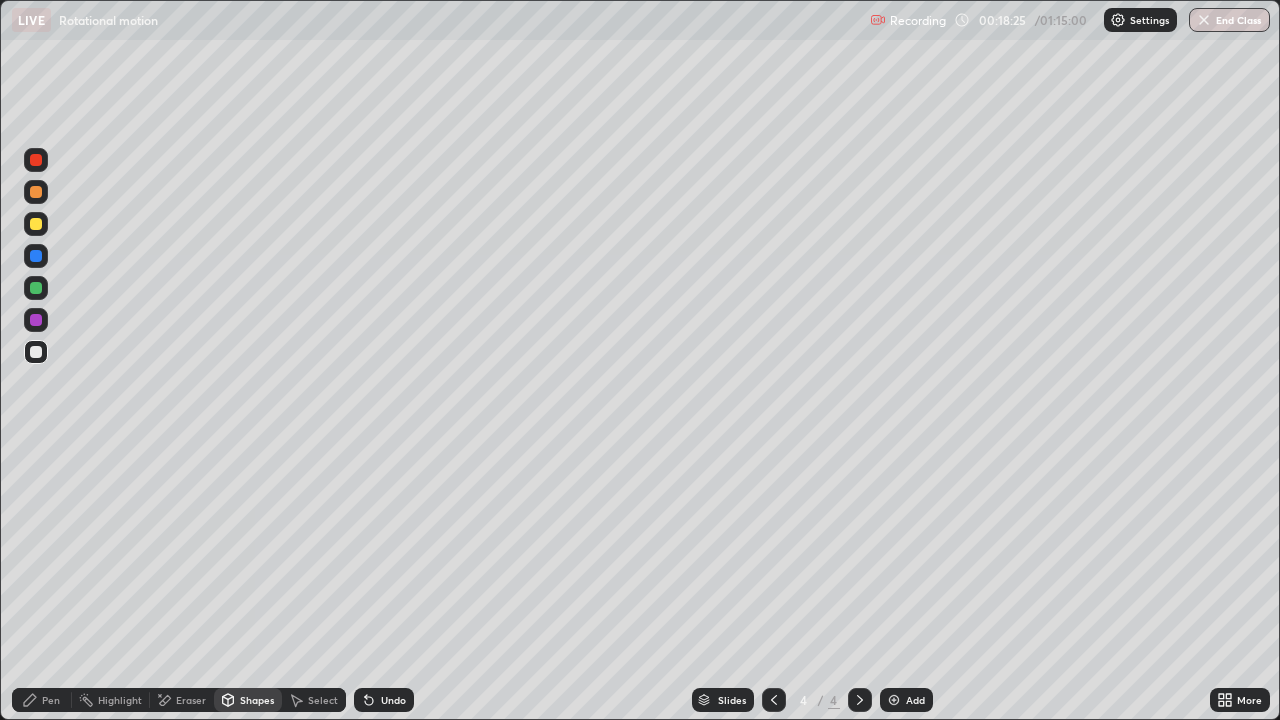 click on "Shapes" at bounding box center [257, 700] 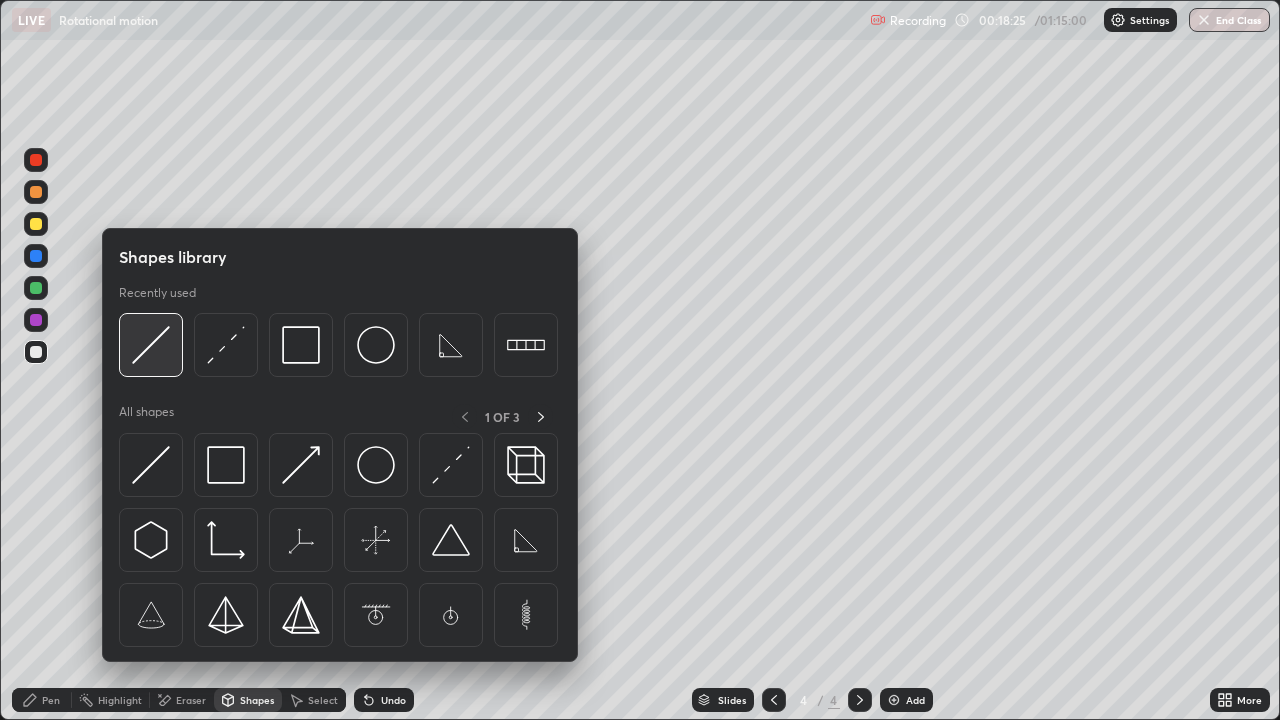 click at bounding box center (151, 345) 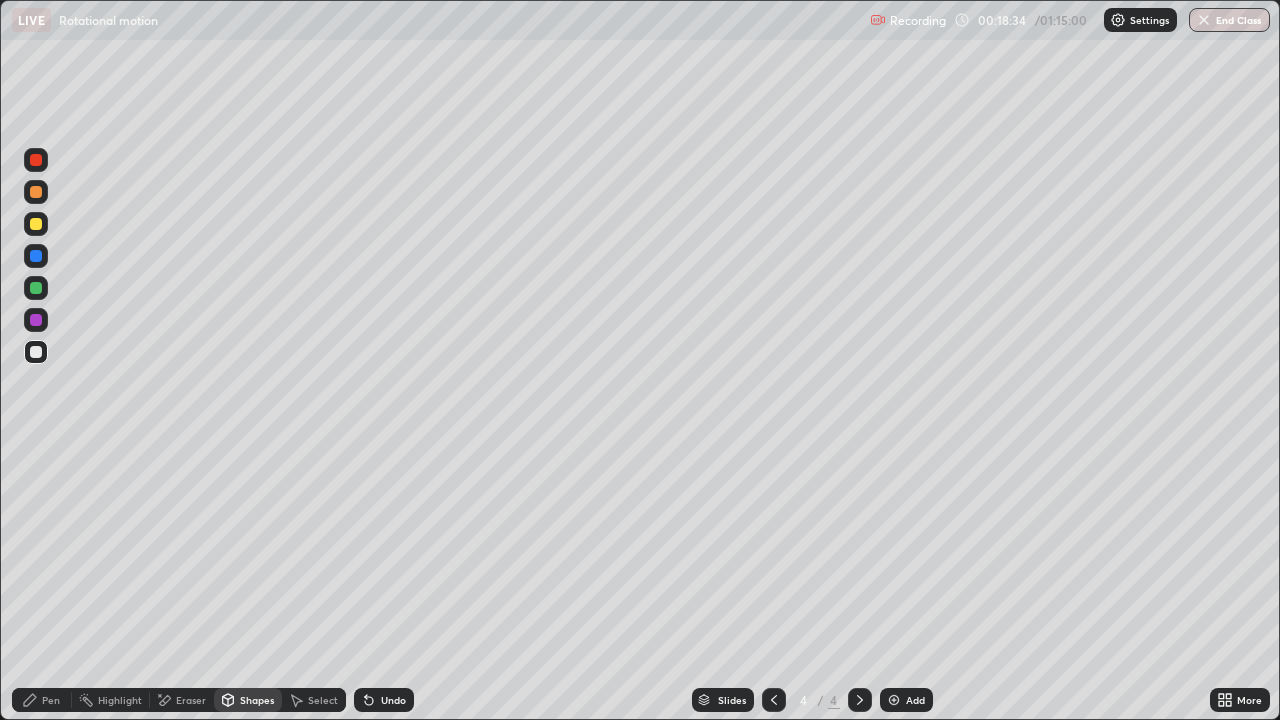 click on "Pen" at bounding box center [42, 700] 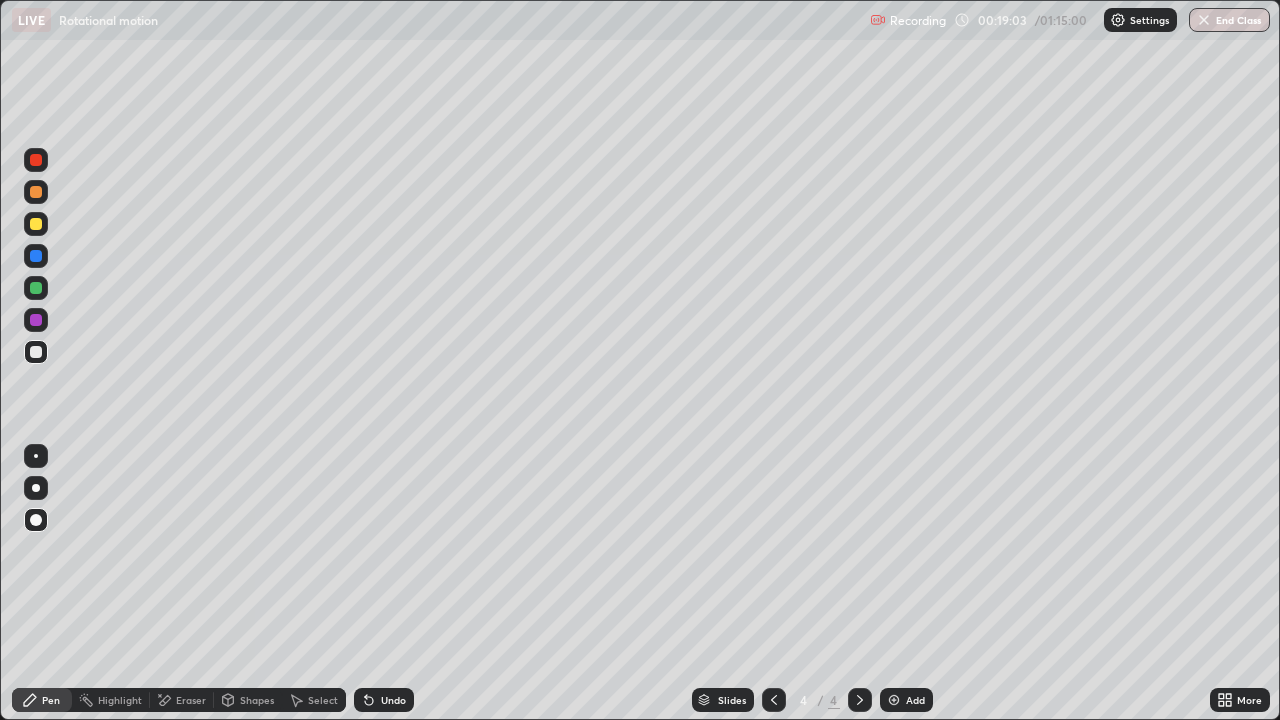 click on "Pen" at bounding box center [51, 700] 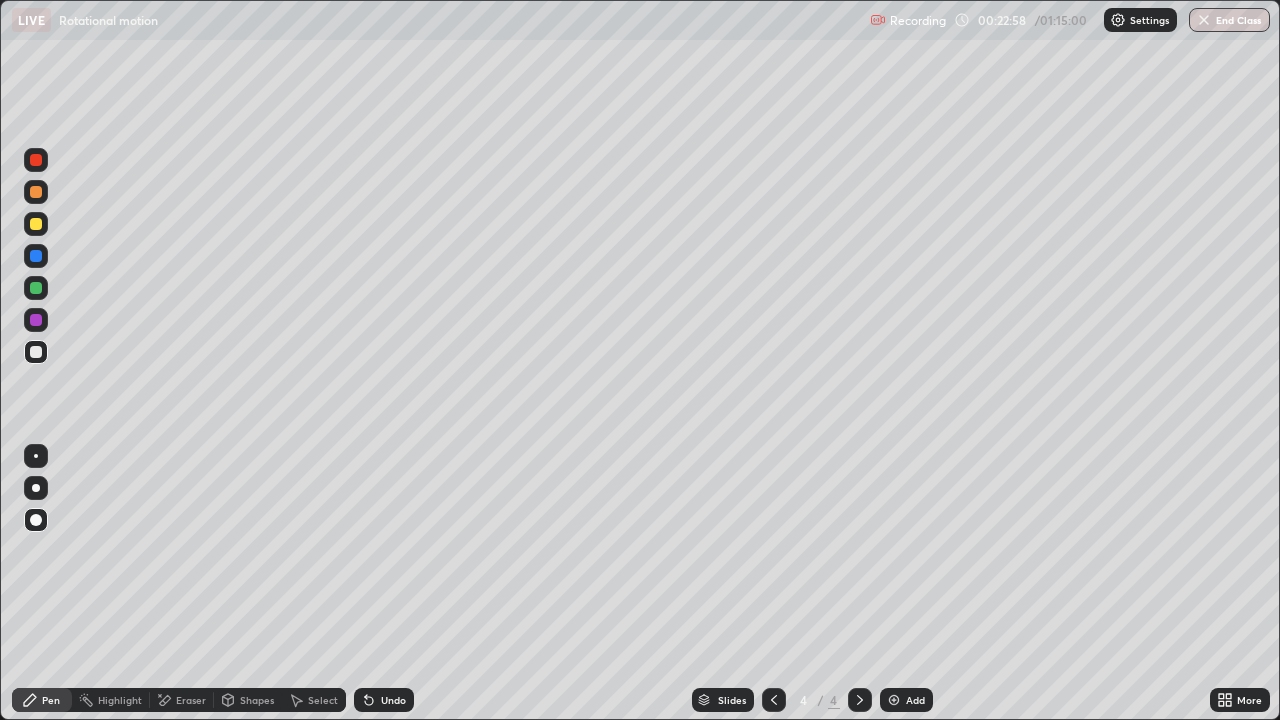 click on "Shapes" at bounding box center (248, 700) 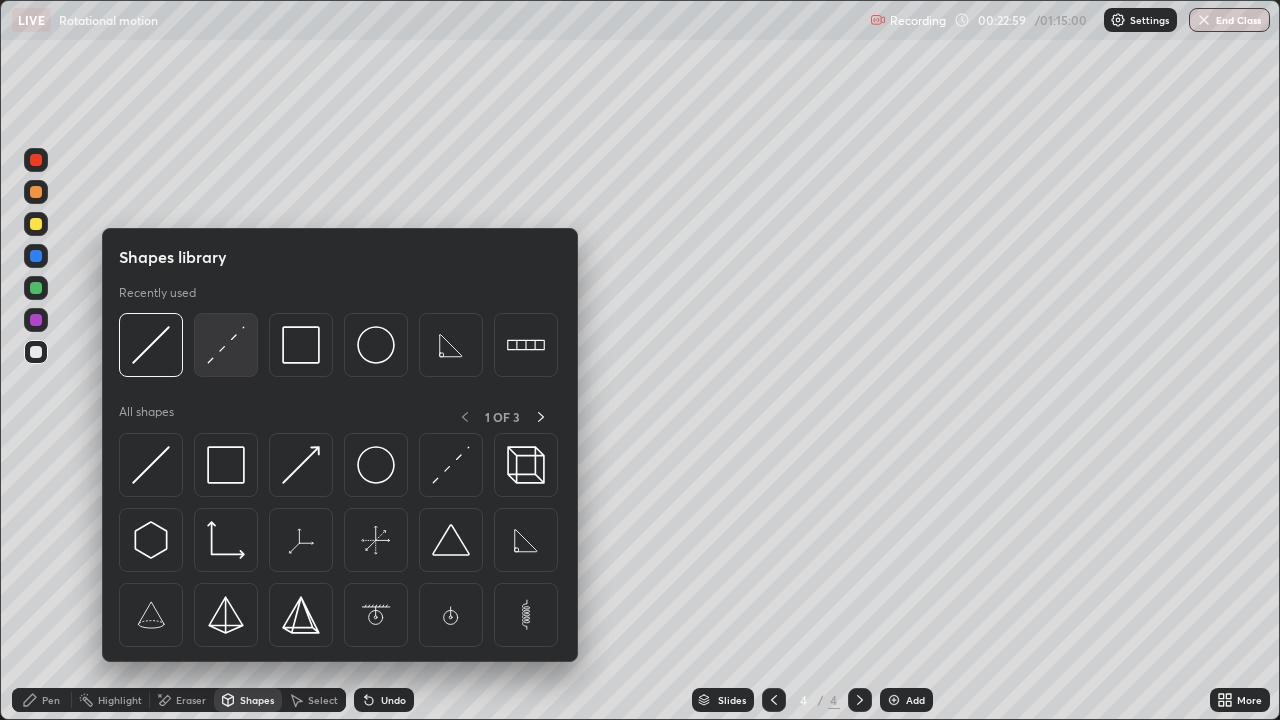 click at bounding box center (226, 345) 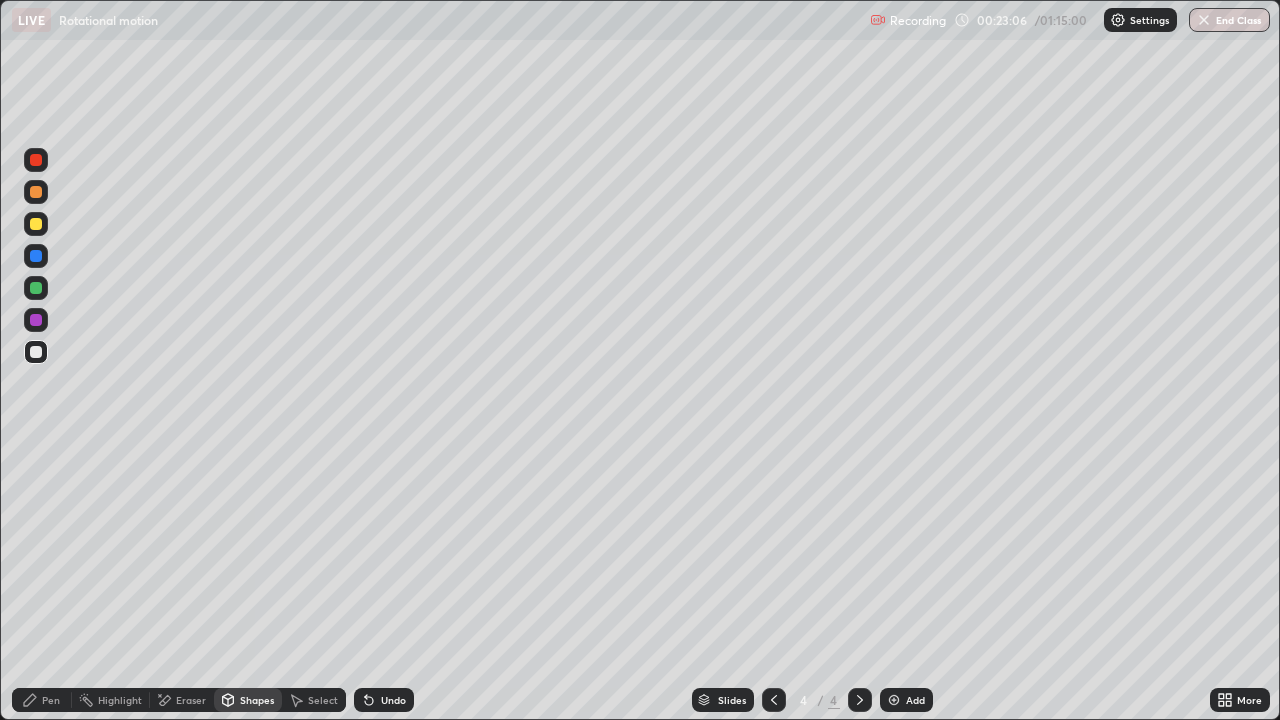 click on "Pen" at bounding box center [42, 700] 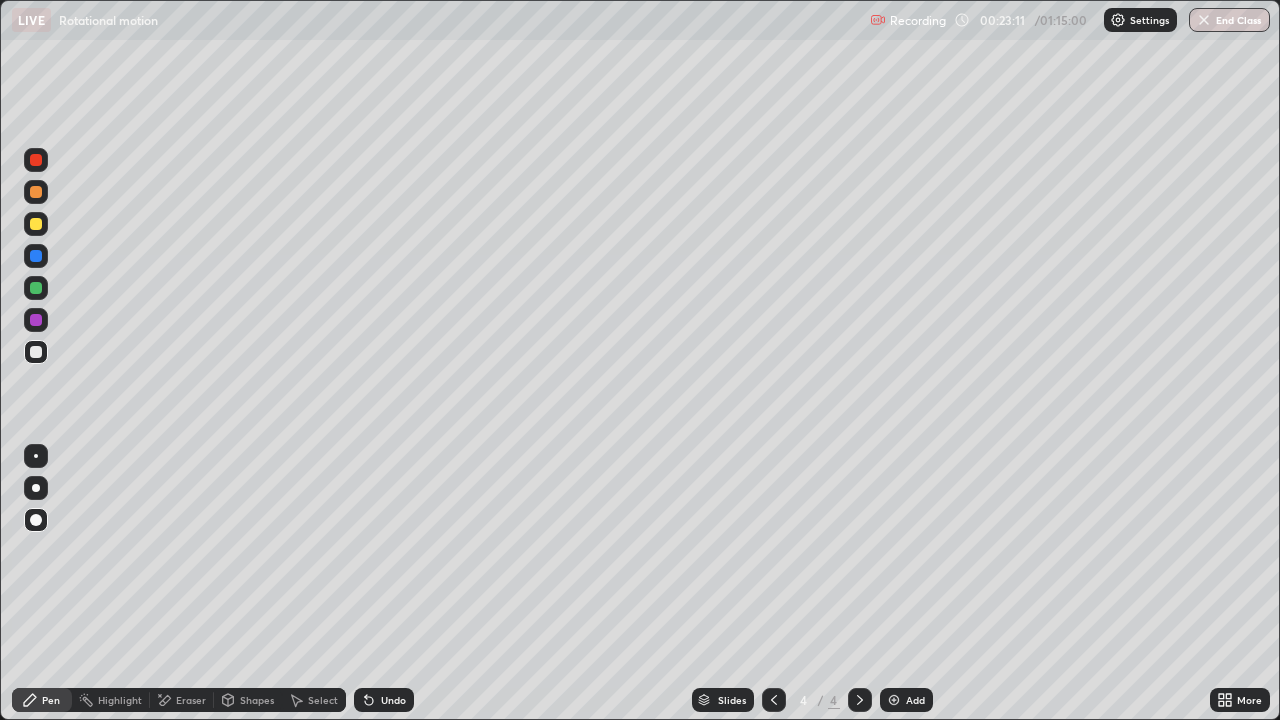 click on "Undo" at bounding box center (393, 700) 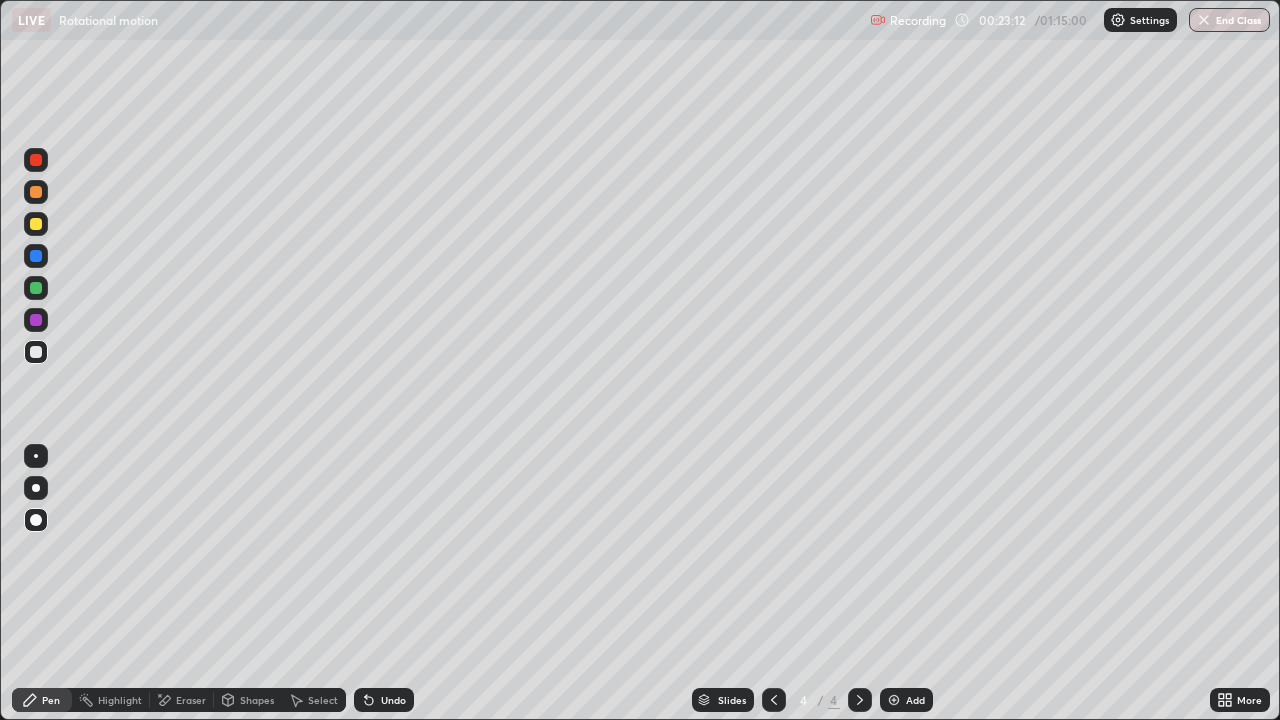click on "Undo" at bounding box center [393, 700] 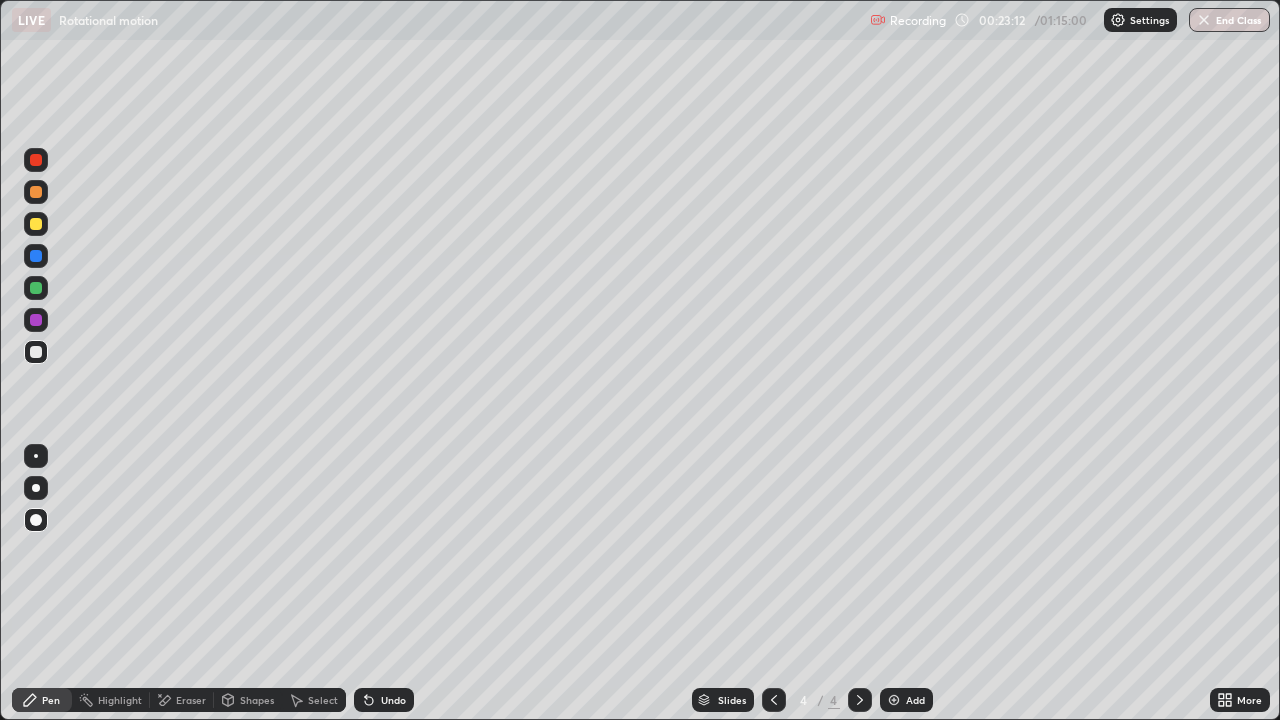 click on "Undo" at bounding box center (393, 700) 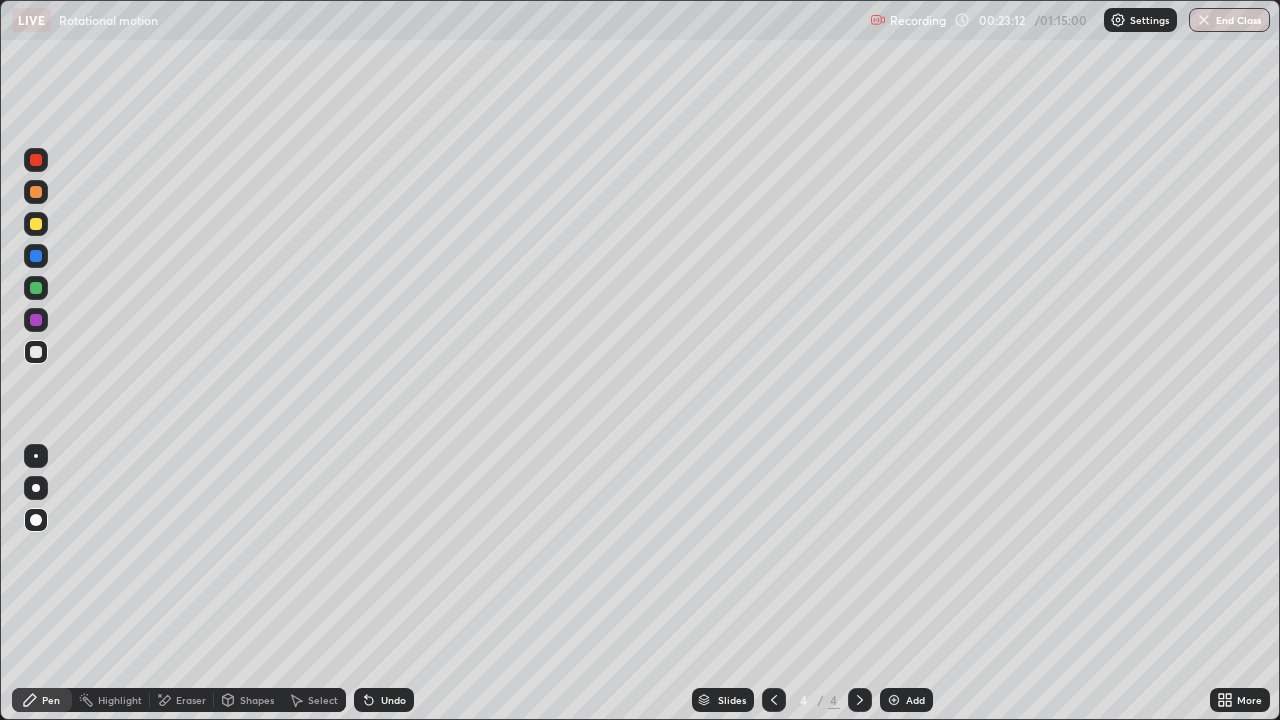 click on "Undo" at bounding box center (393, 700) 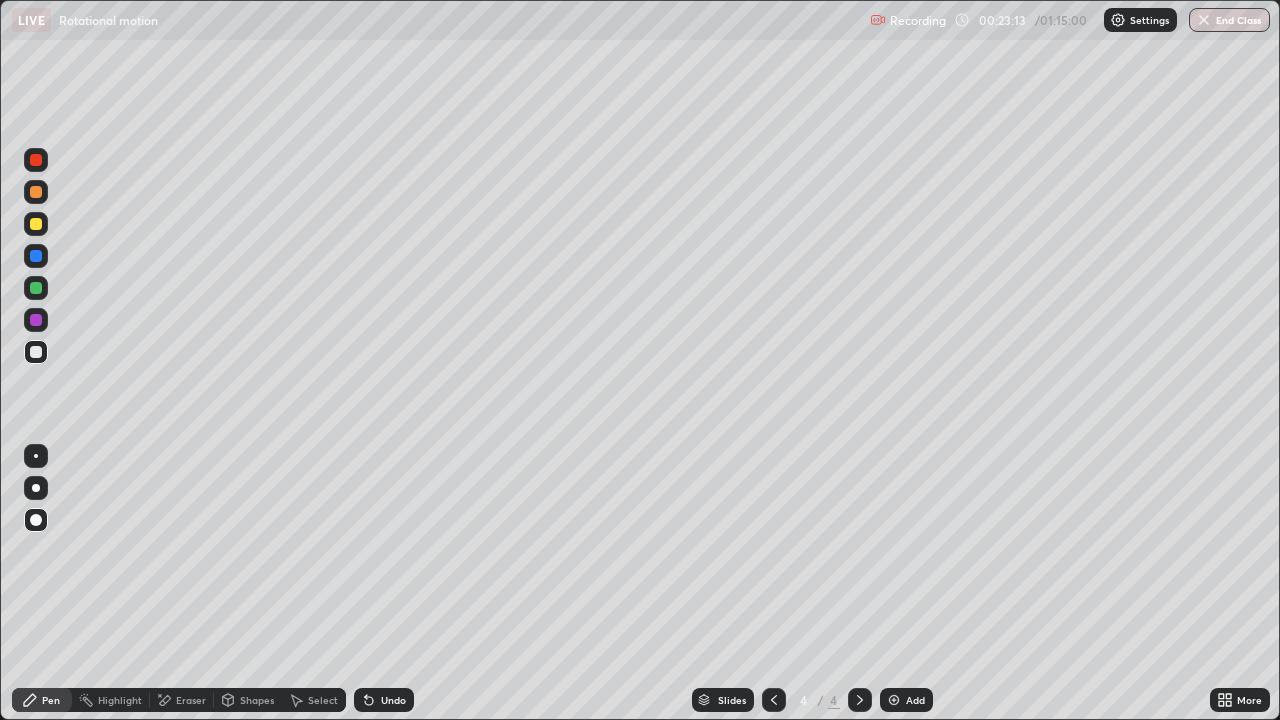 click on "Undo" at bounding box center [384, 700] 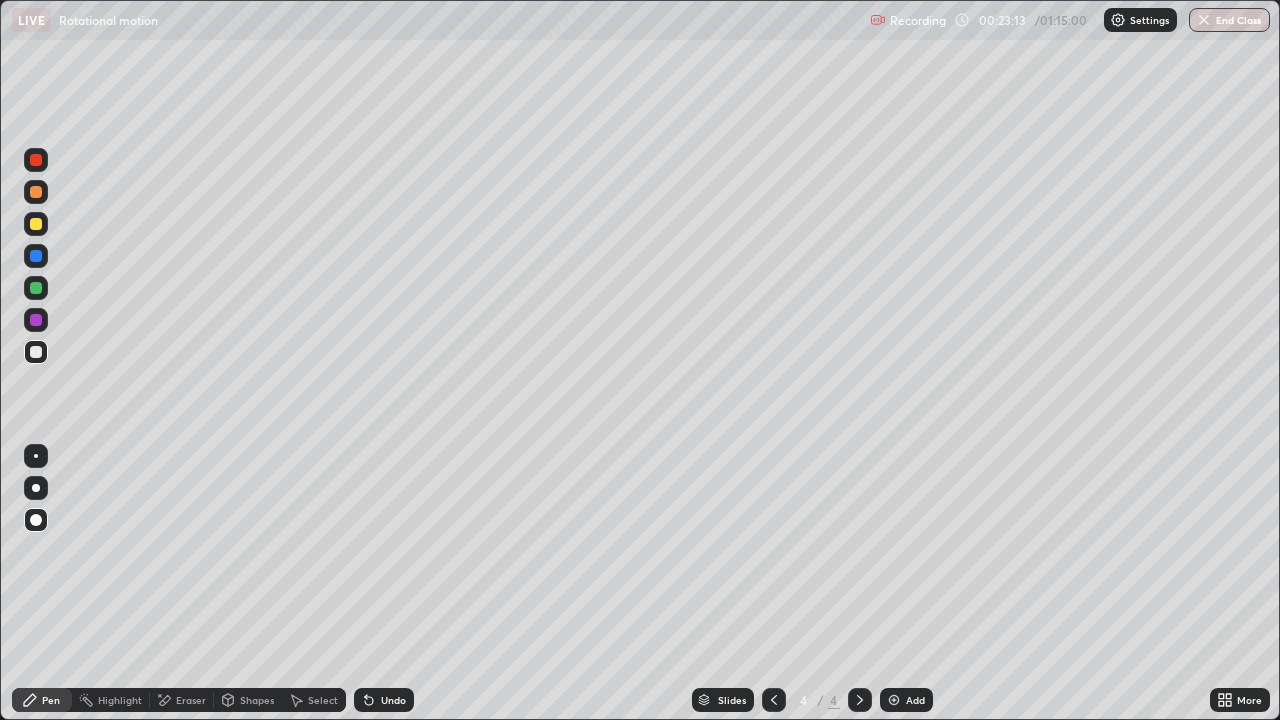 click on "Undo" at bounding box center (384, 700) 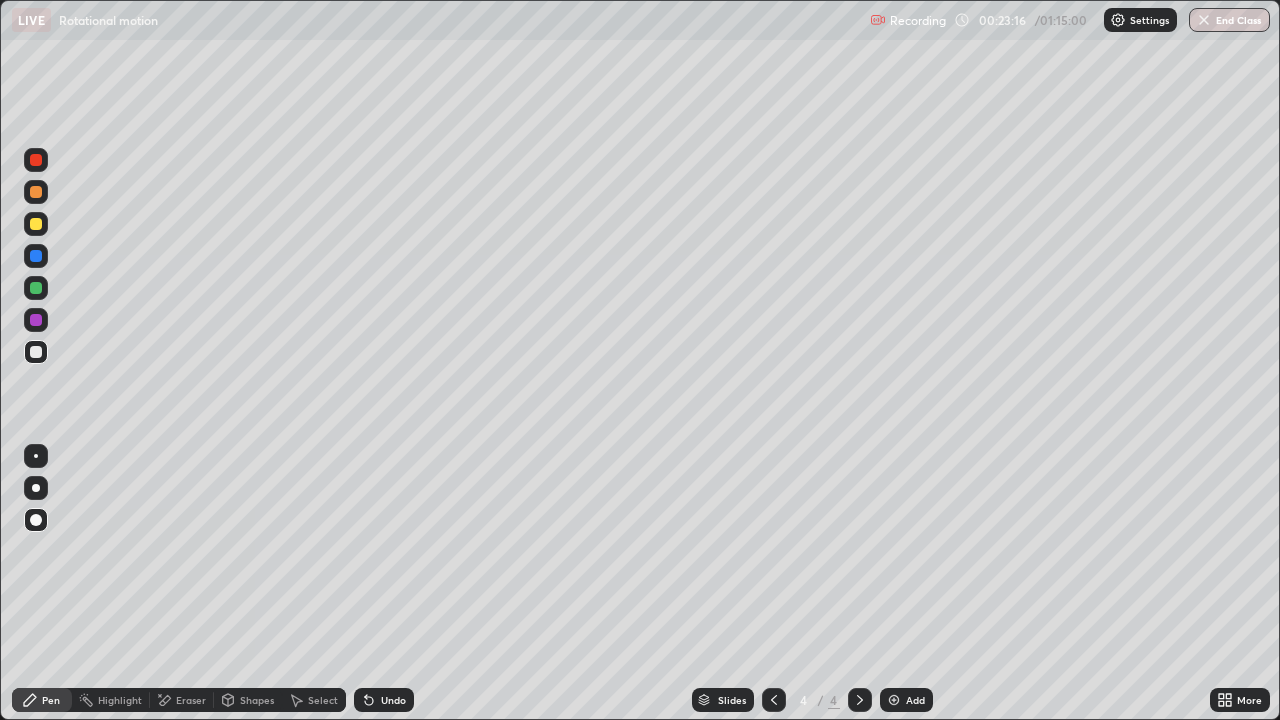 click on "Undo" at bounding box center (384, 700) 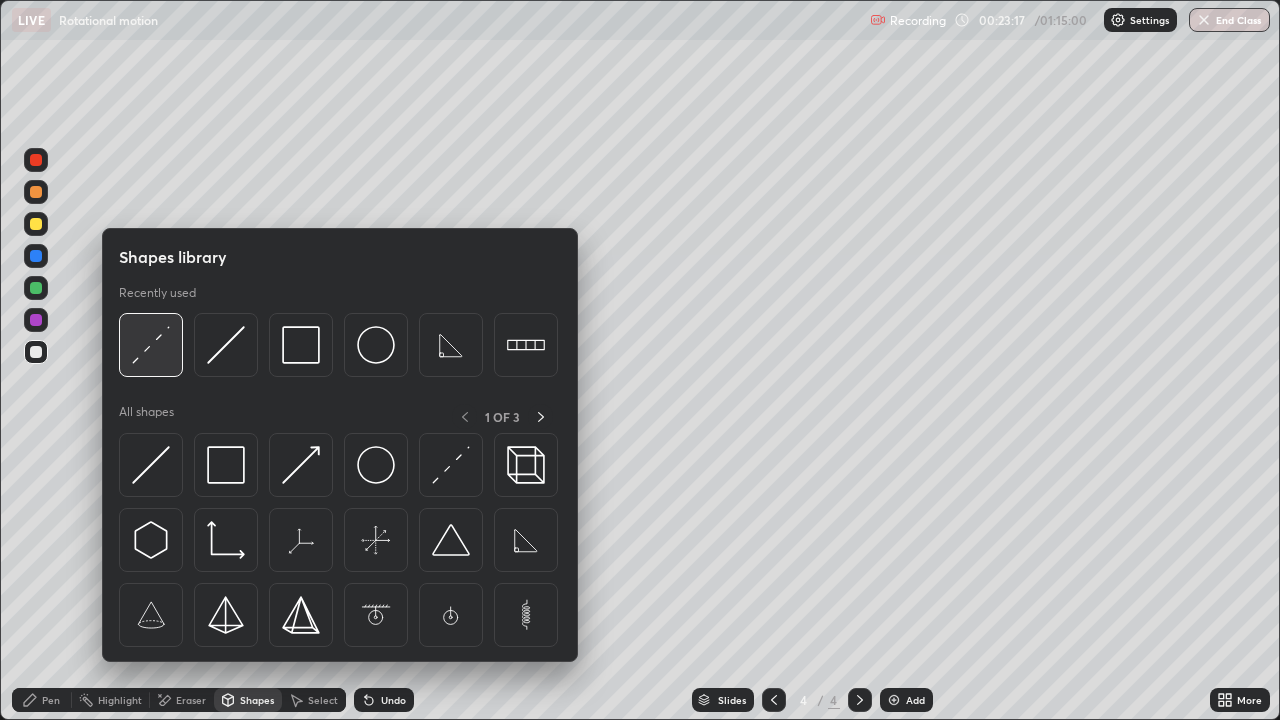 click at bounding box center (151, 345) 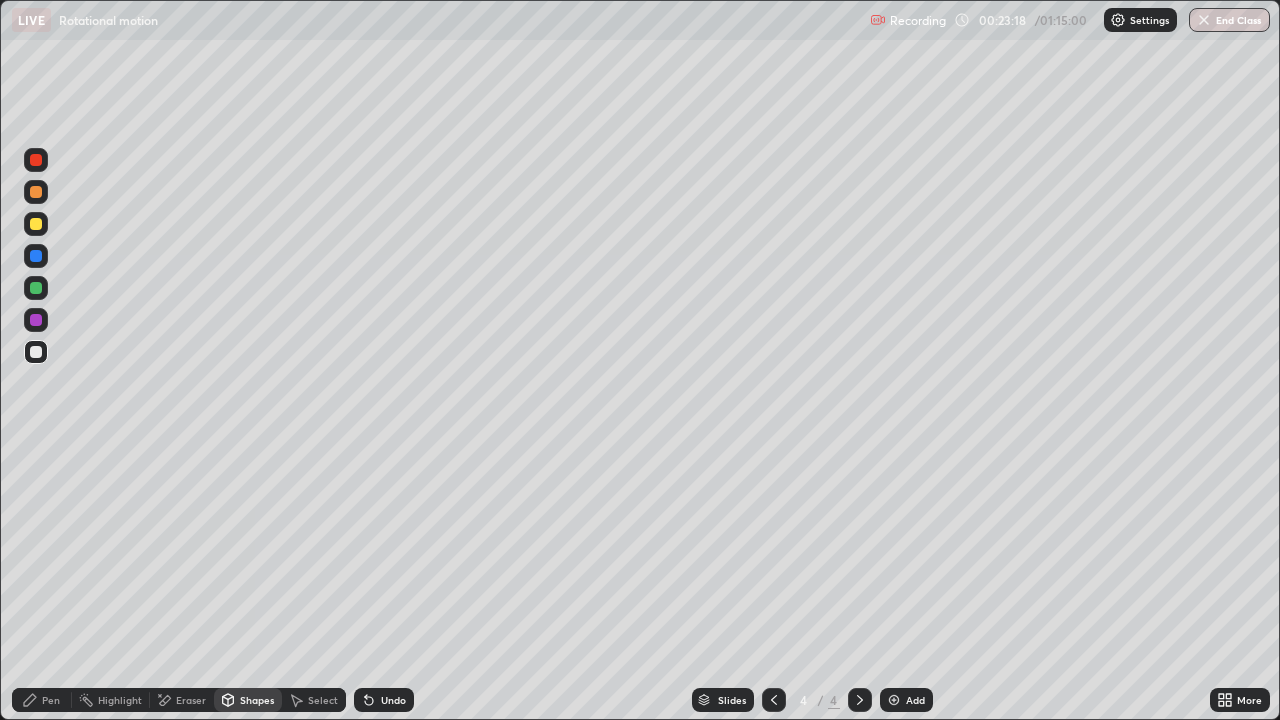 click on "Pen" at bounding box center (42, 700) 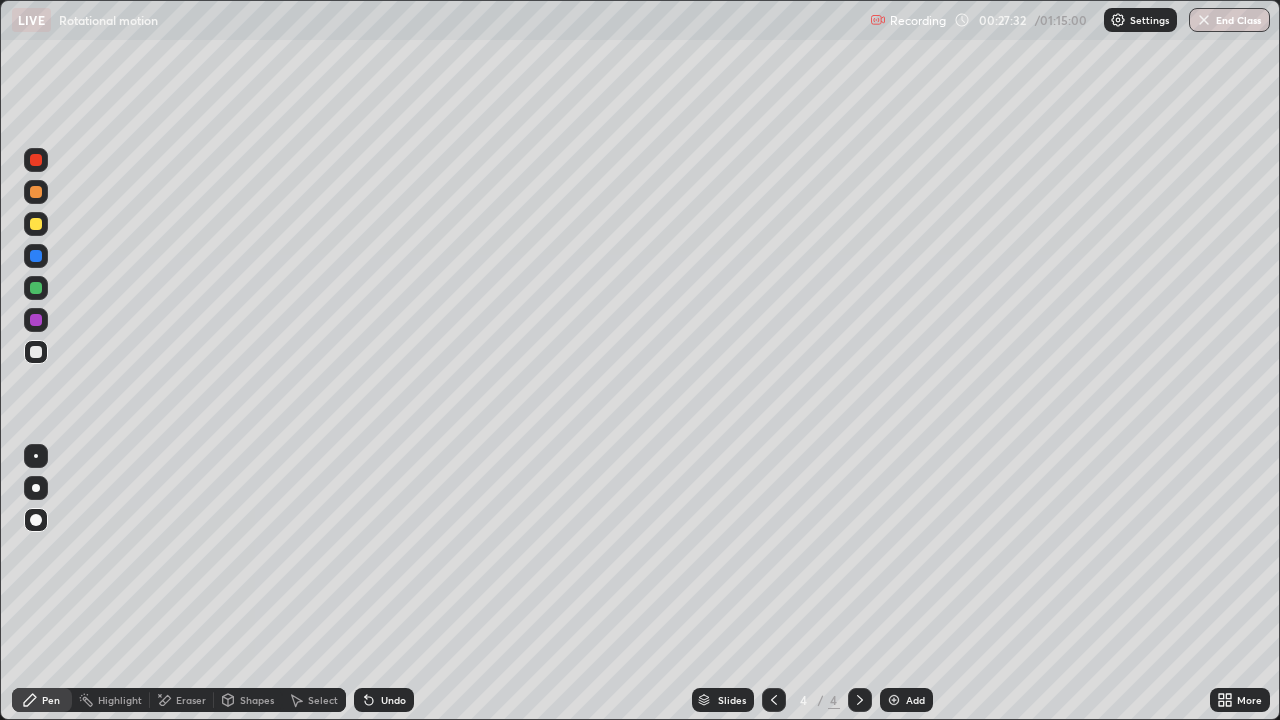 click on "Shapes" at bounding box center [248, 700] 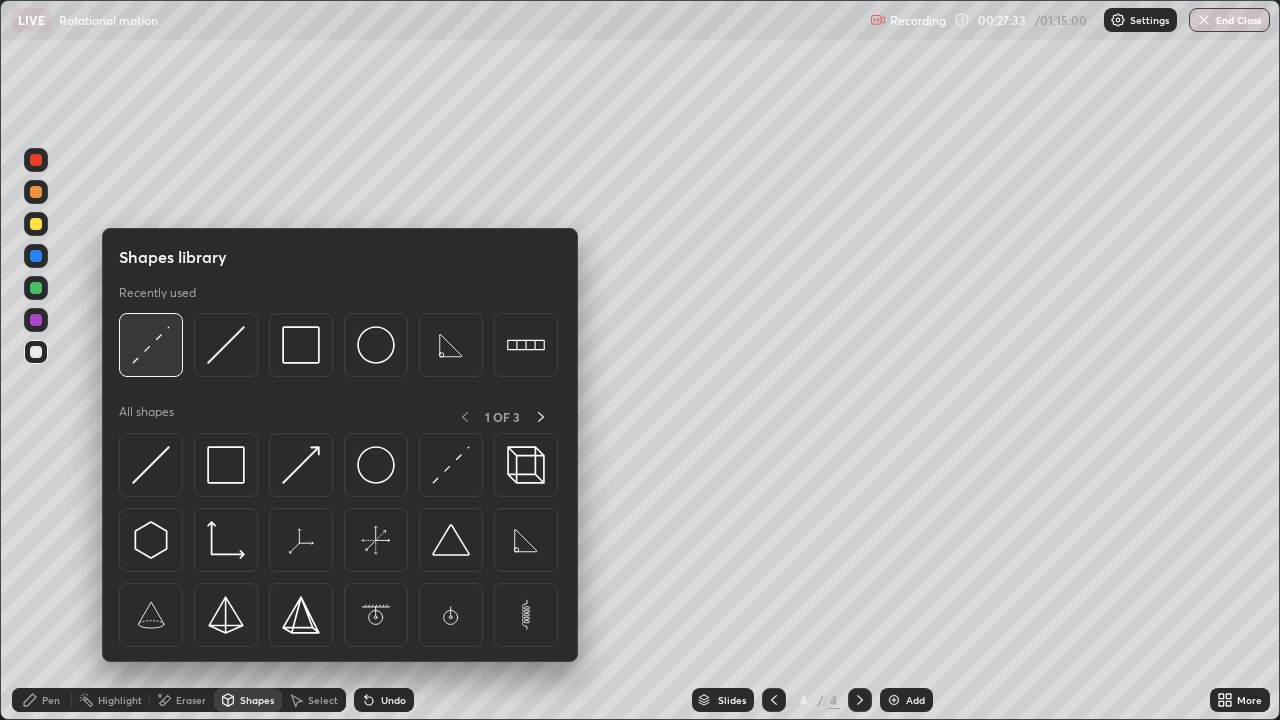 click at bounding box center (151, 345) 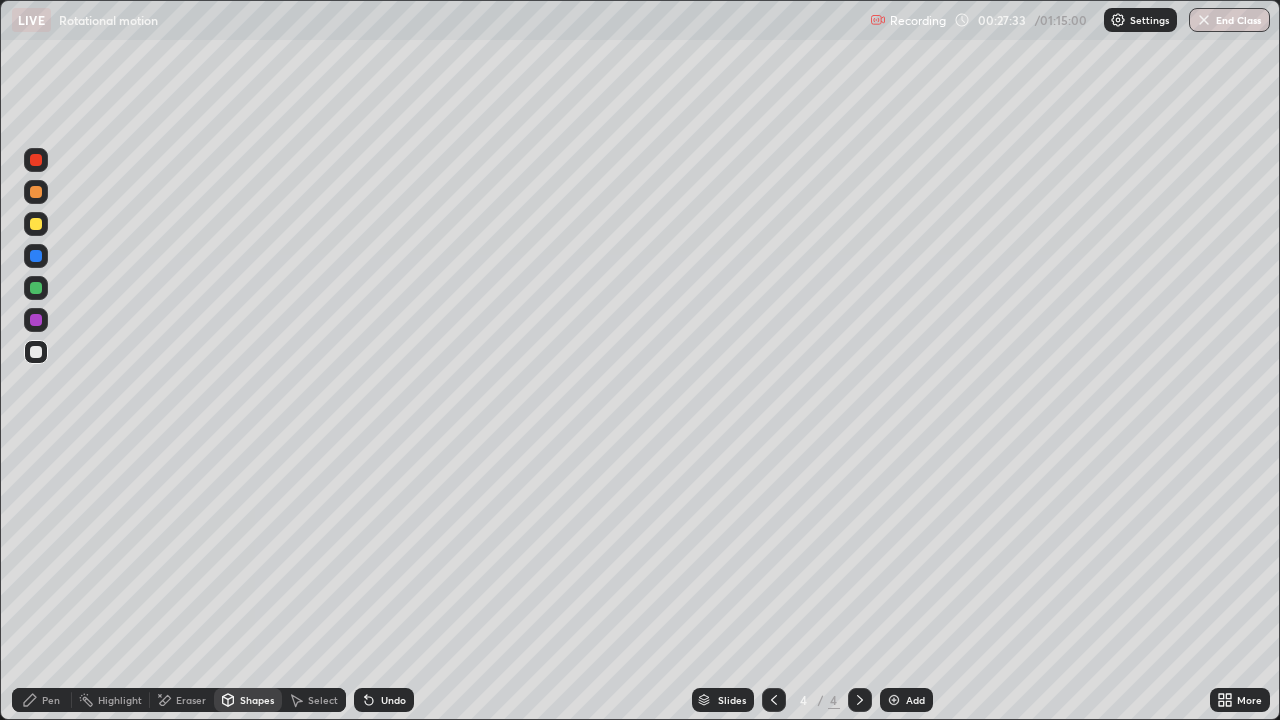 click at bounding box center [36, 224] 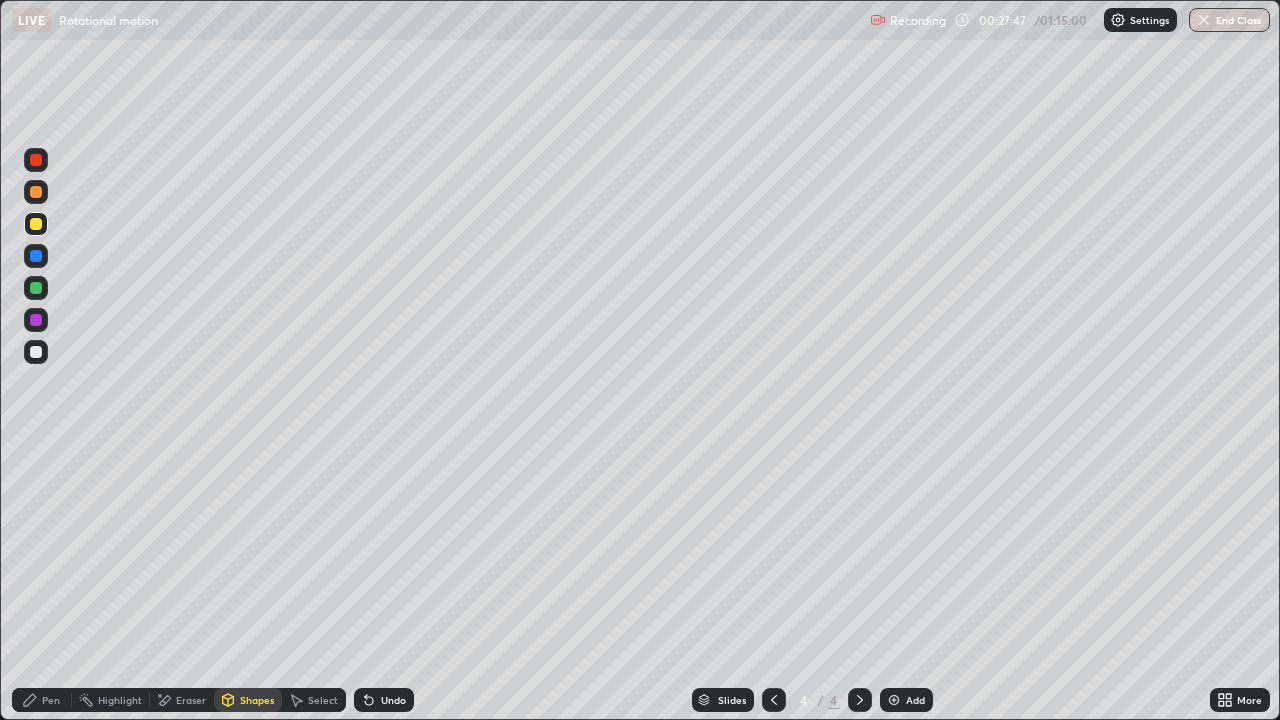 click on "Shapes" at bounding box center [257, 700] 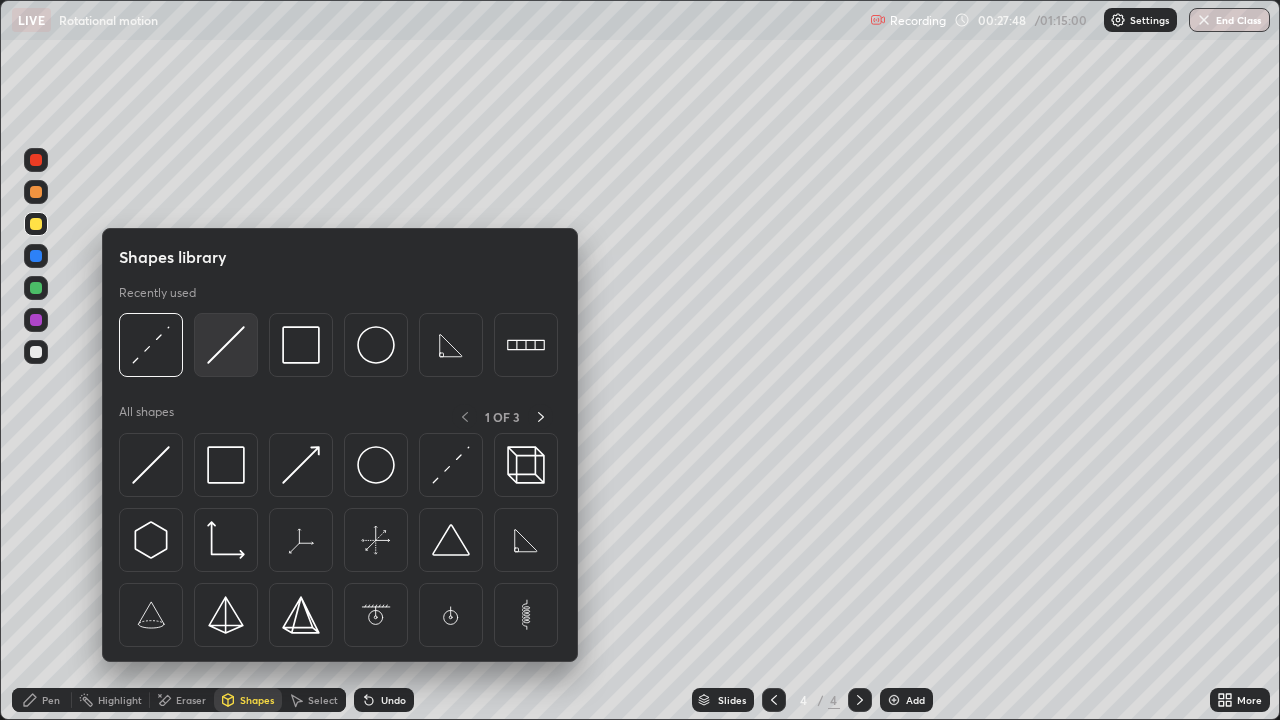 click at bounding box center [226, 345] 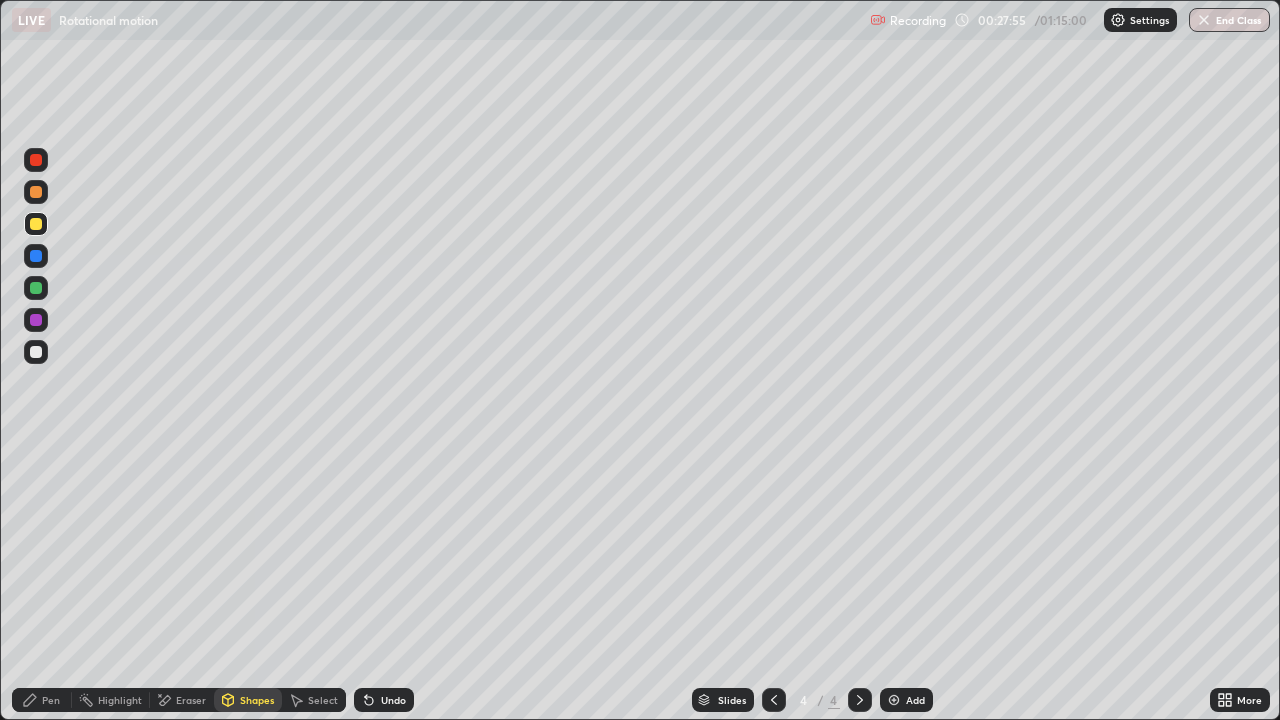click on "Shapes" at bounding box center (257, 700) 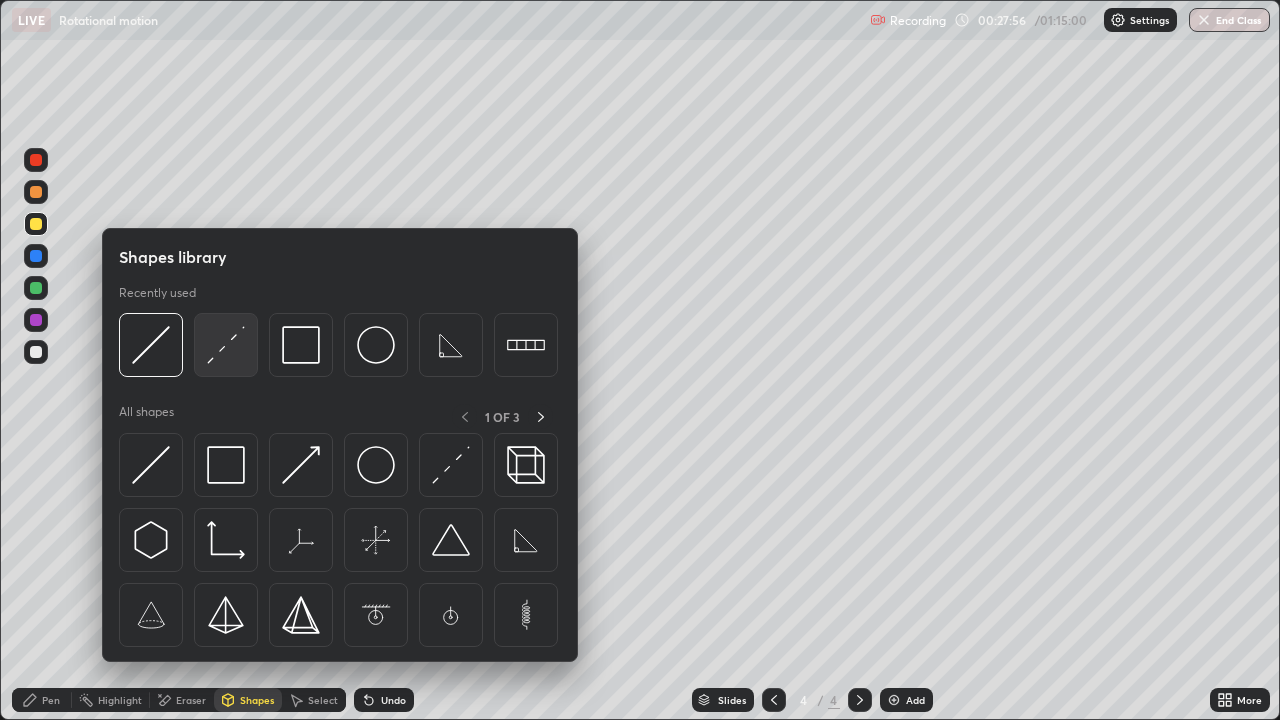 click at bounding box center (226, 345) 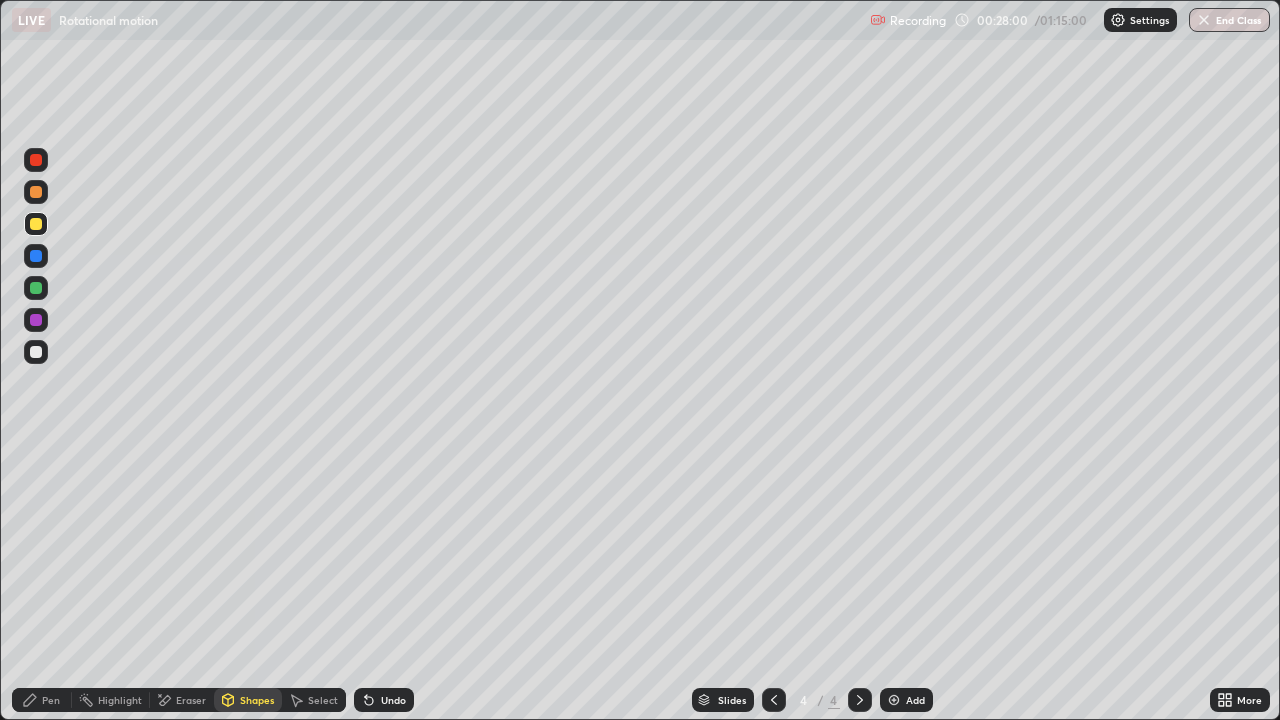 click on "Pen" at bounding box center [42, 700] 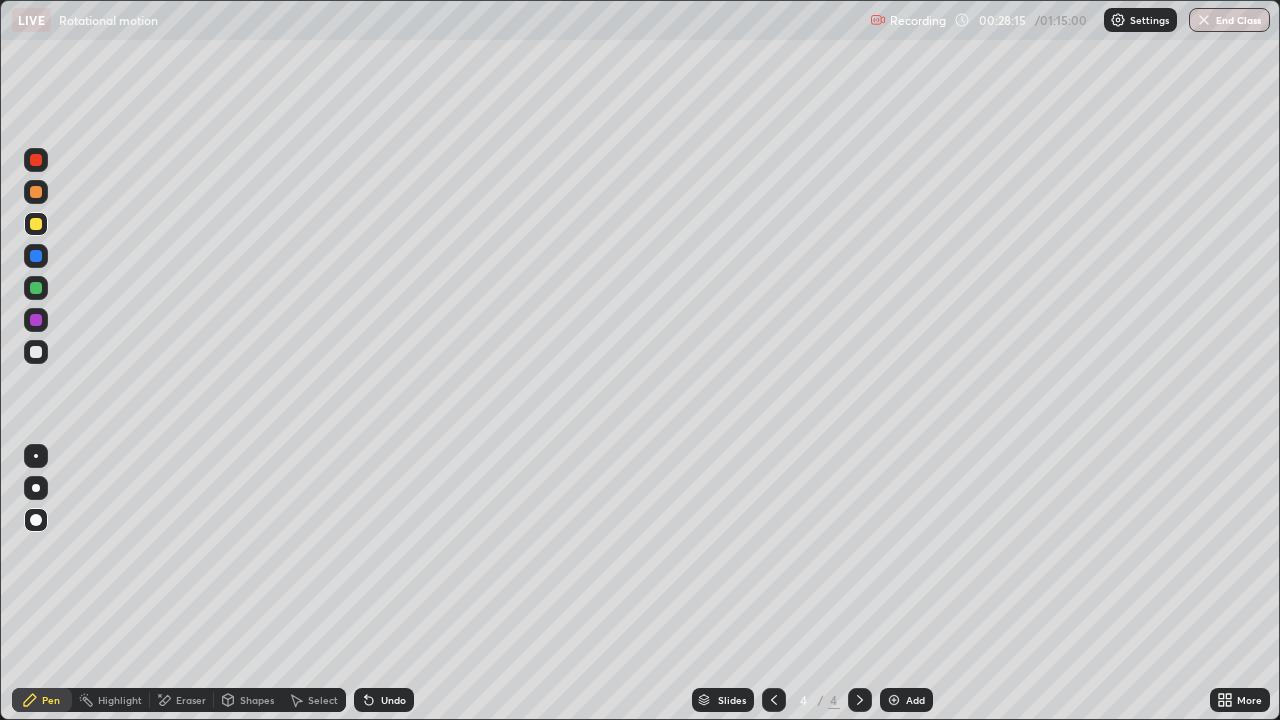 click at bounding box center (36, 352) 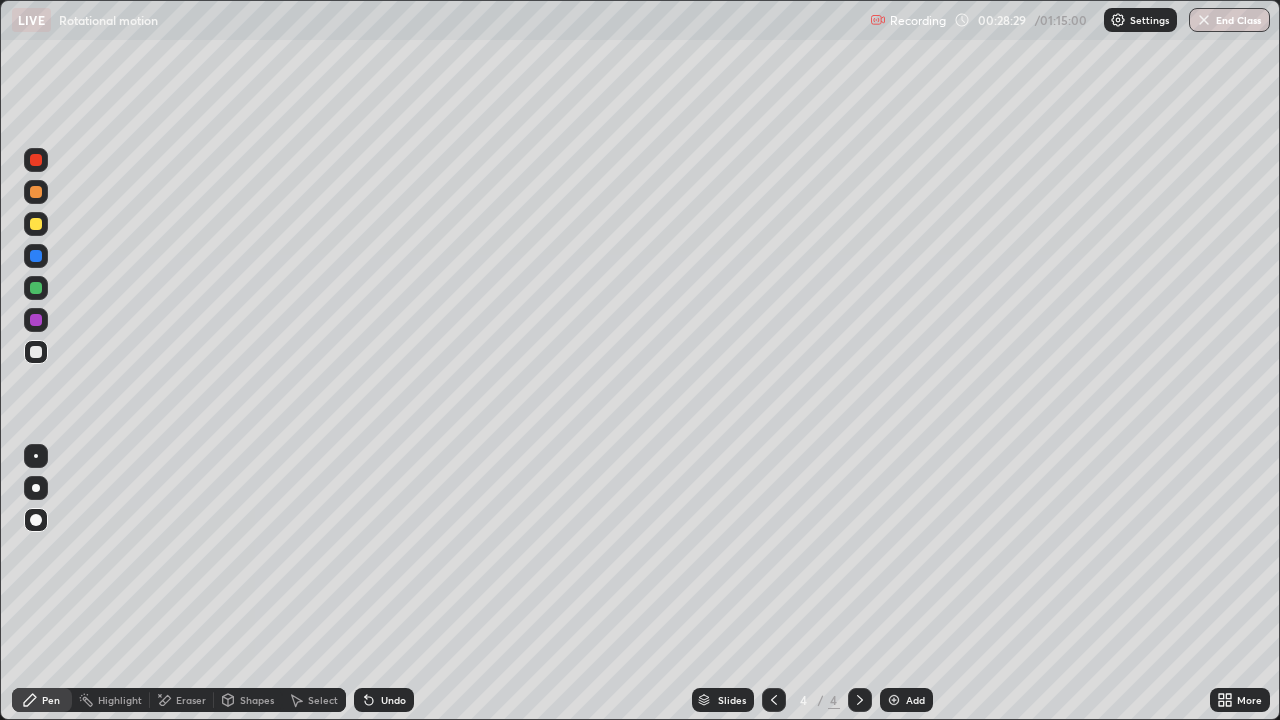 click on "Shapes" at bounding box center (257, 700) 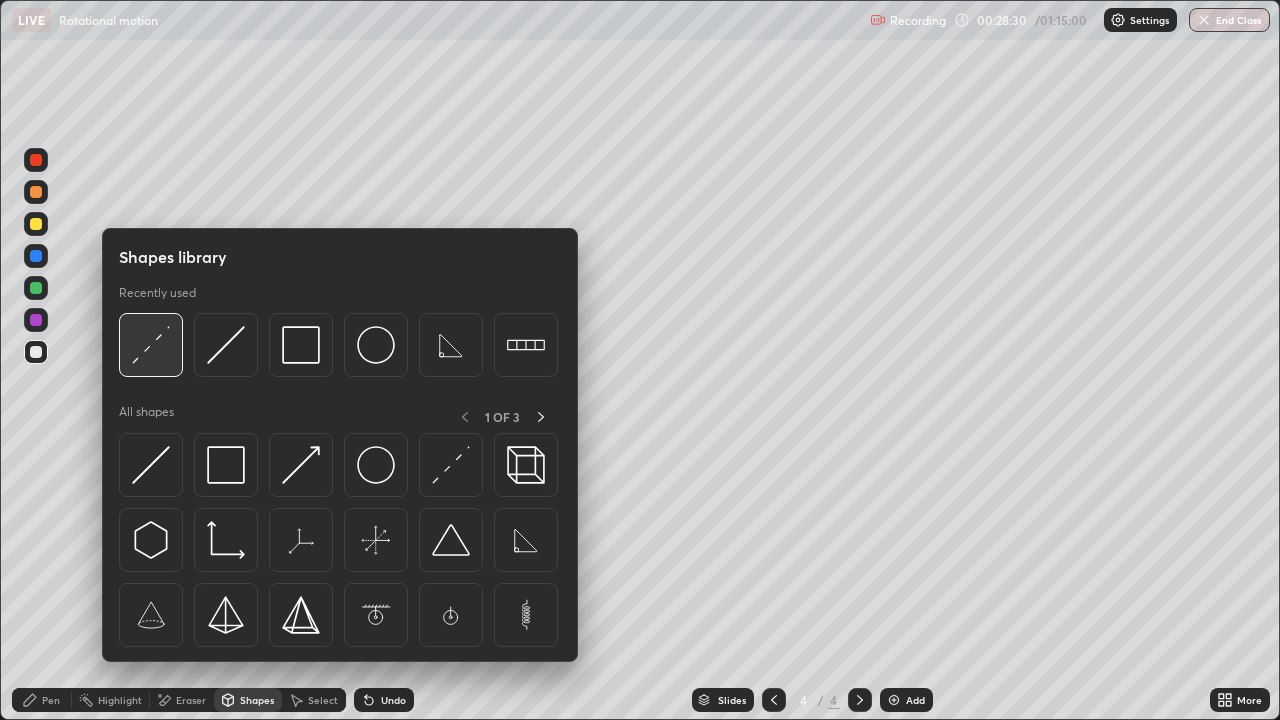click at bounding box center (151, 345) 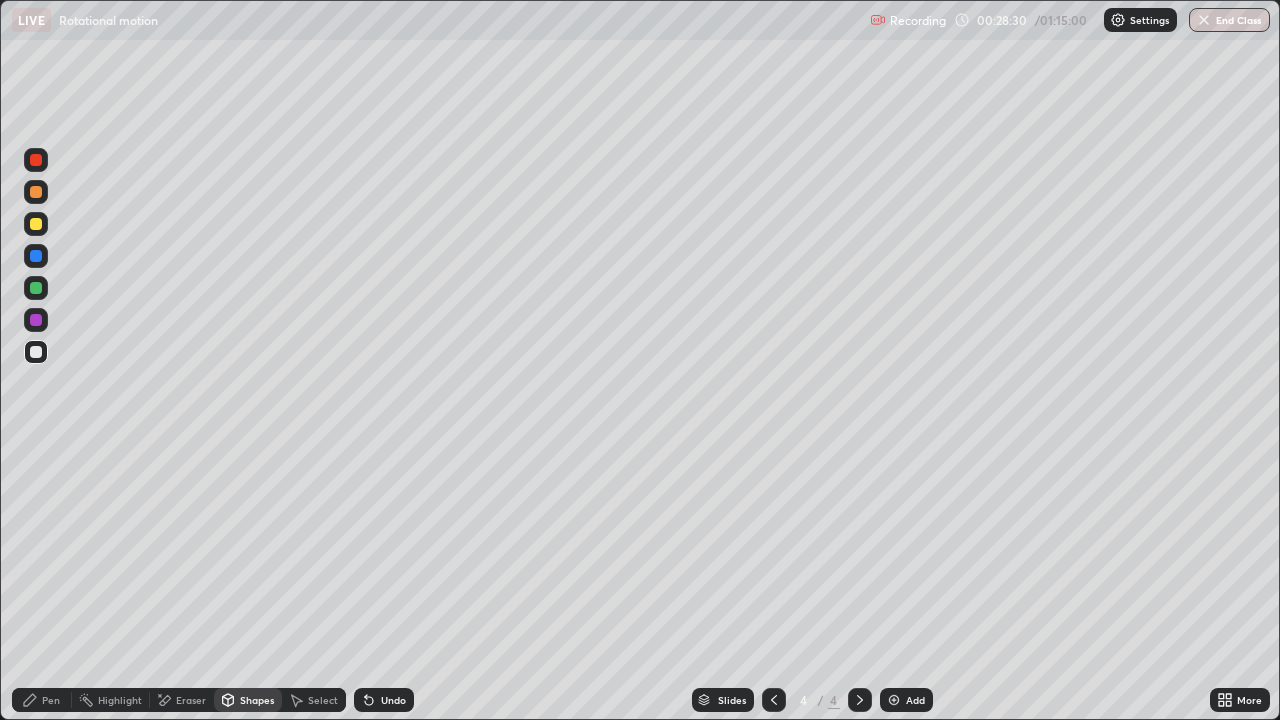 click at bounding box center (36, 224) 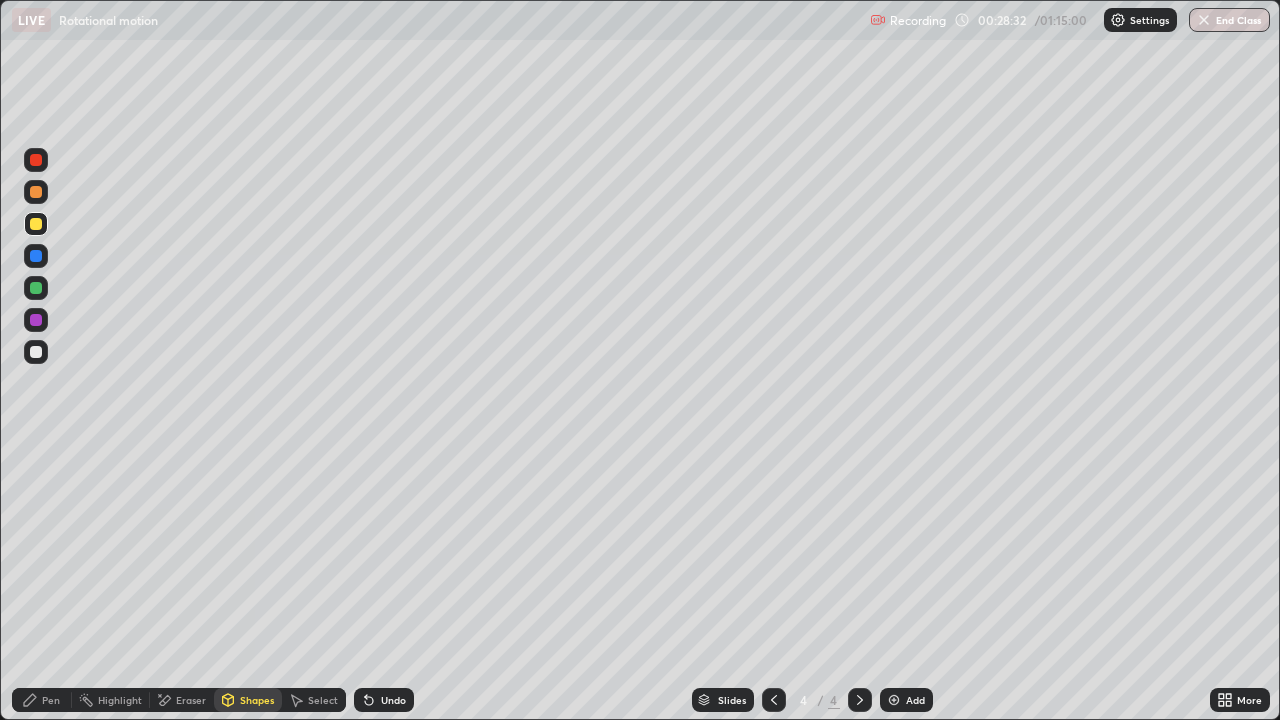 click on "Pen" at bounding box center (42, 700) 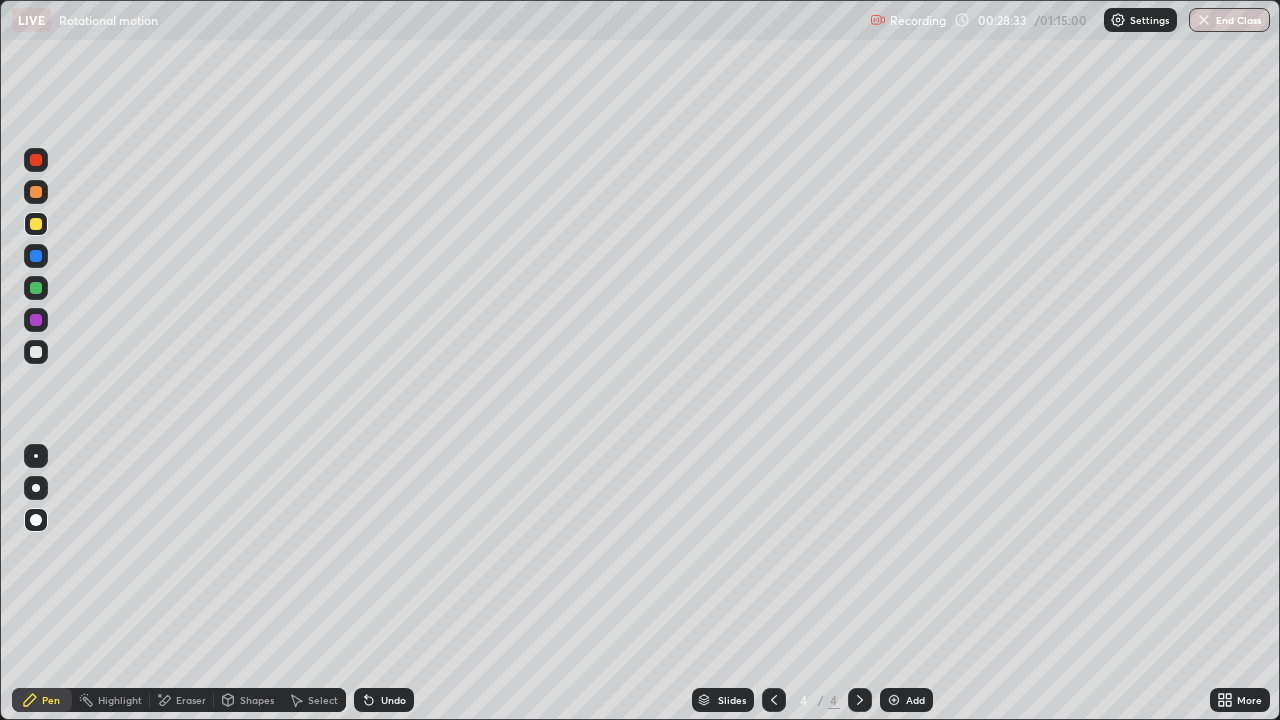 click at bounding box center [36, 352] 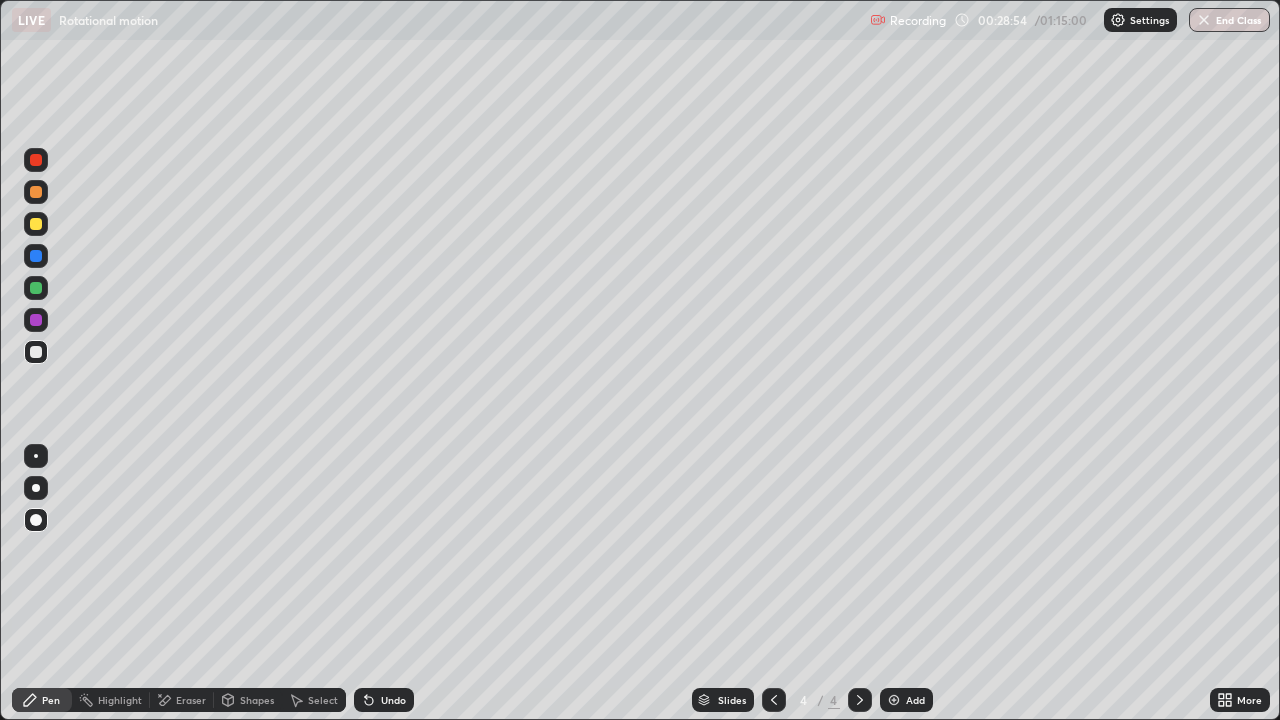 click on "Shapes" at bounding box center [257, 700] 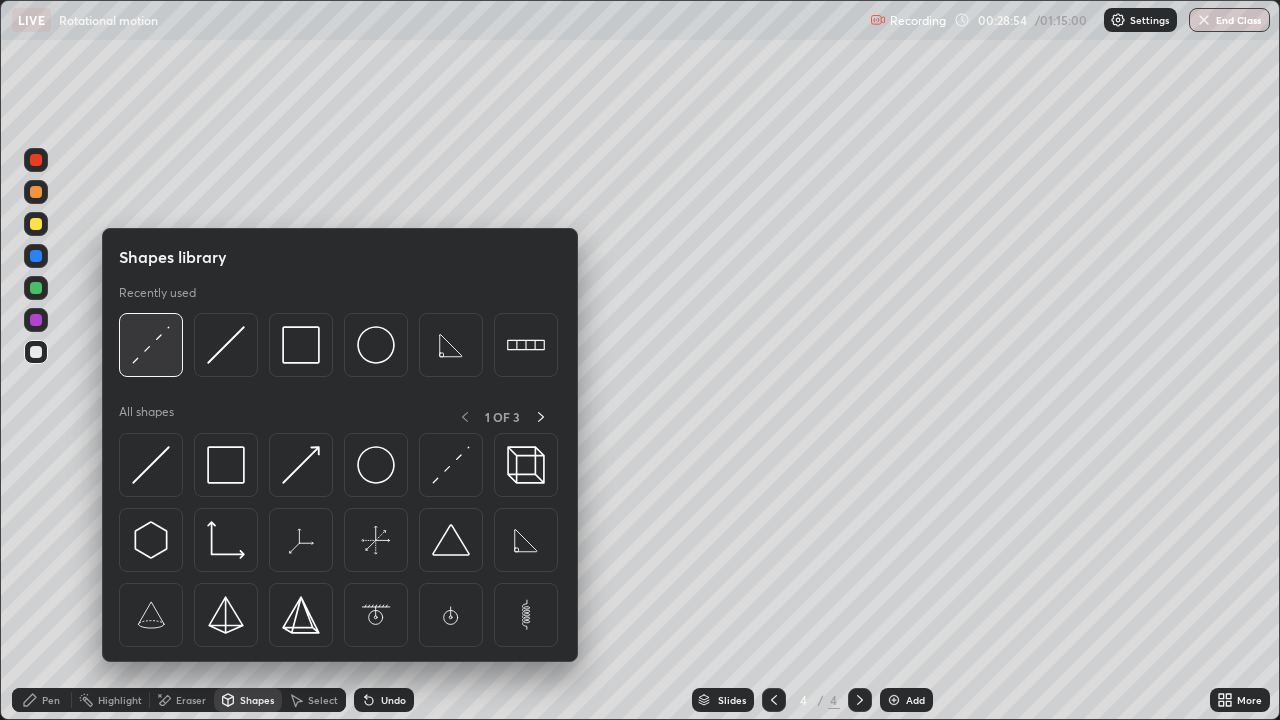 click at bounding box center [151, 345] 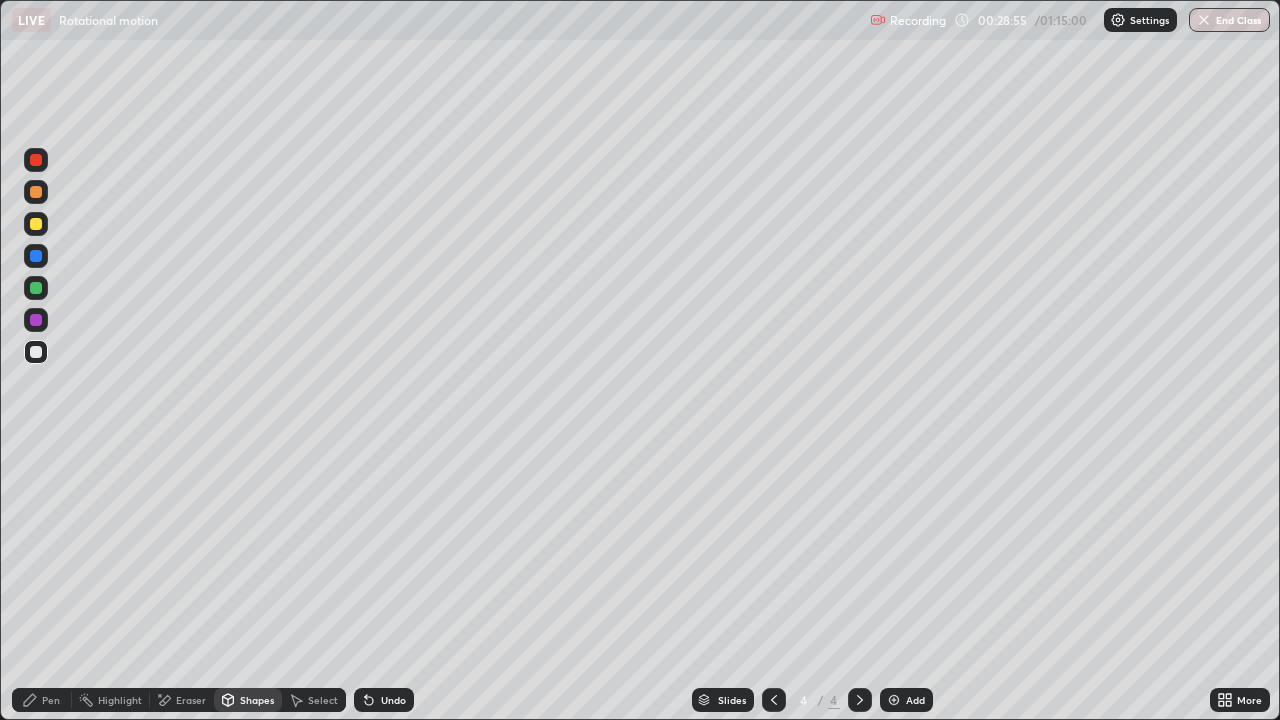 click at bounding box center [36, 224] 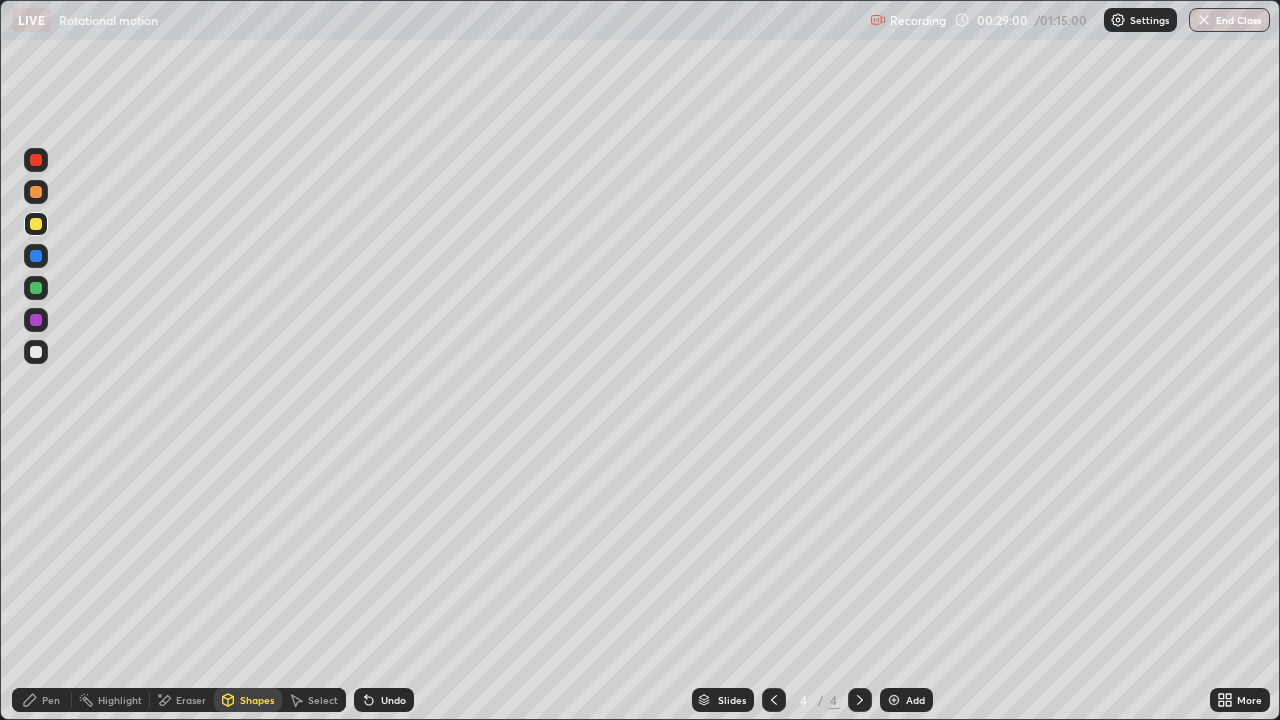 click 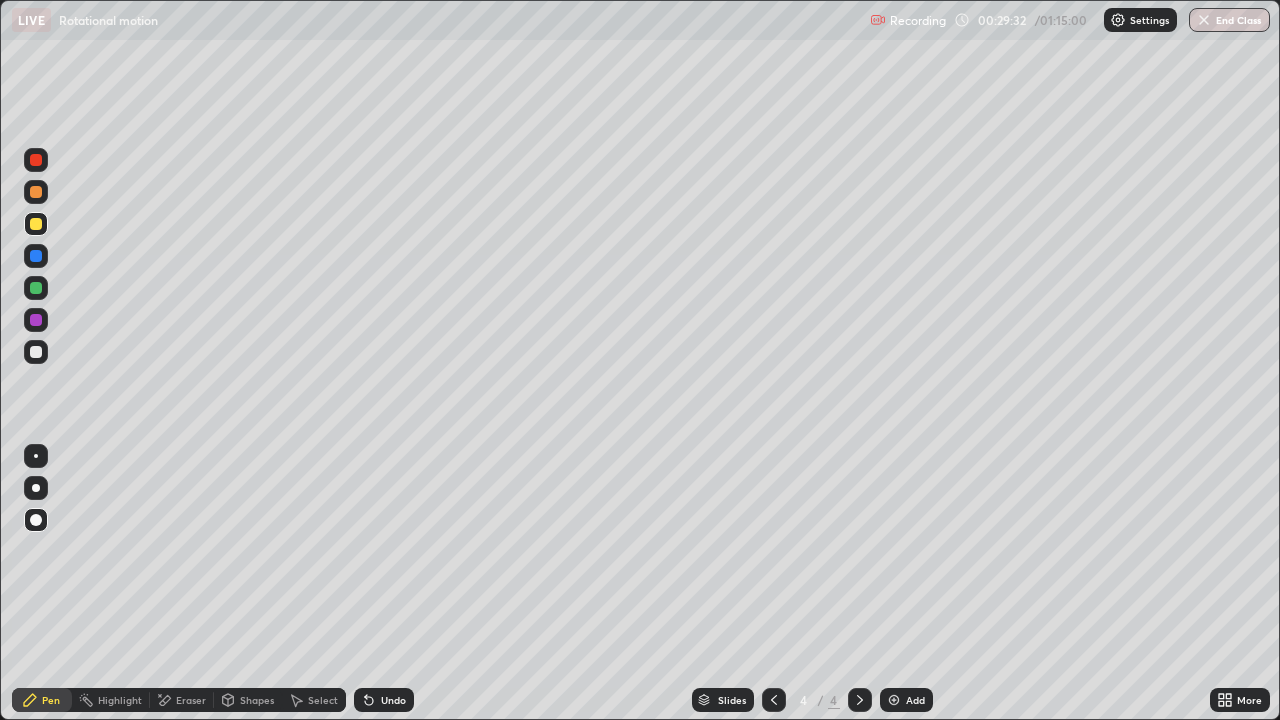 click on "Shapes" at bounding box center [257, 700] 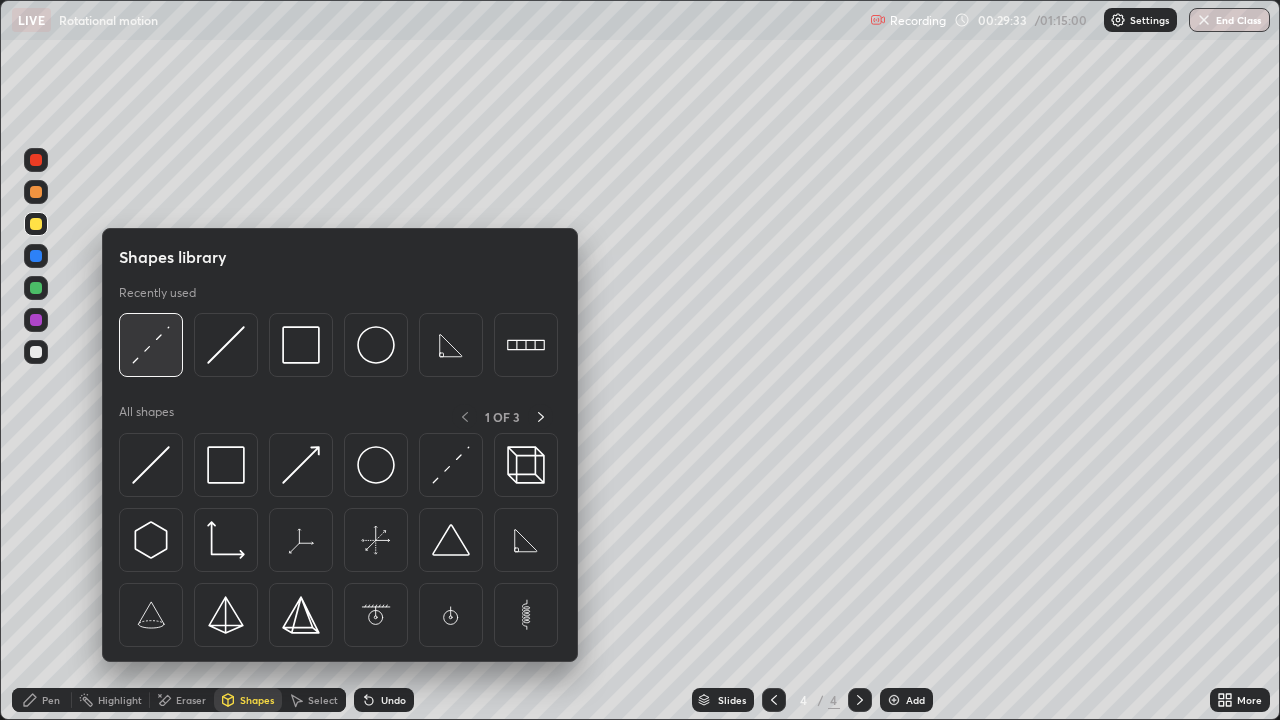 click at bounding box center (151, 345) 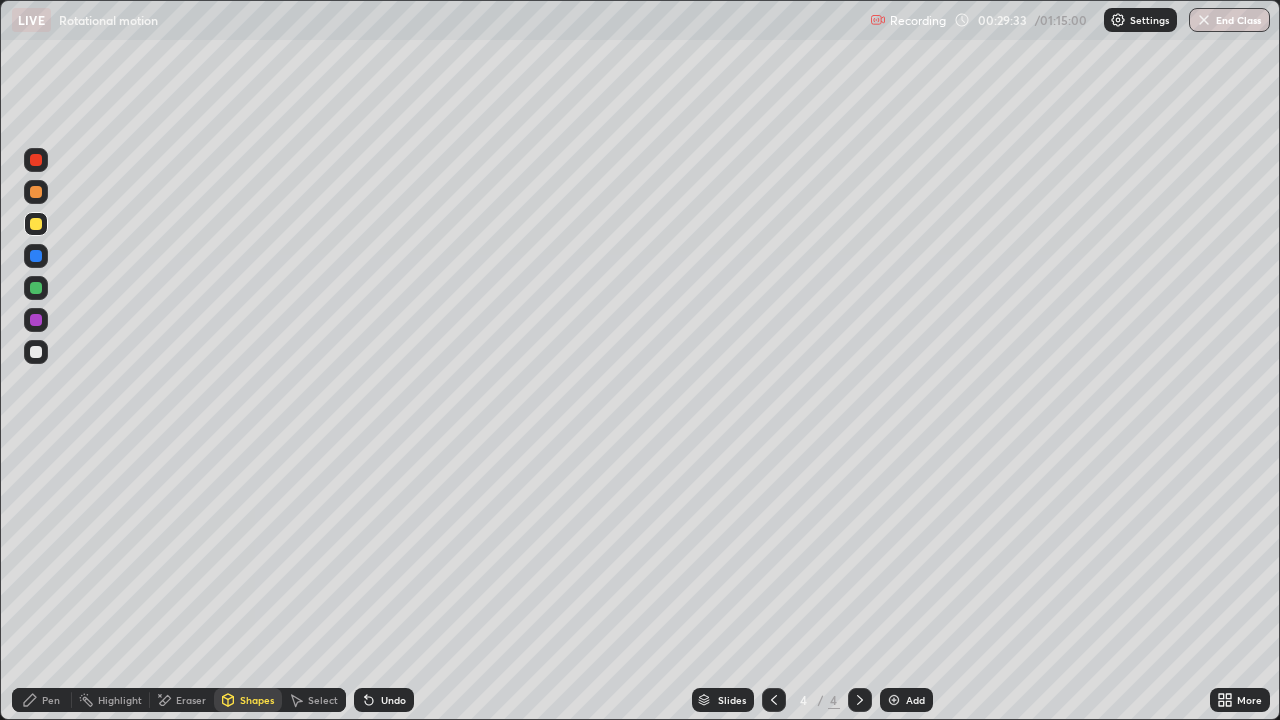 click at bounding box center (36, 320) 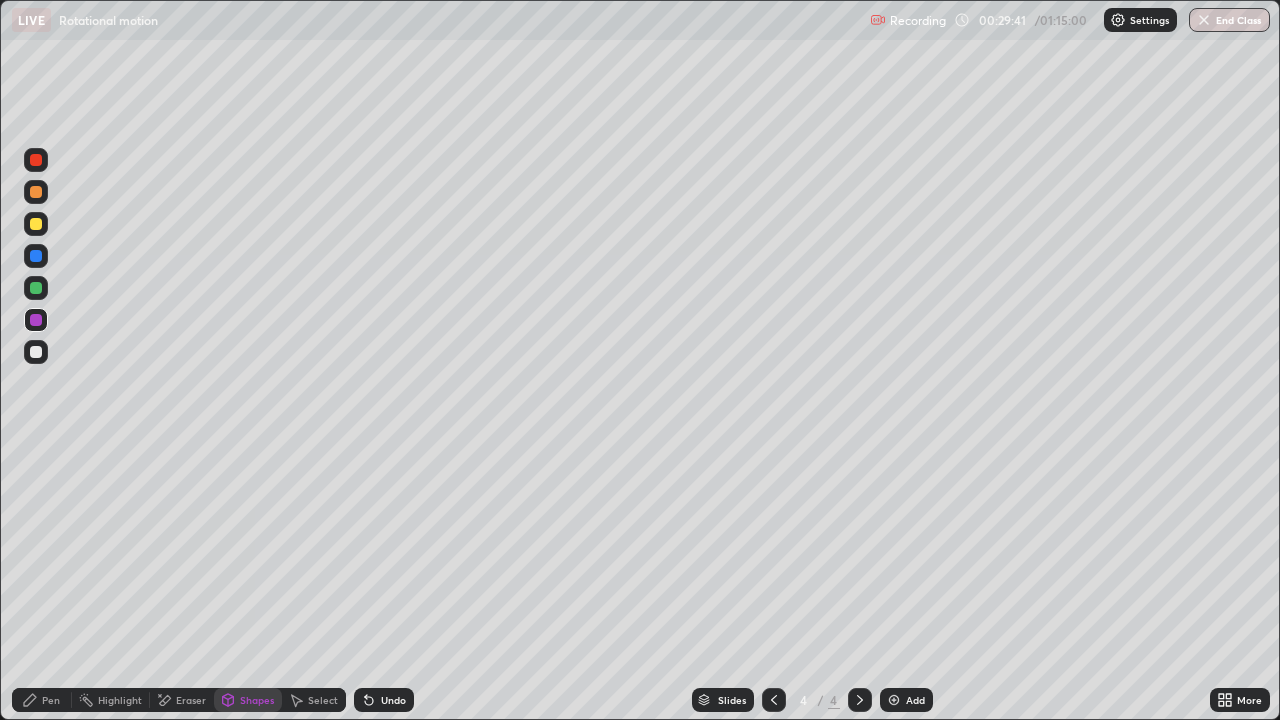click on "Pen" at bounding box center [42, 700] 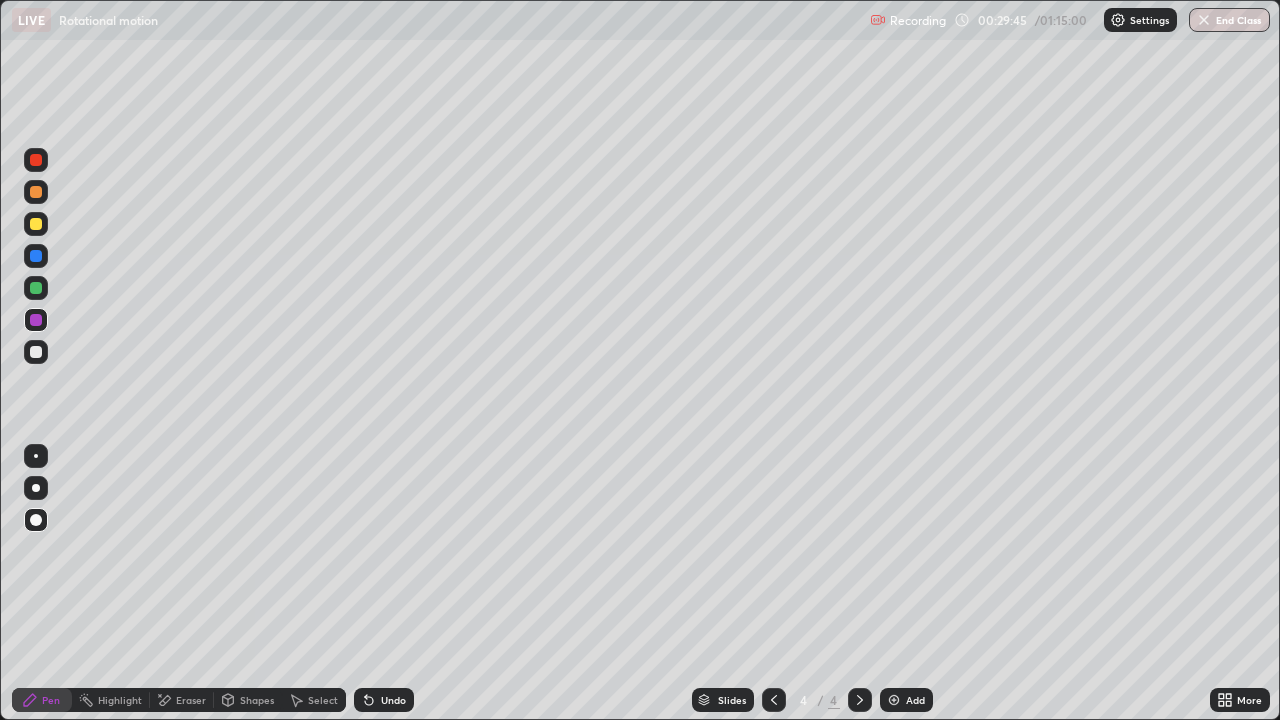 click on "Undo" at bounding box center (393, 700) 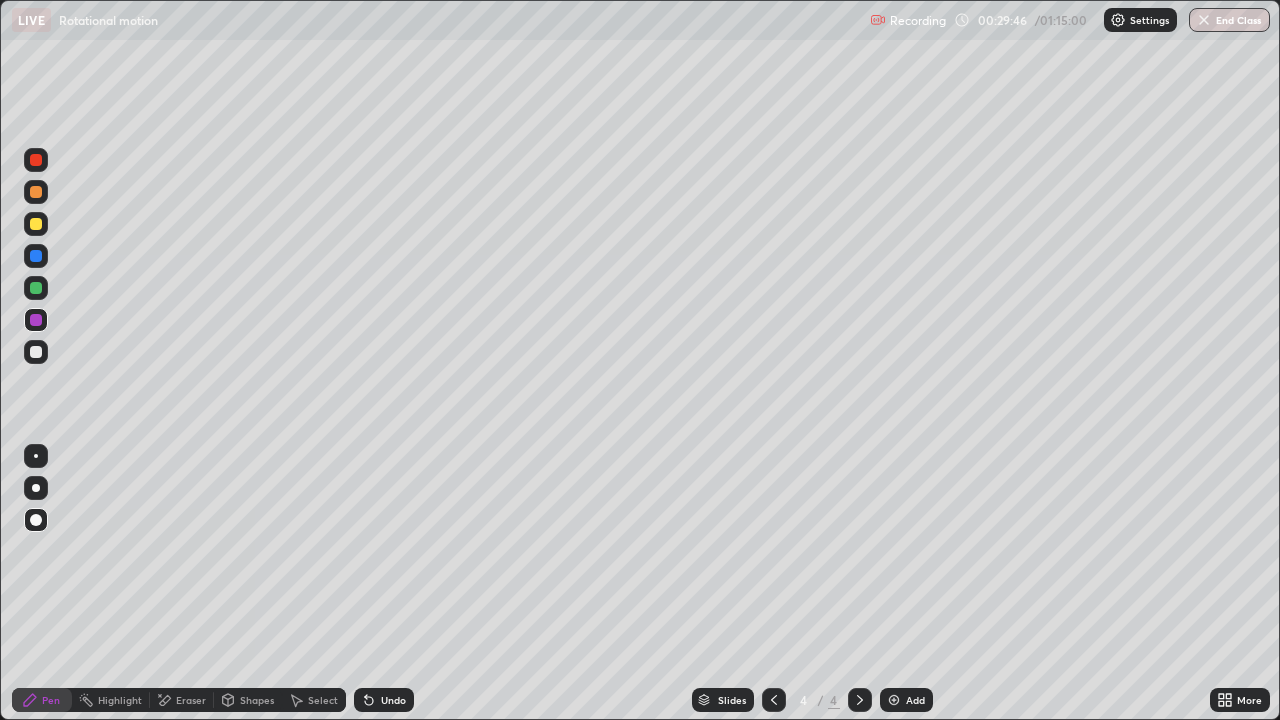 click at bounding box center [36, 352] 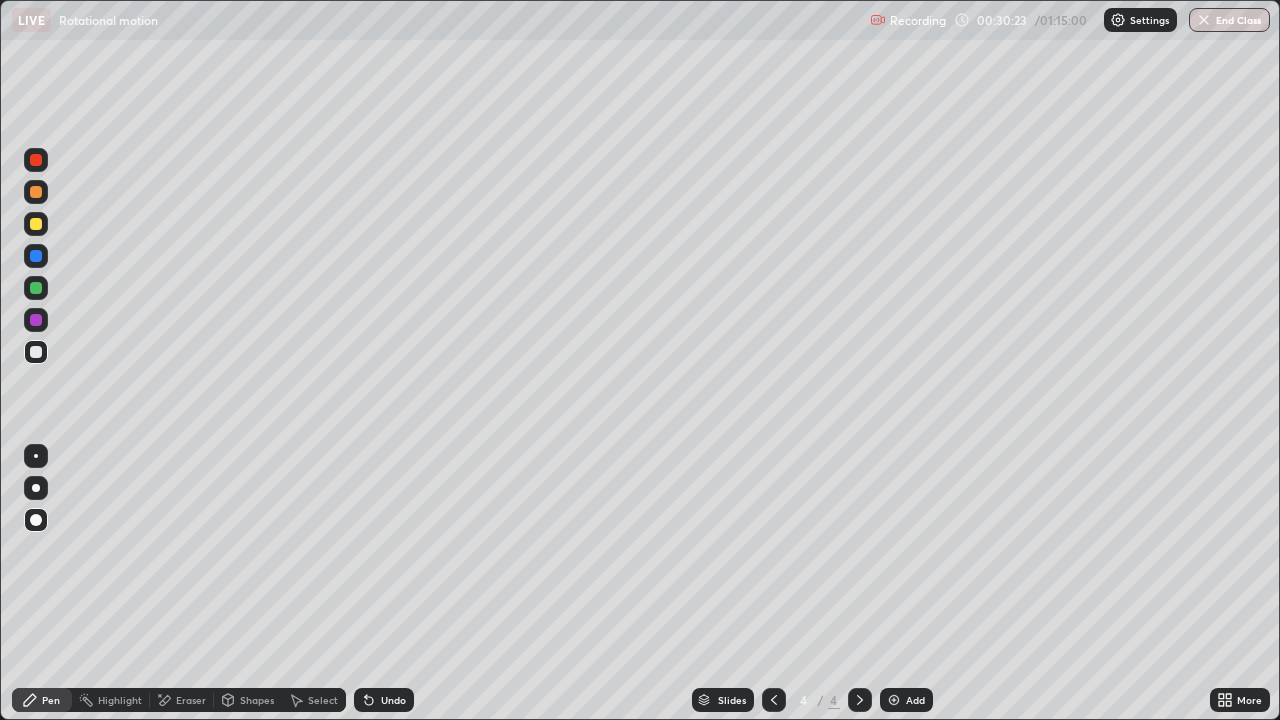 click on "Undo" at bounding box center (384, 700) 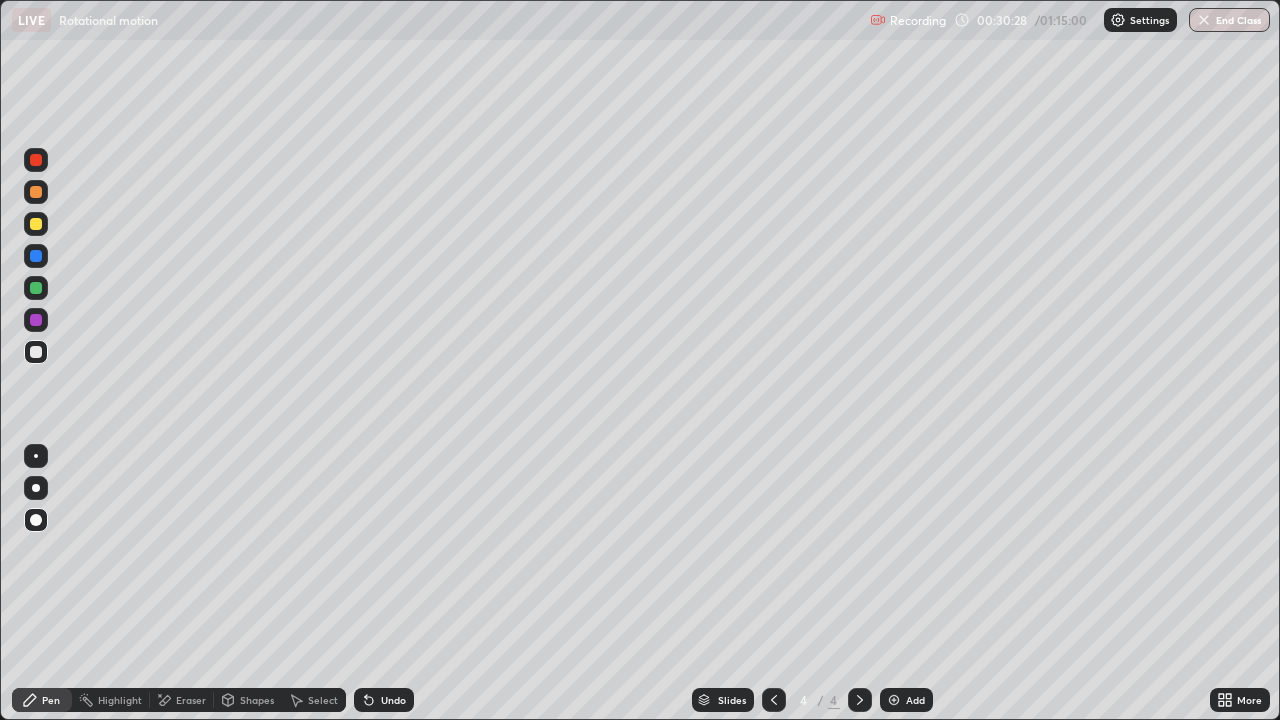 click on "Pen" at bounding box center [42, 700] 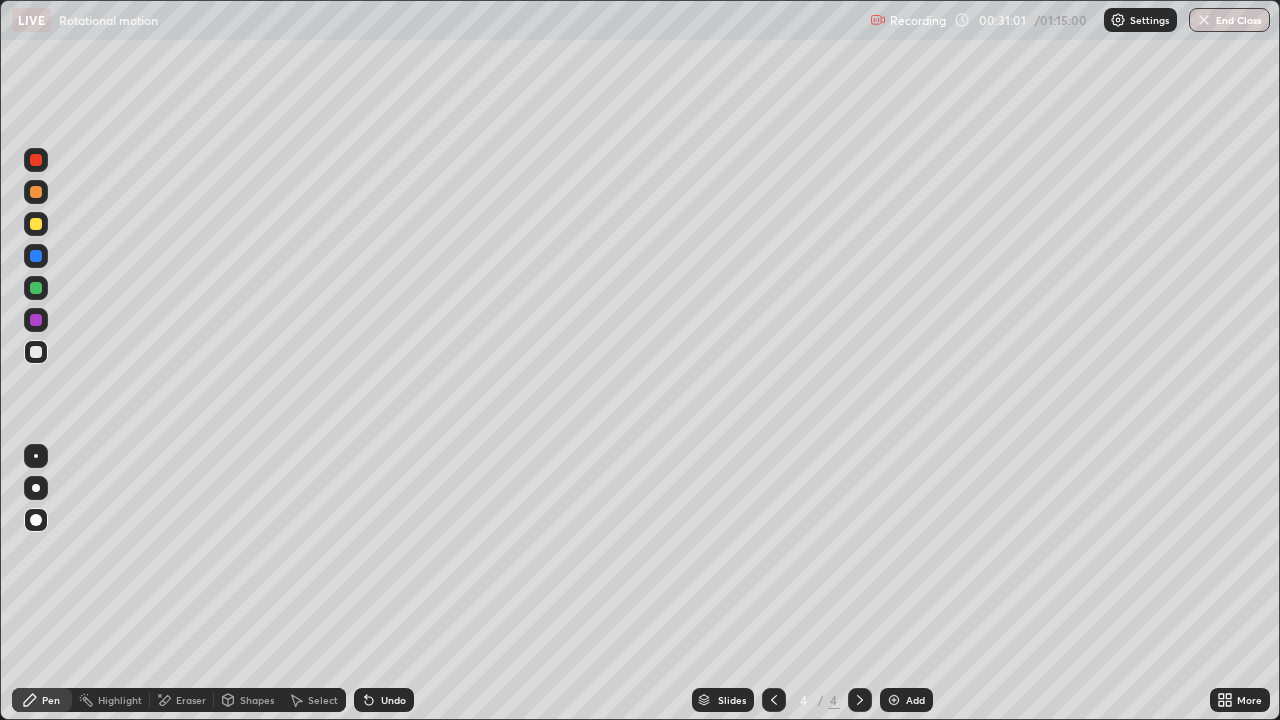 click on "Shapes" at bounding box center [257, 700] 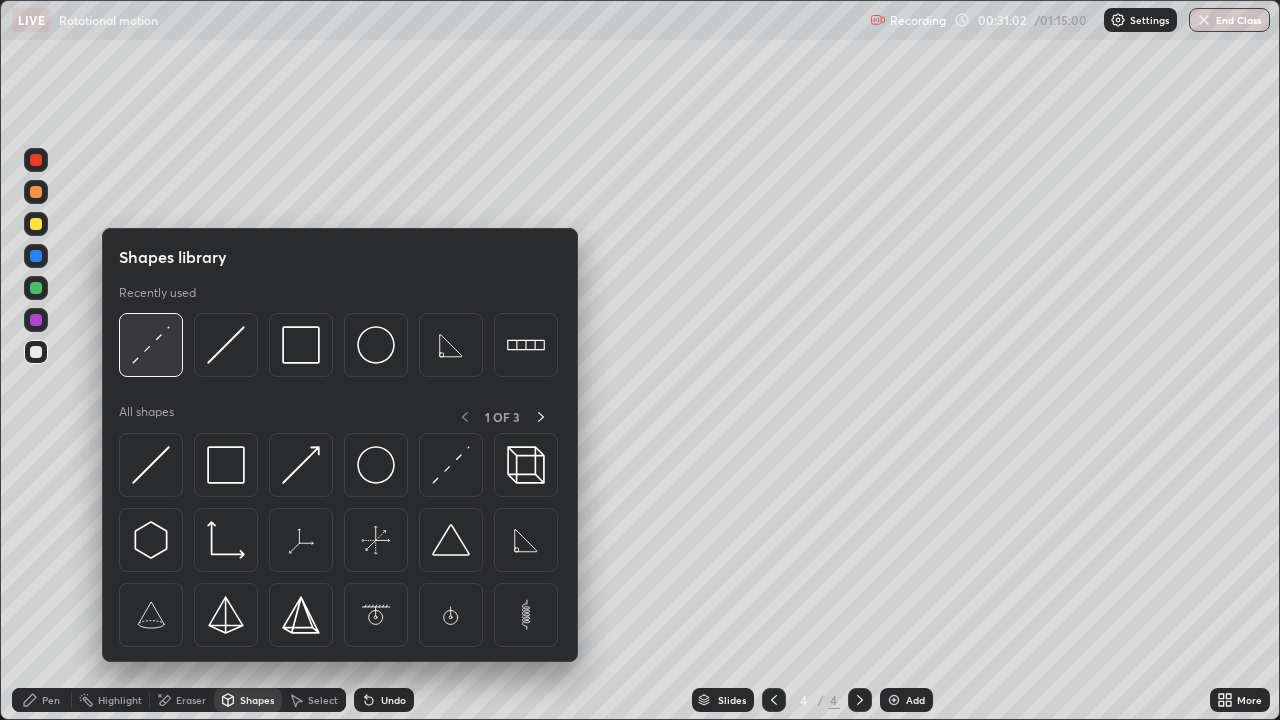 click at bounding box center [151, 345] 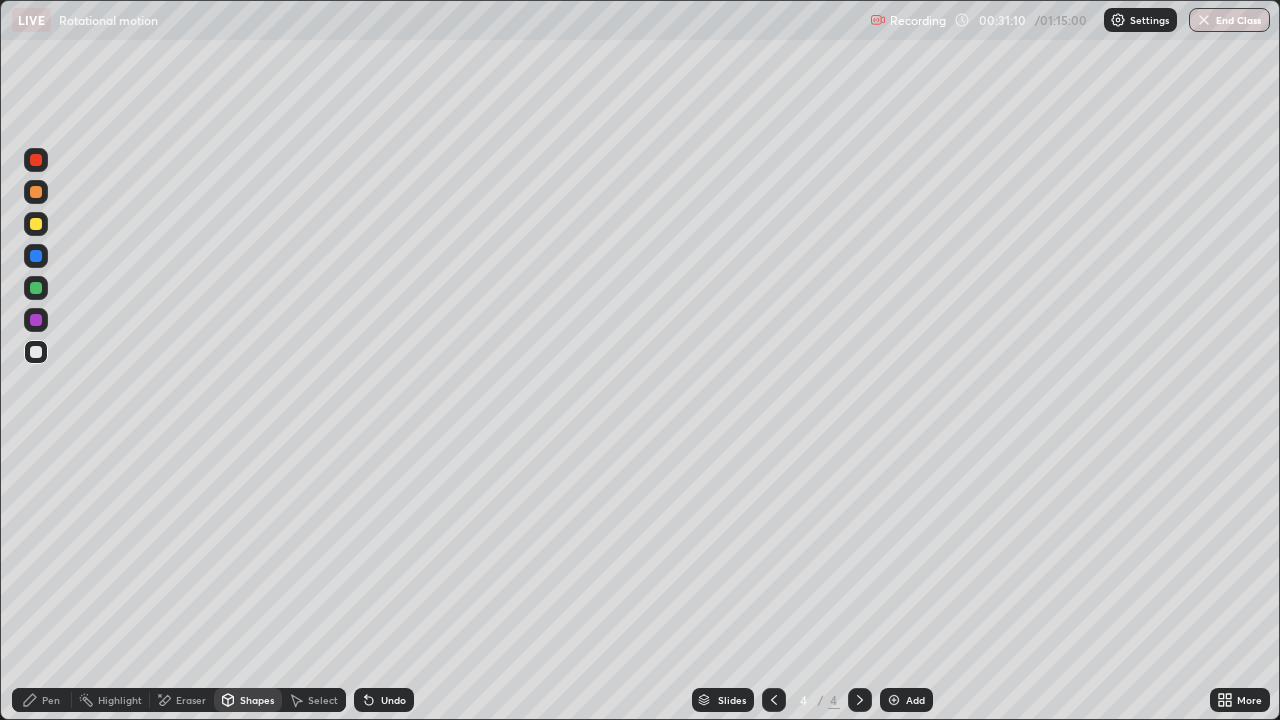 click on "Pen" at bounding box center [42, 700] 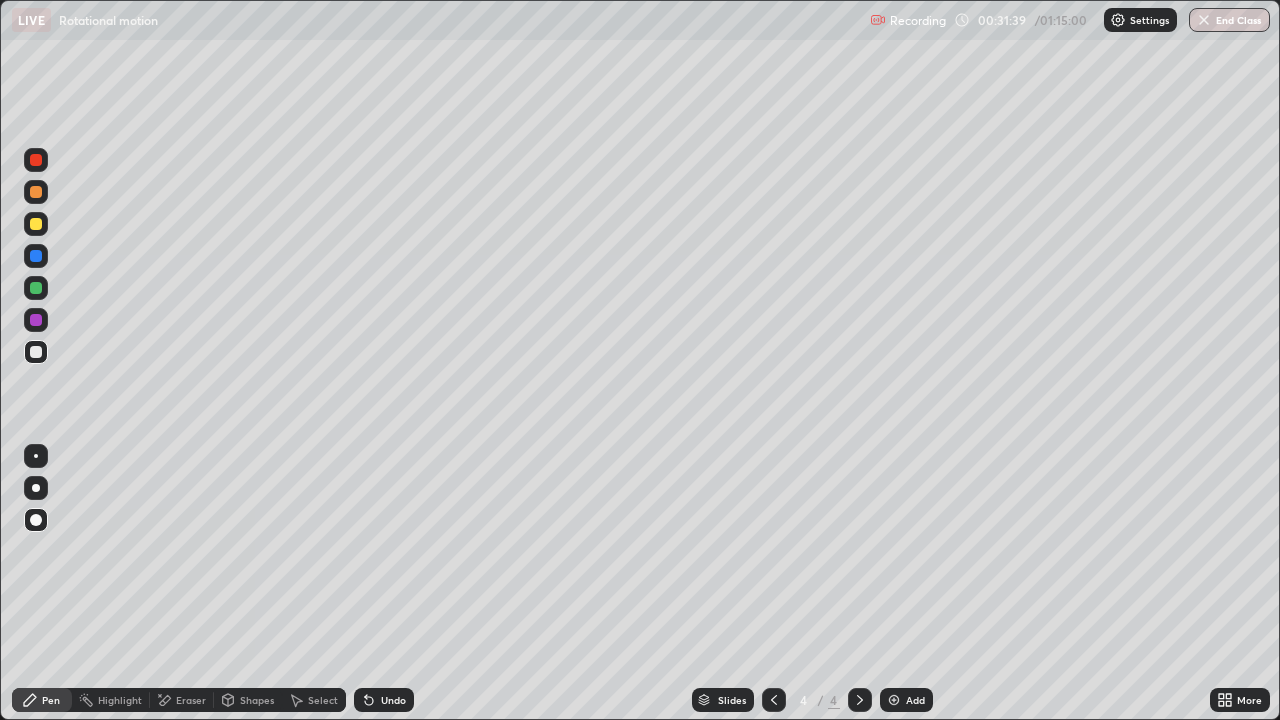 click on "Eraser" at bounding box center [191, 700] 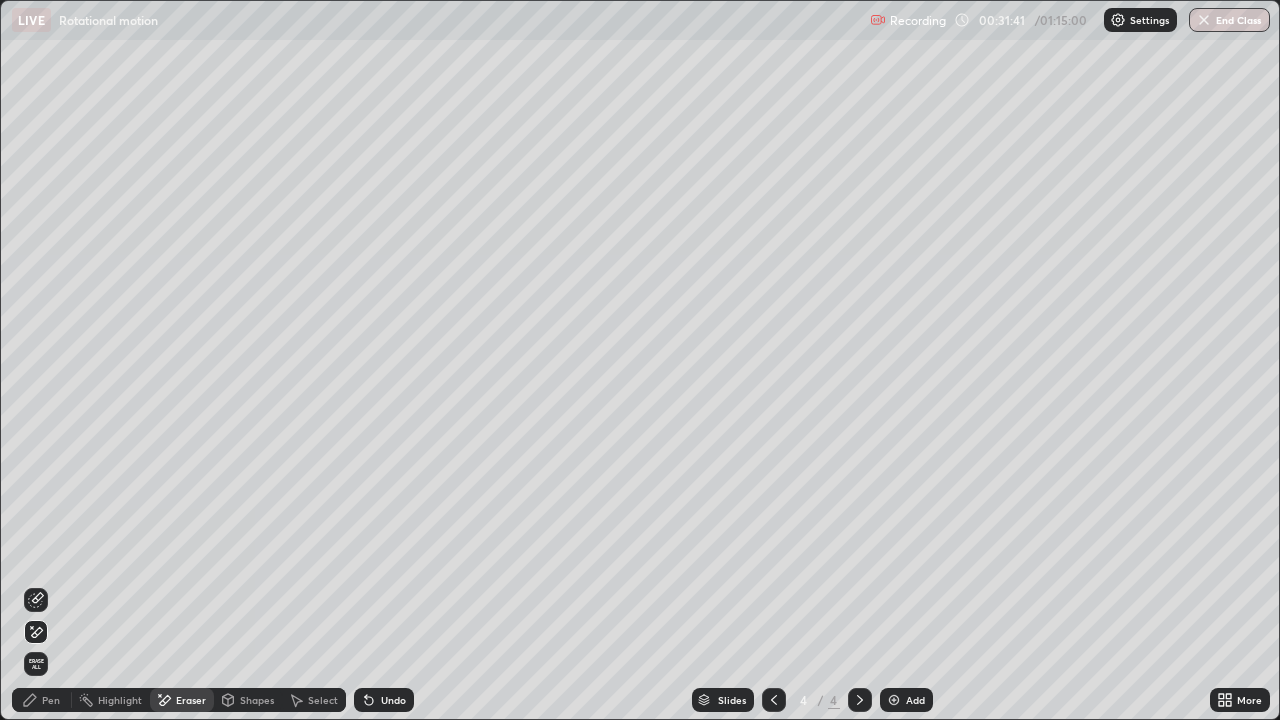 click on "Pen" at bounding box center [42, 700] 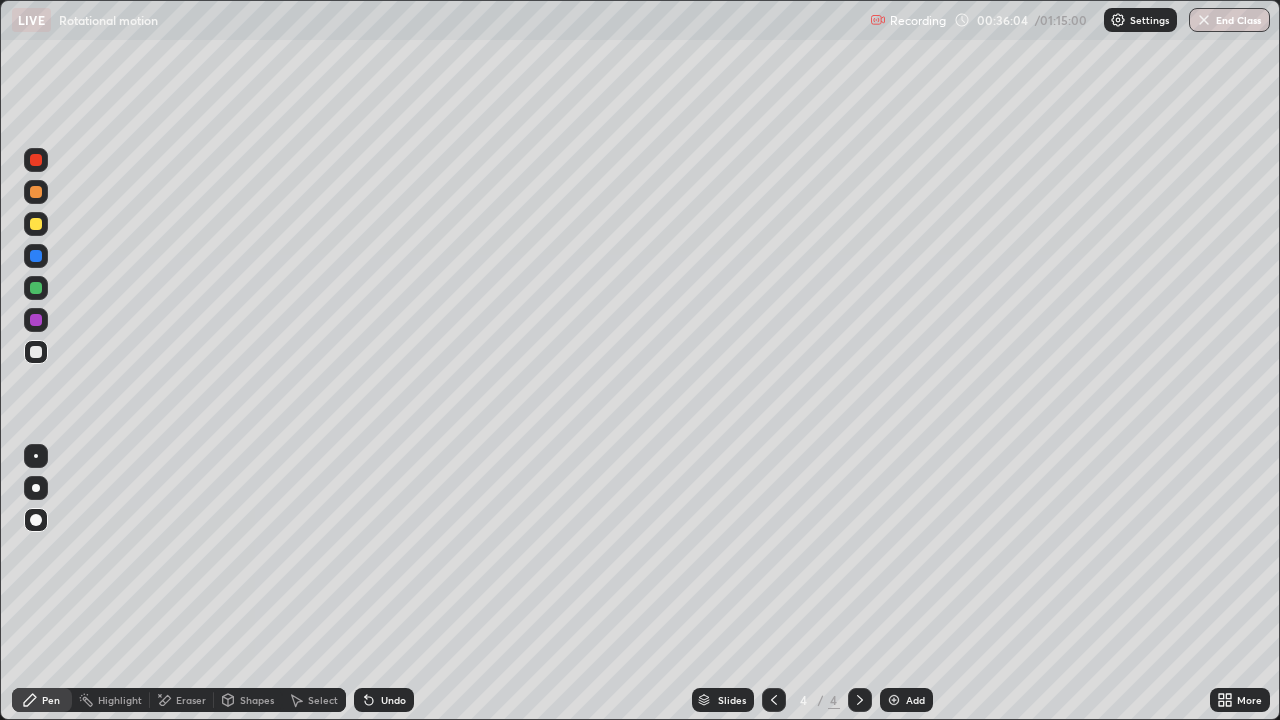 click on "Undo" at bounding box center (384, 700) 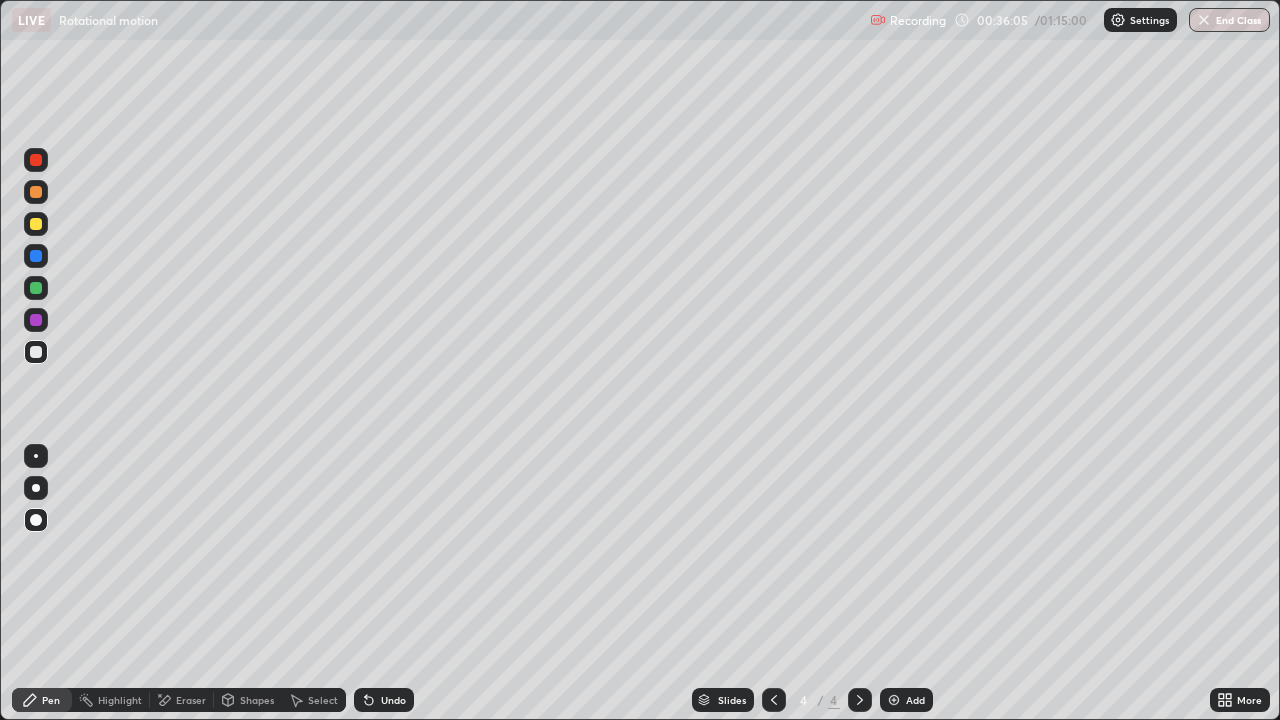 click on "Undo" at bounding box center (384, 700) 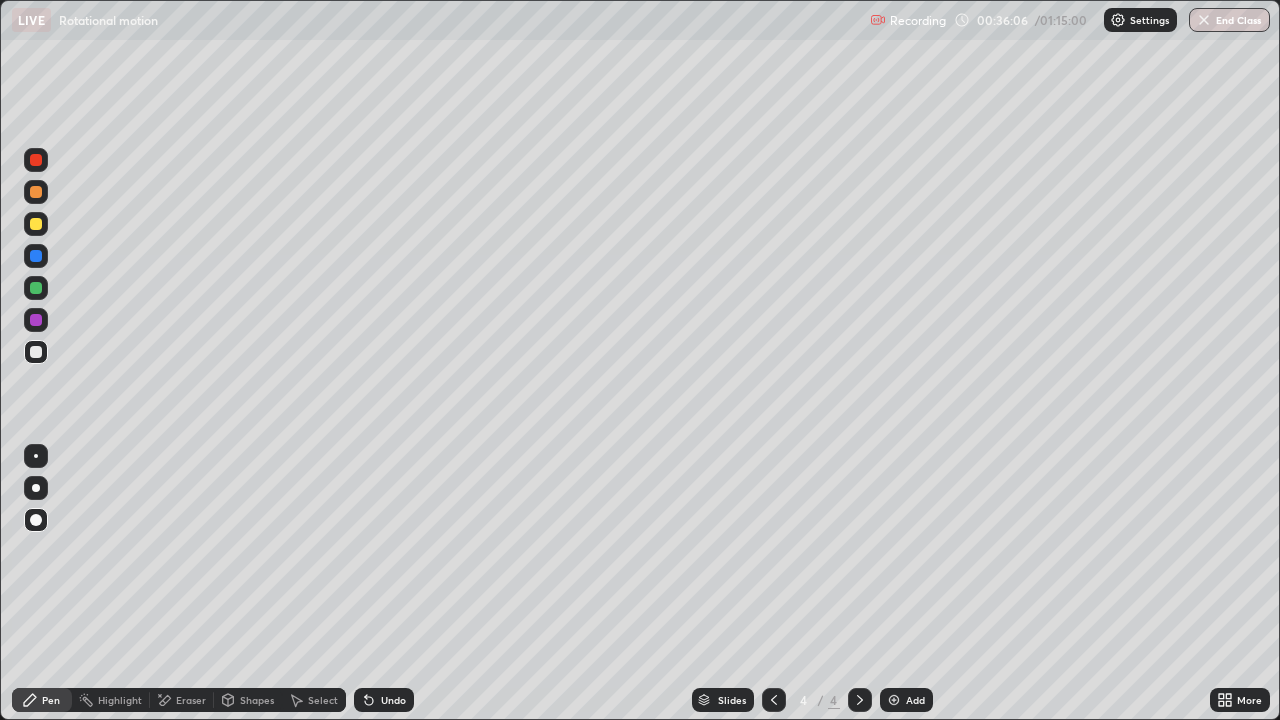 click on "Undo" at bounding box center [393, 700] 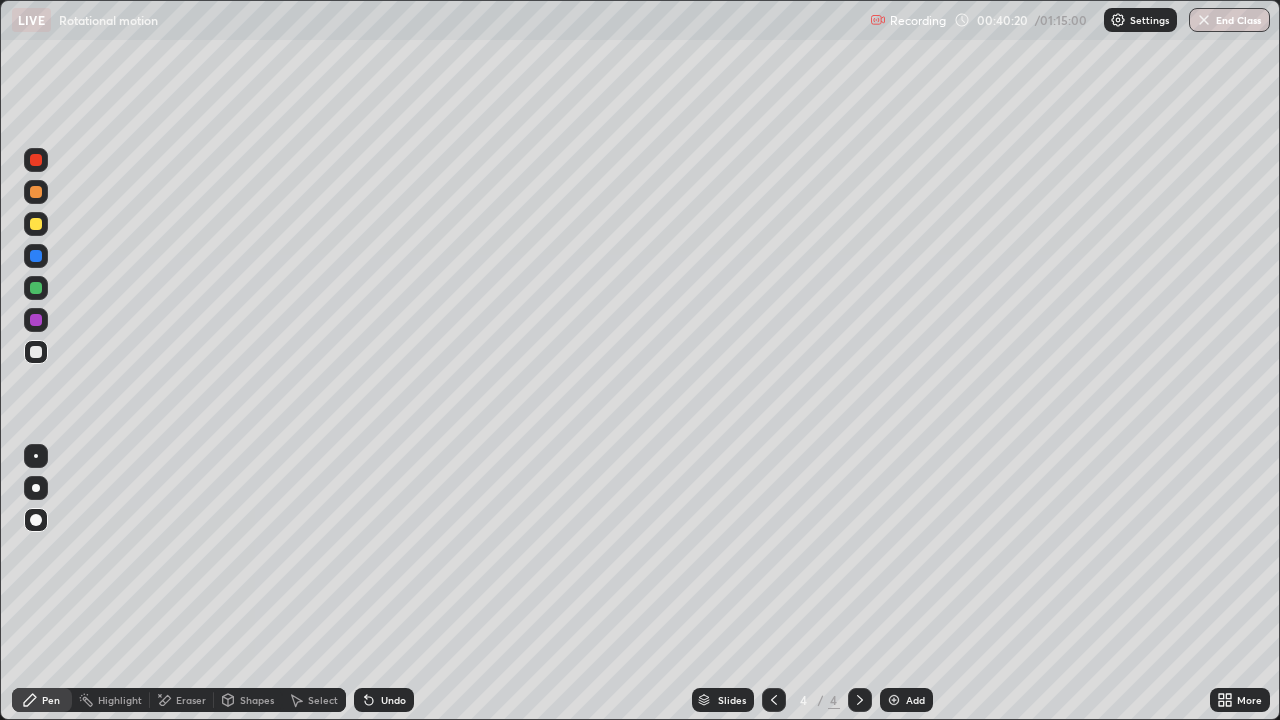 click on "Undo" at bounding box center (393, 700) 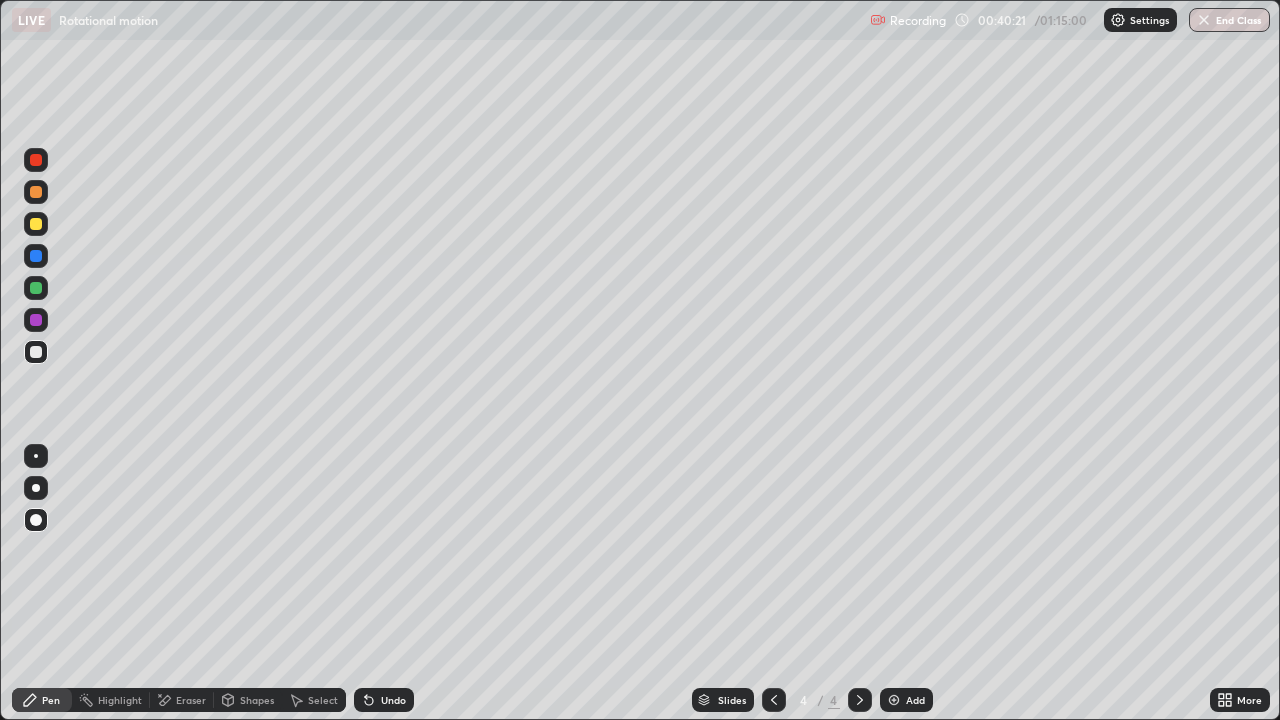click on "Undo" at bounding box center (393, 700) 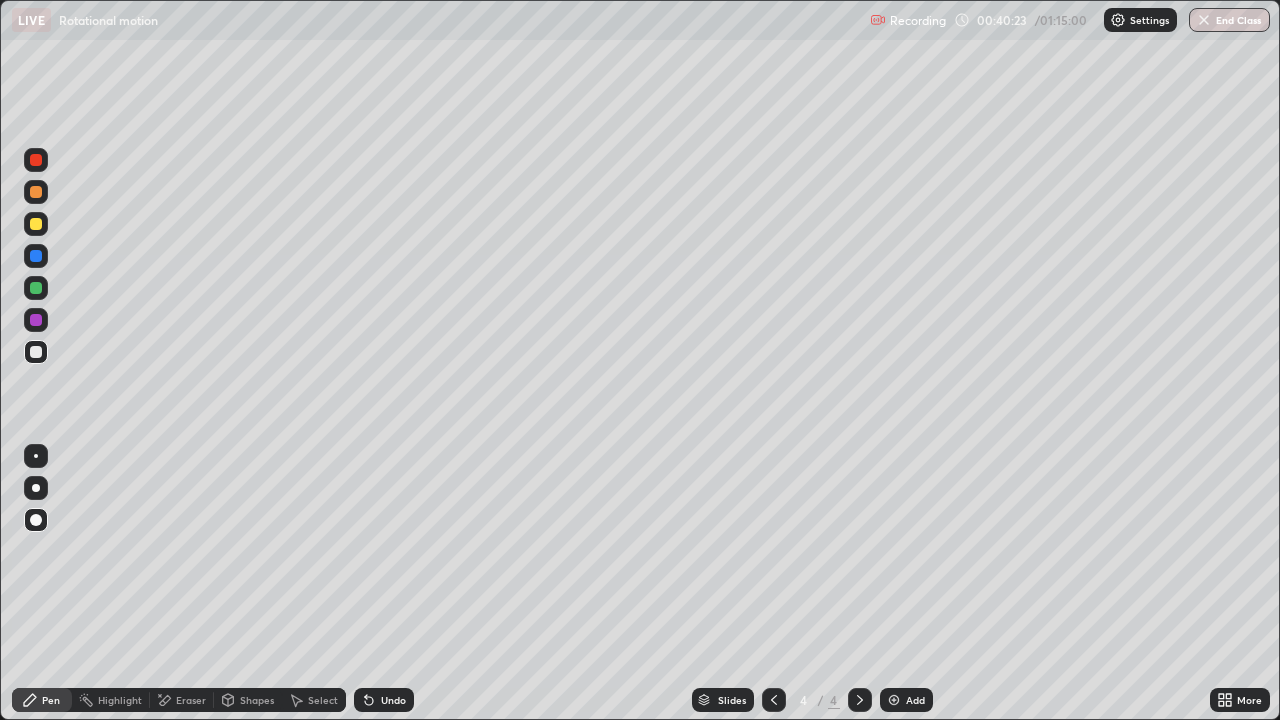 click 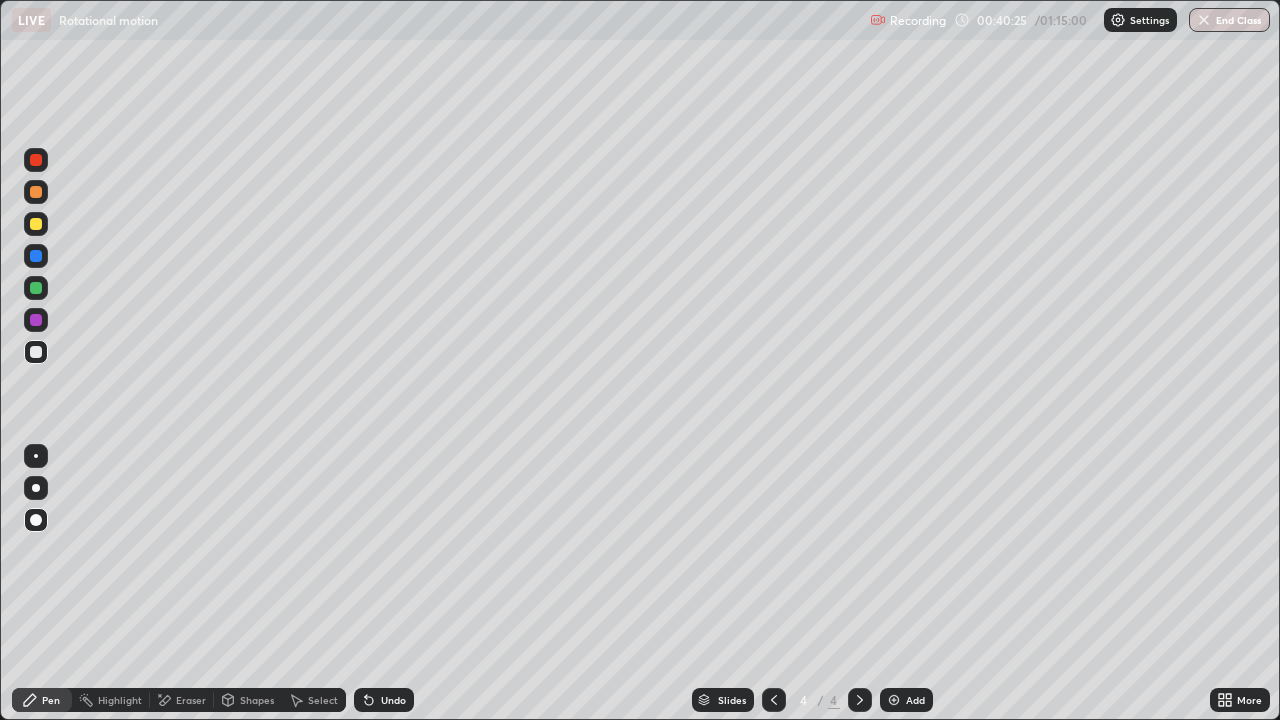 click on "Eraser" at bounding box center [191, 700] 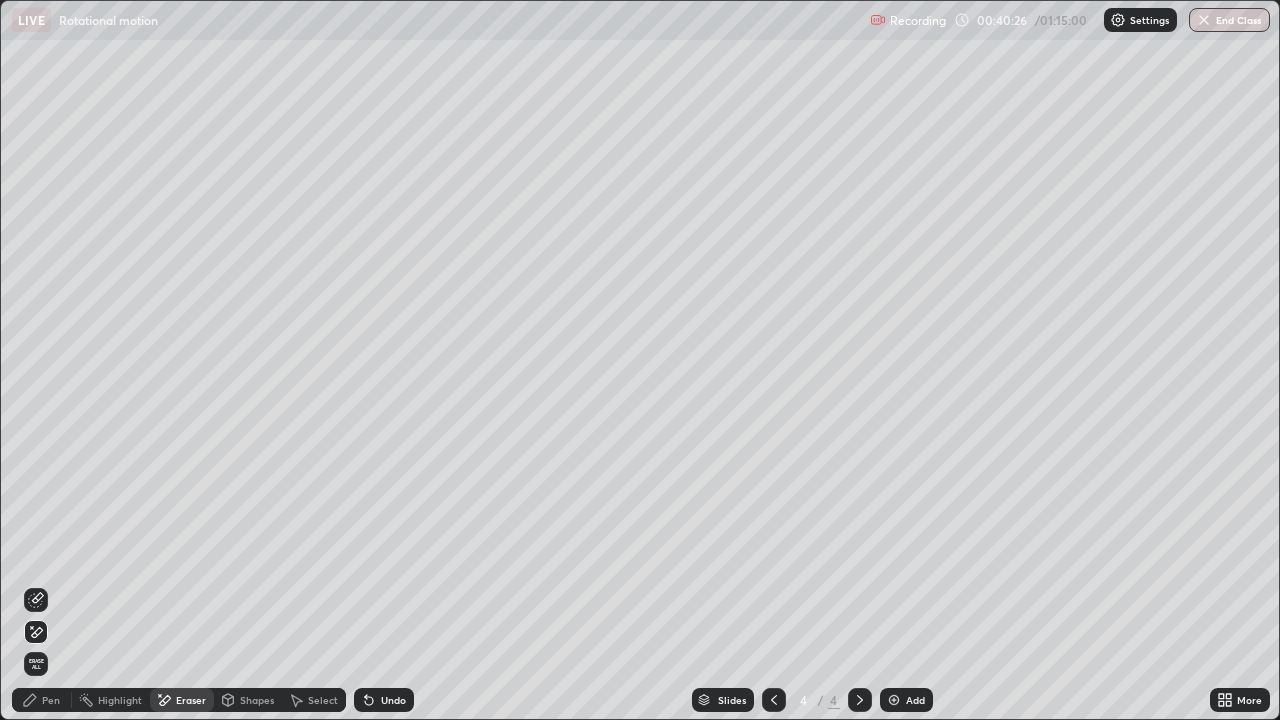 click on "Pen" at bounding box center [51, 700] 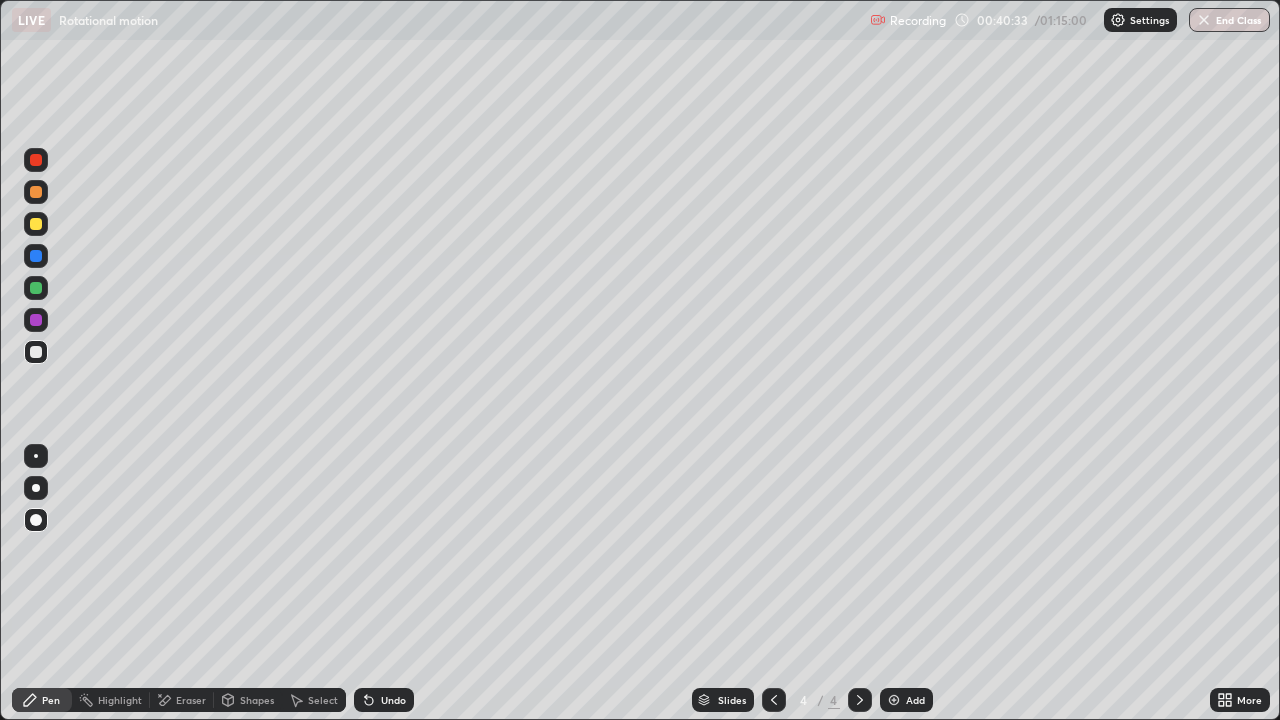 click on "Undo" at bounding box center [384, 700] 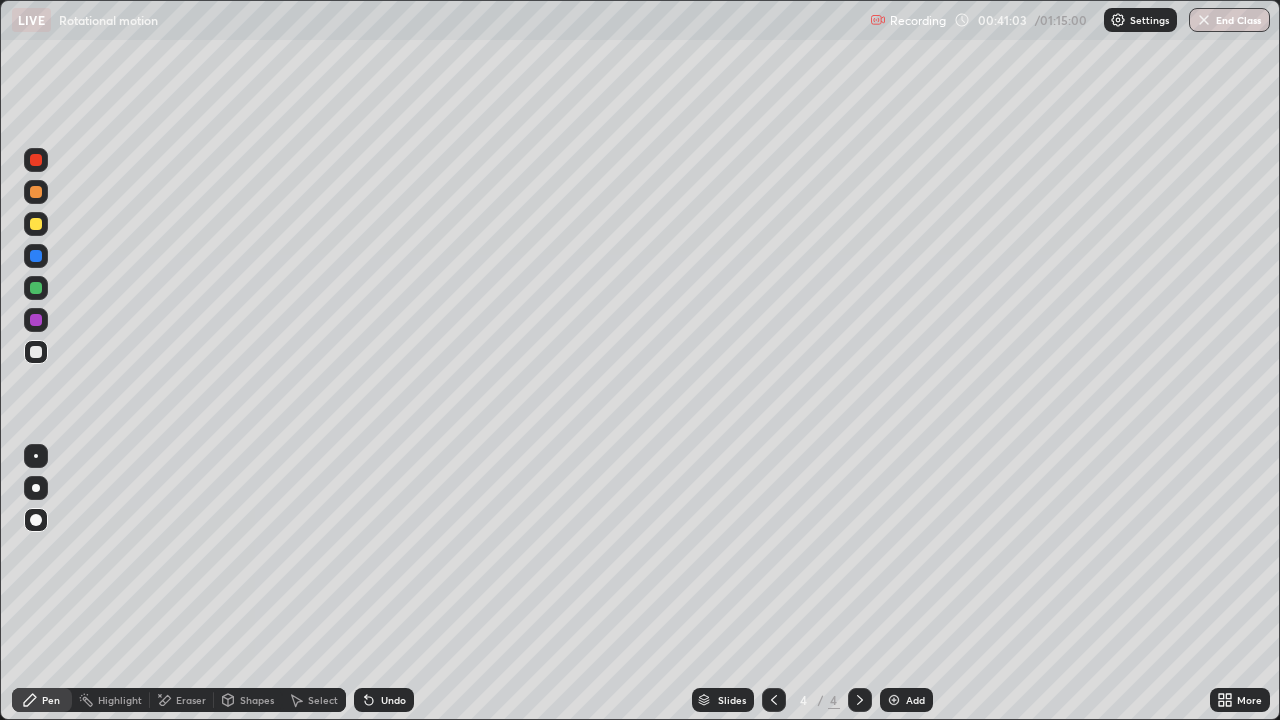 click on "Undo" at bounding box center [393, 700] 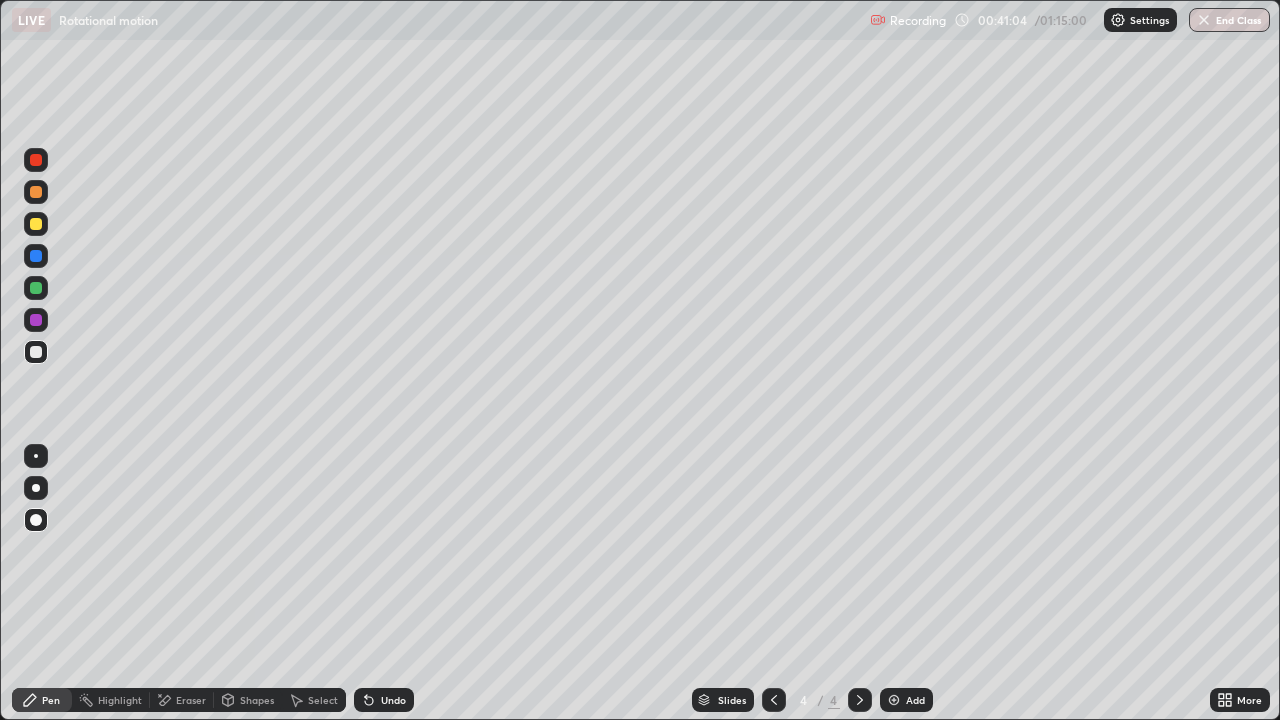 click on "Undo" at bounding box center (384, 700) 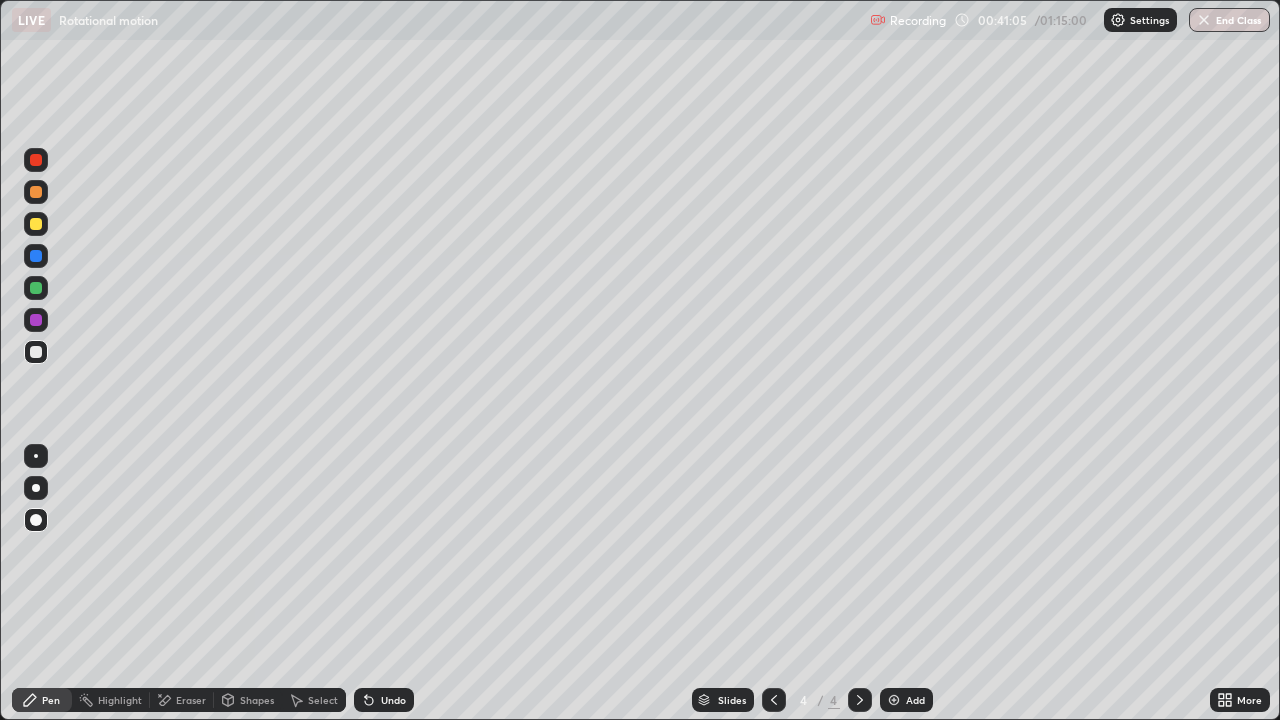 click on "Undo" at bounding box center (393, 700) 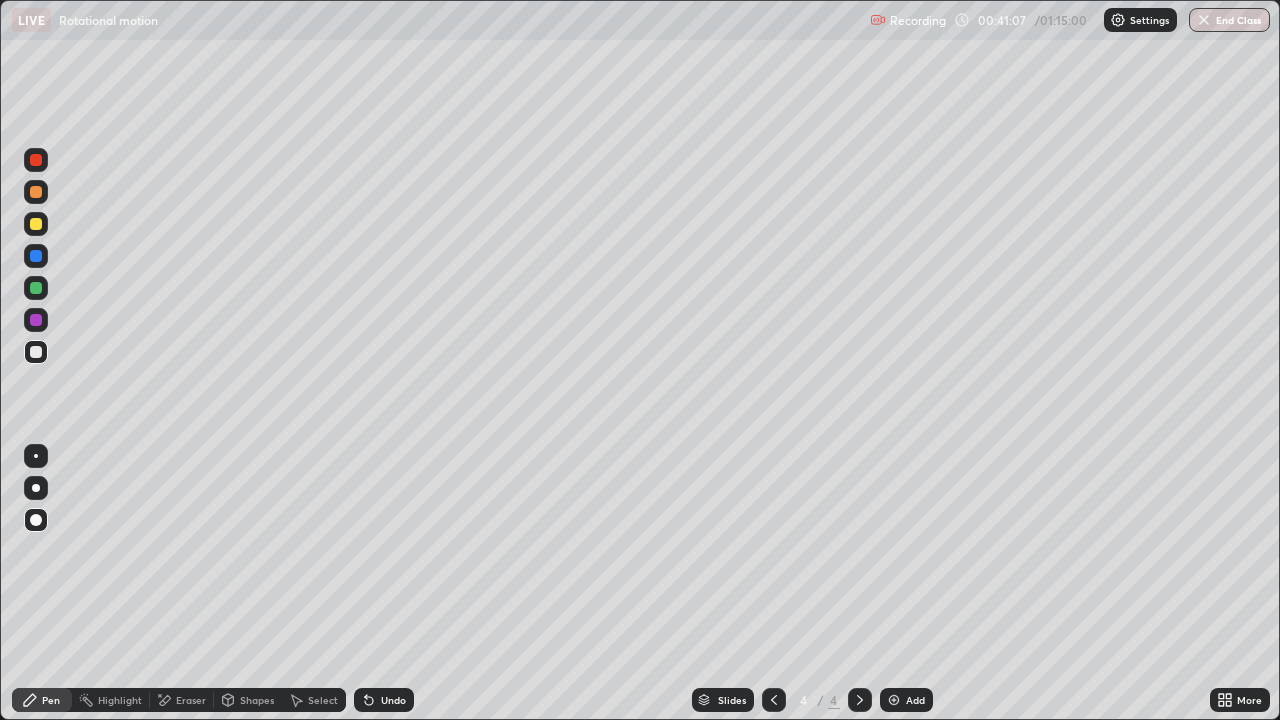 click on "Eraser" at bounding box center [191, 700] 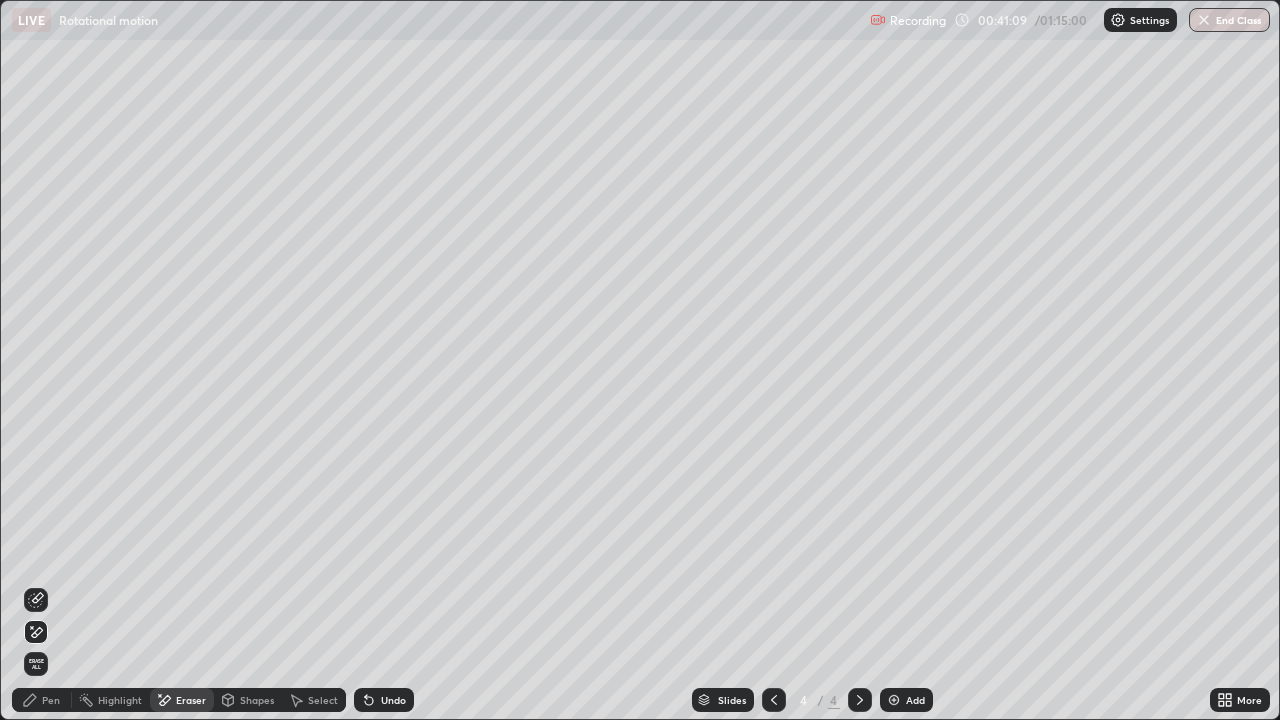 click on "Pen" at bounding box center (51, 700) 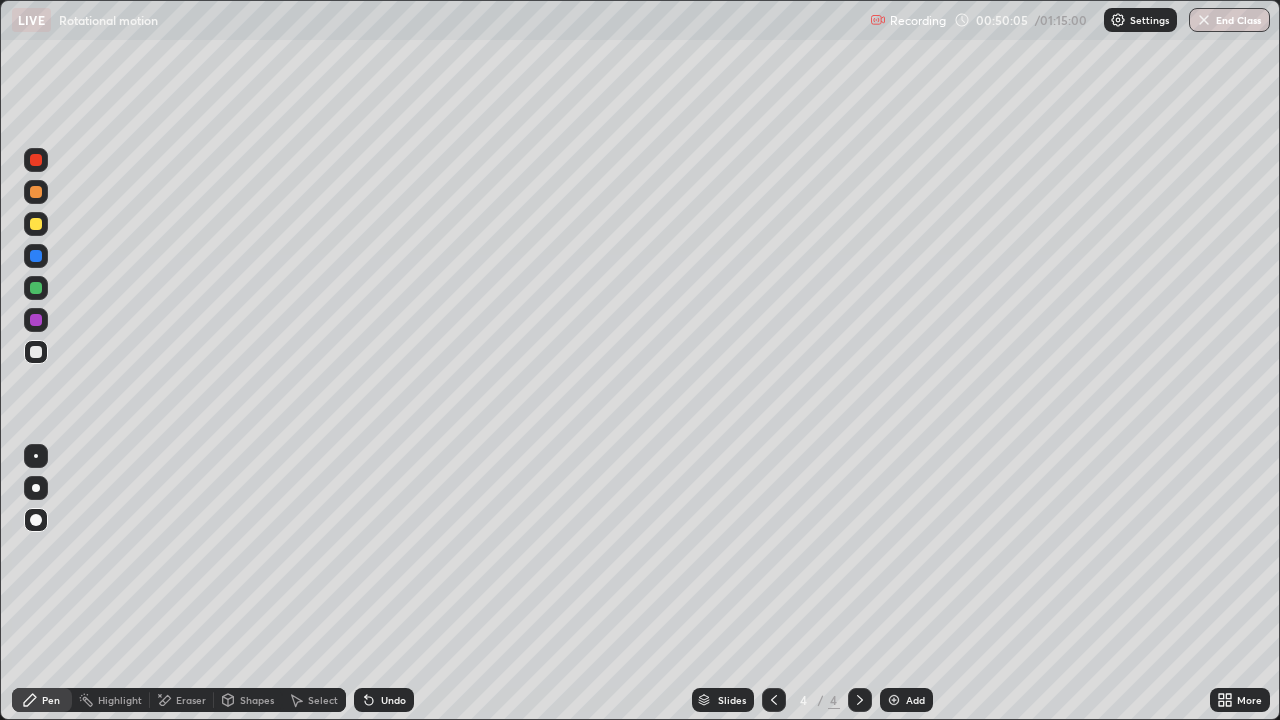 click at bounding box center (894, 700) 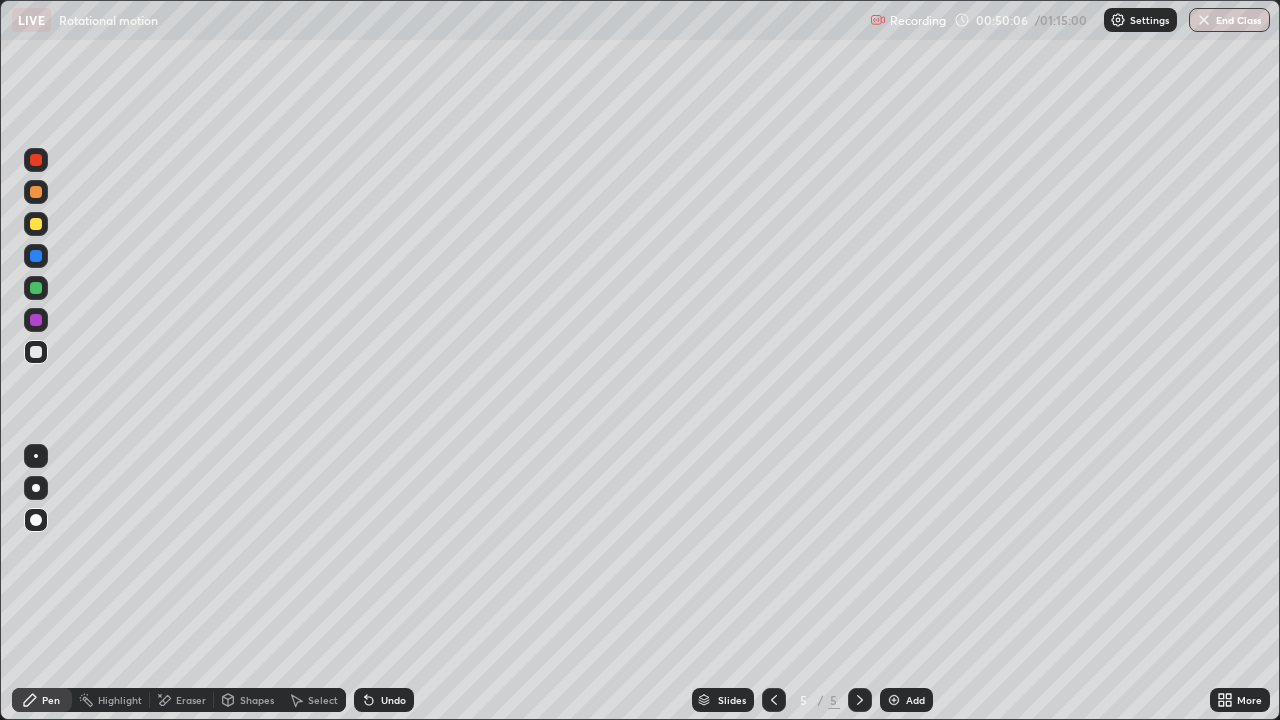 click on "Shapes" at bounding box center [257, 700] 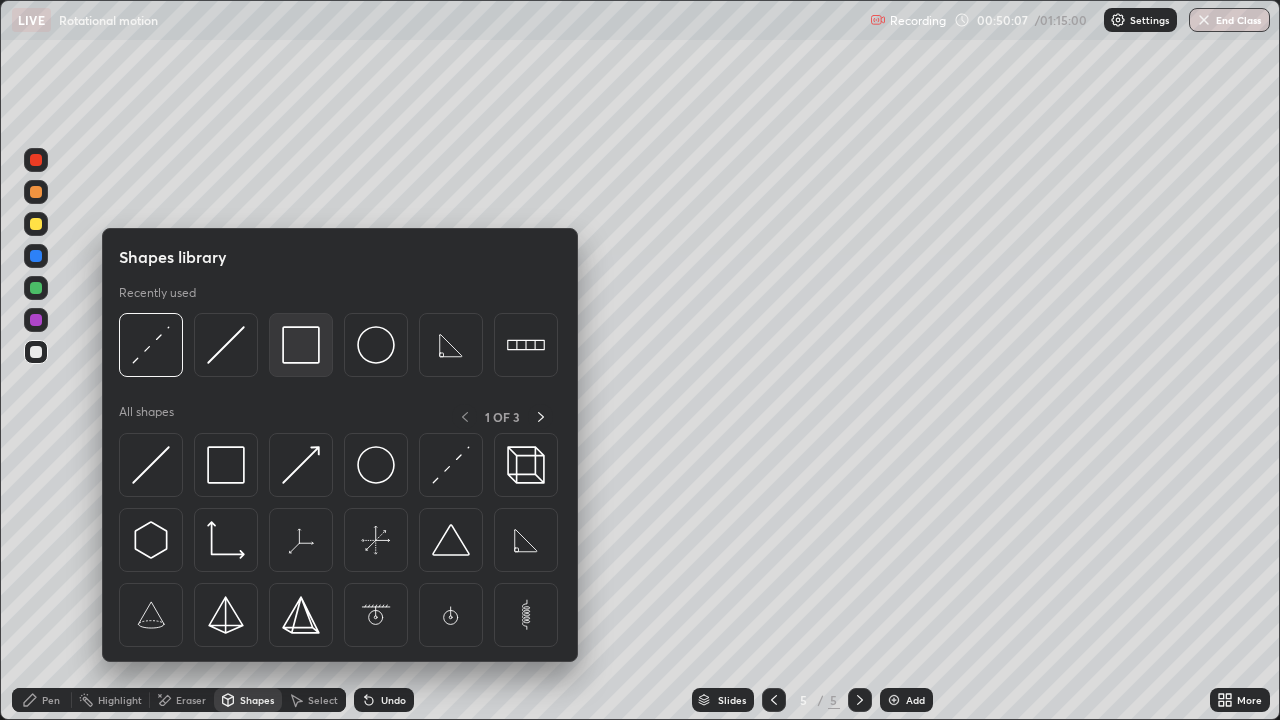 click at bounding box center (301, 345) 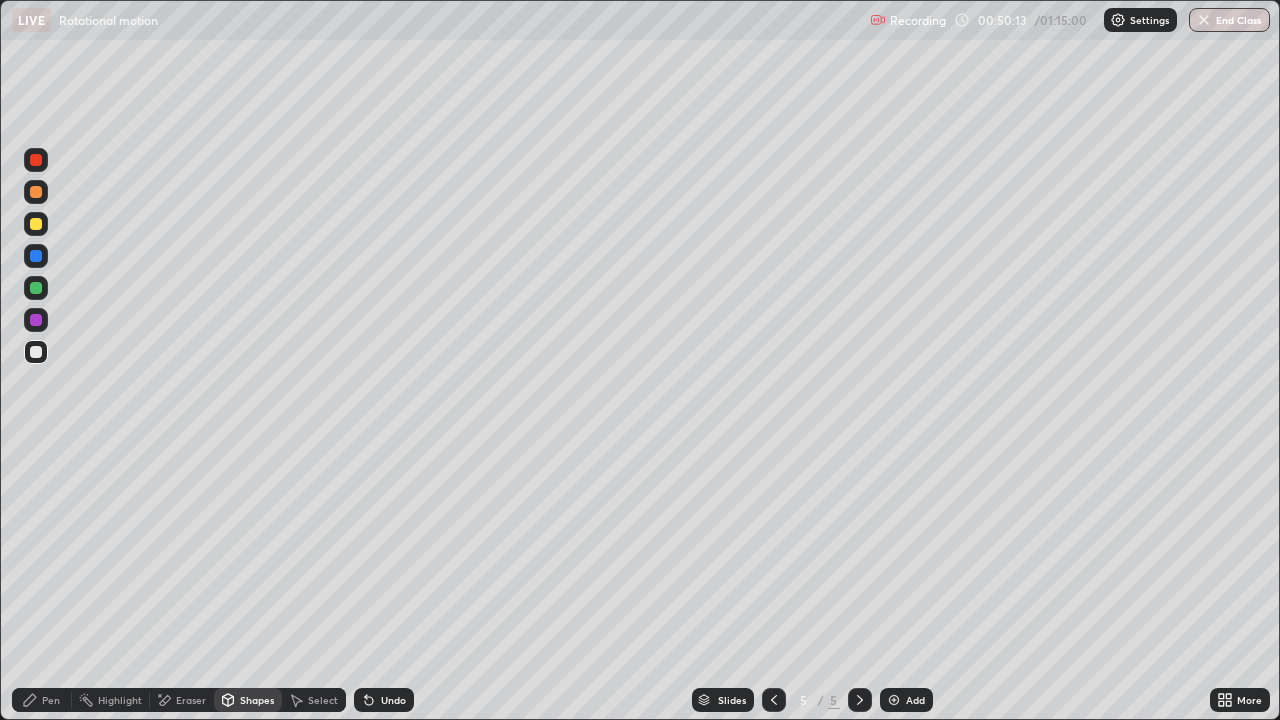 click on "Shapes" at bounding box center (248, 700) 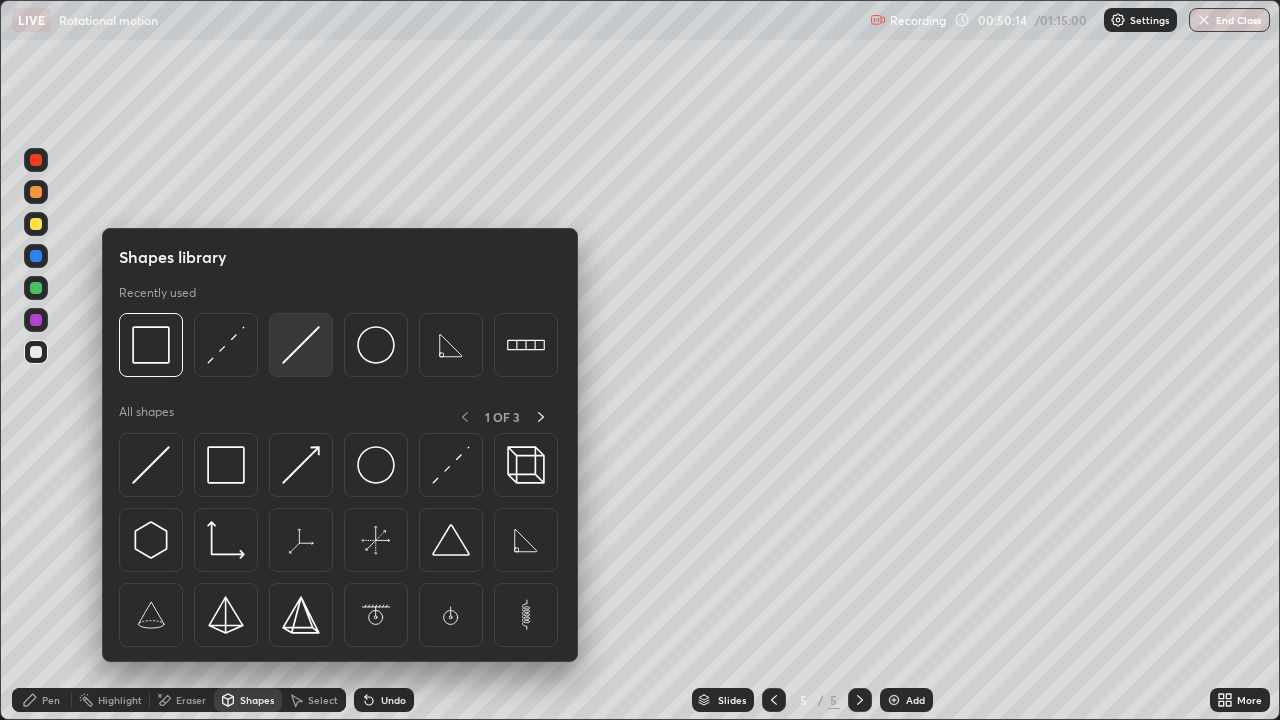 click at bounding box center (301, 345) 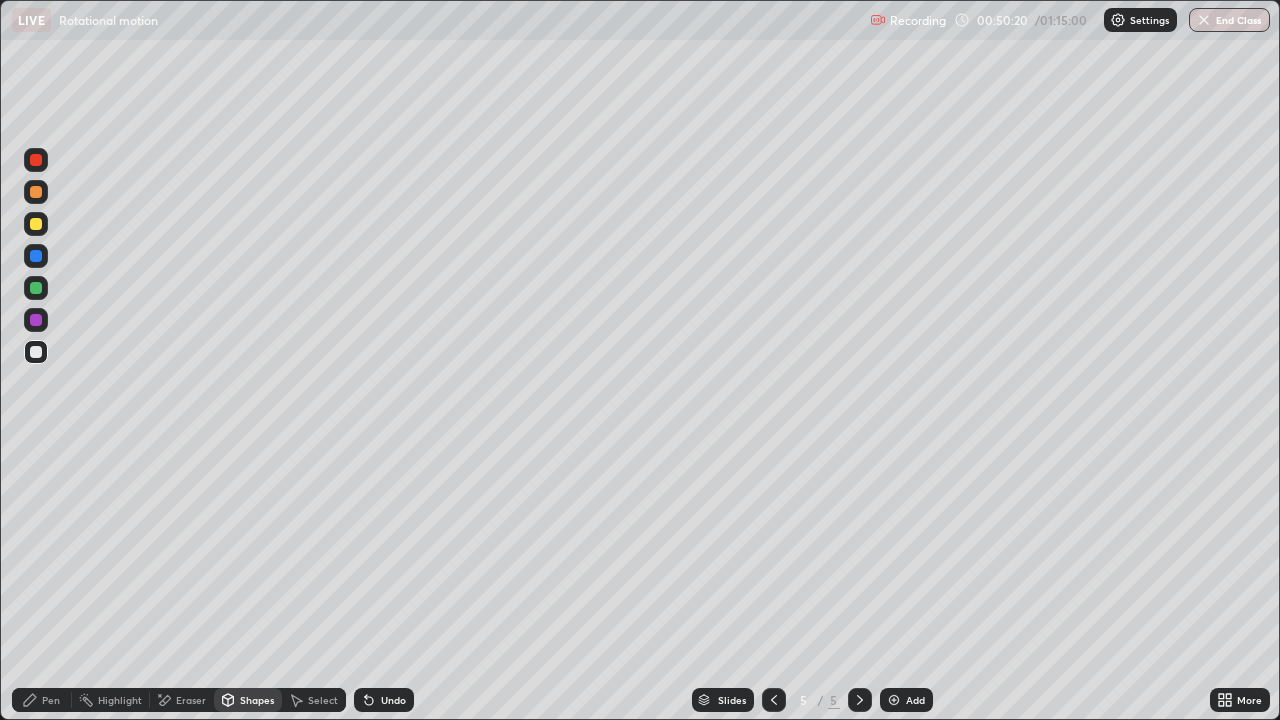 click on "Undo" at bounding box center [393, 700] 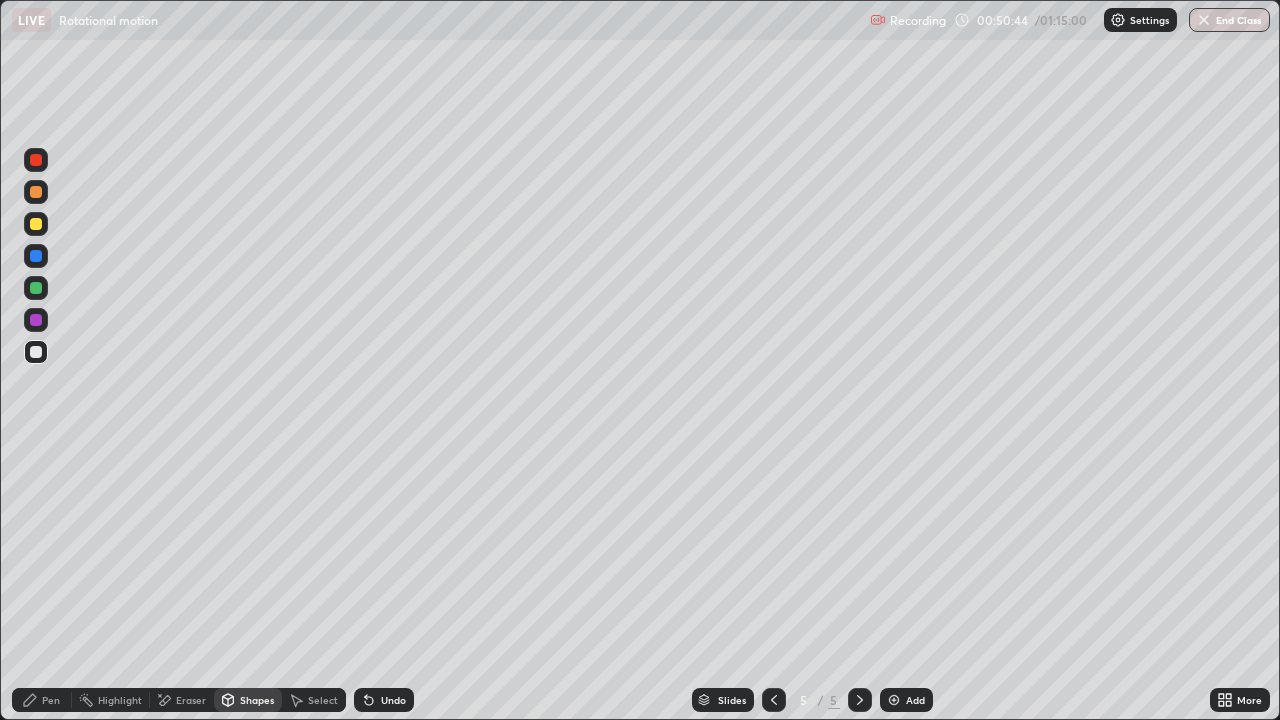 click on "Pen" at bounding box center [51, 700] 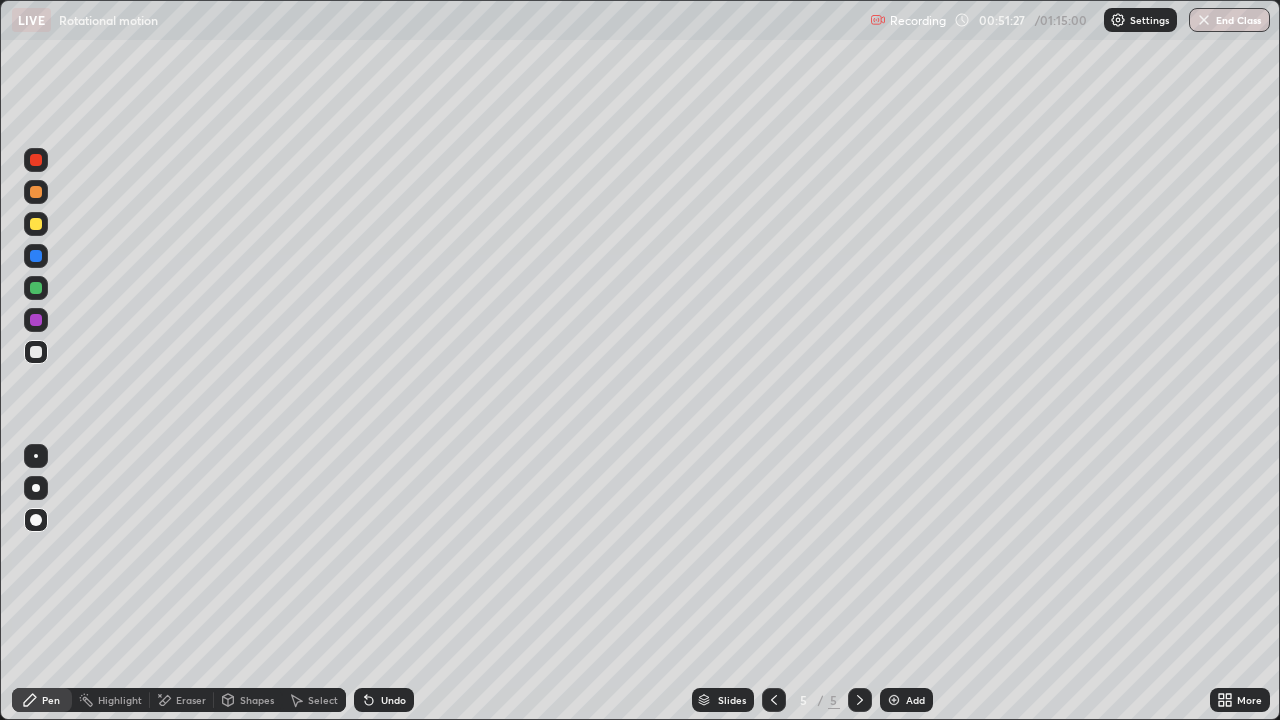 click on "Shapes" at bounding box center (248, 700) 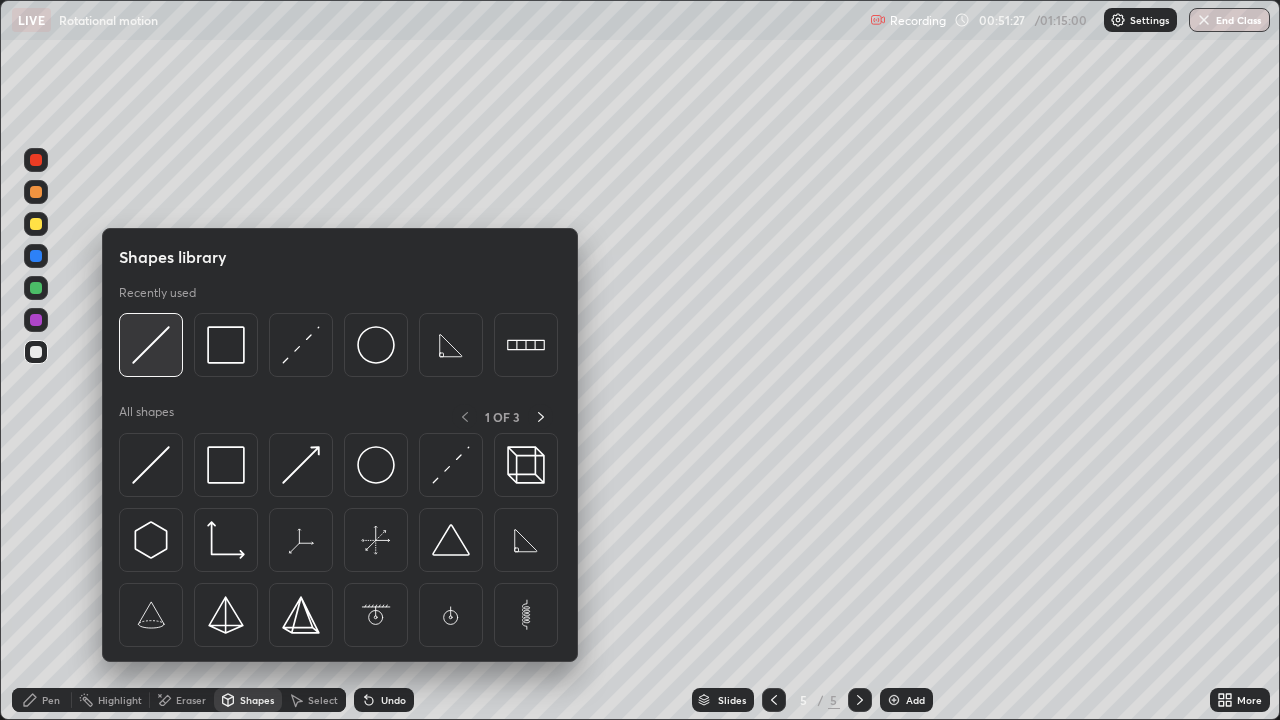 click at bounding box center [151, 345] 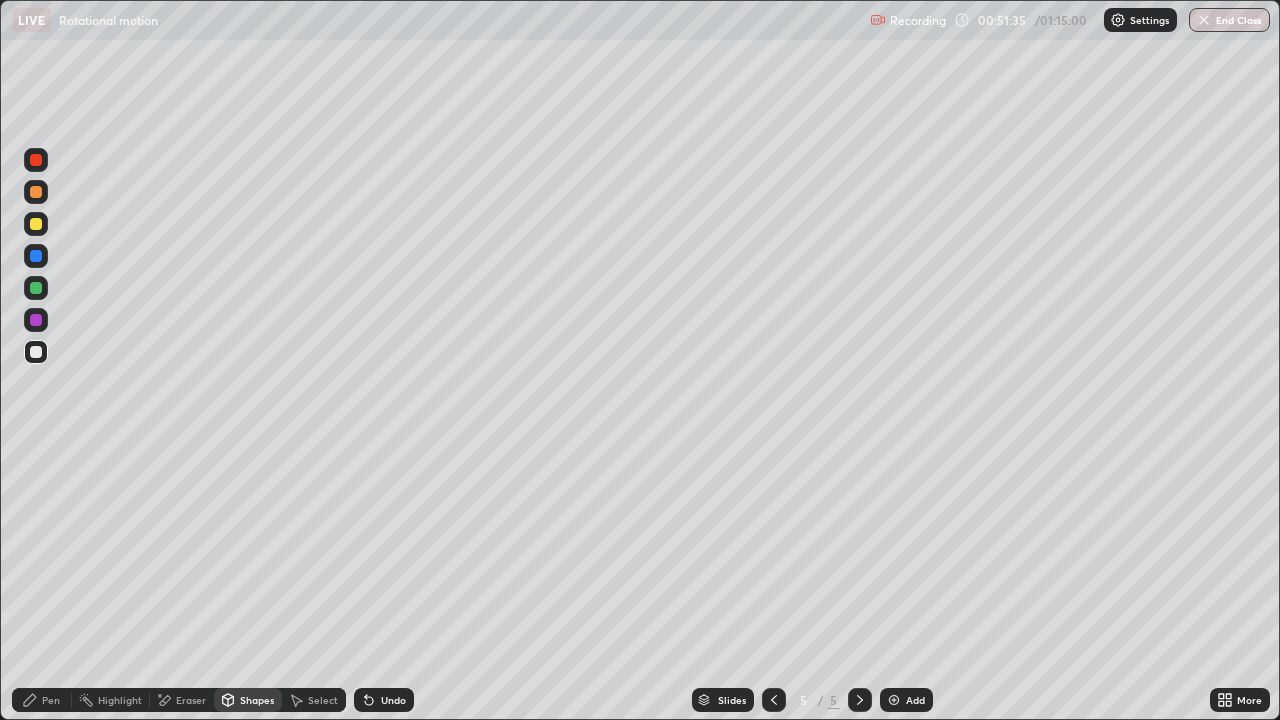 click on "Pen" at bounding box center [51, 700] 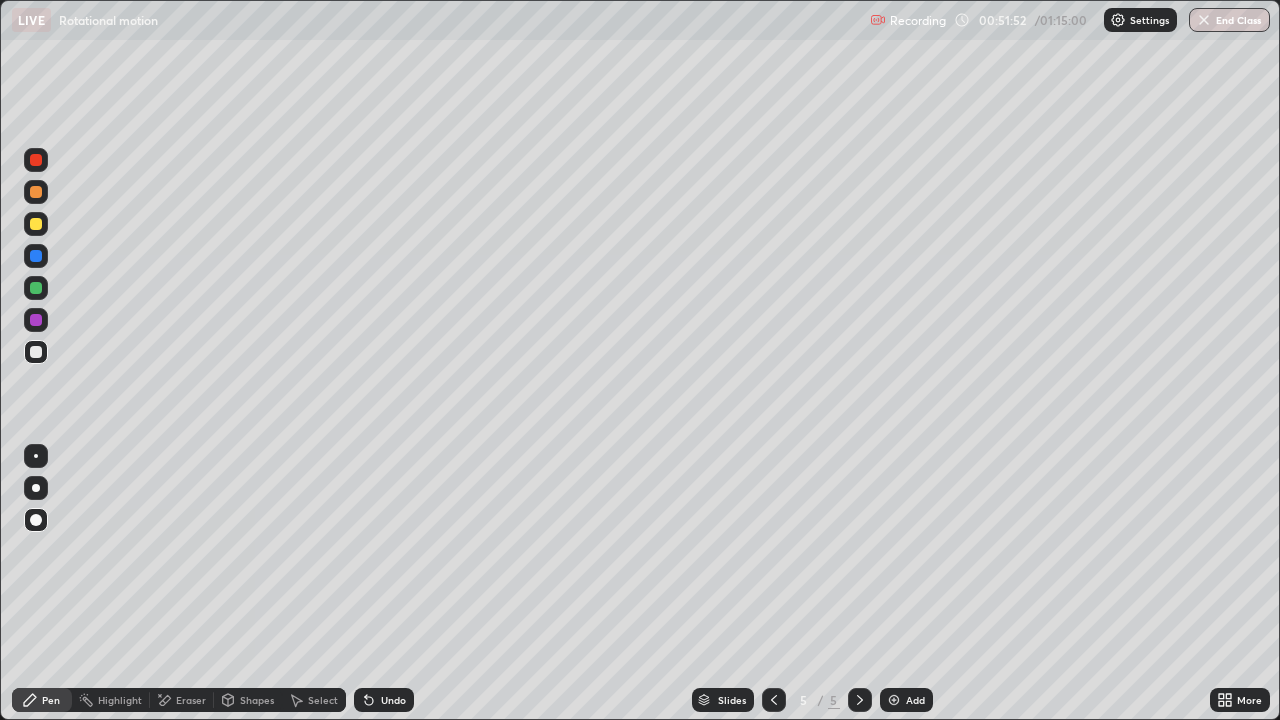 click on "Shapes" at bounding box center [248, 700] 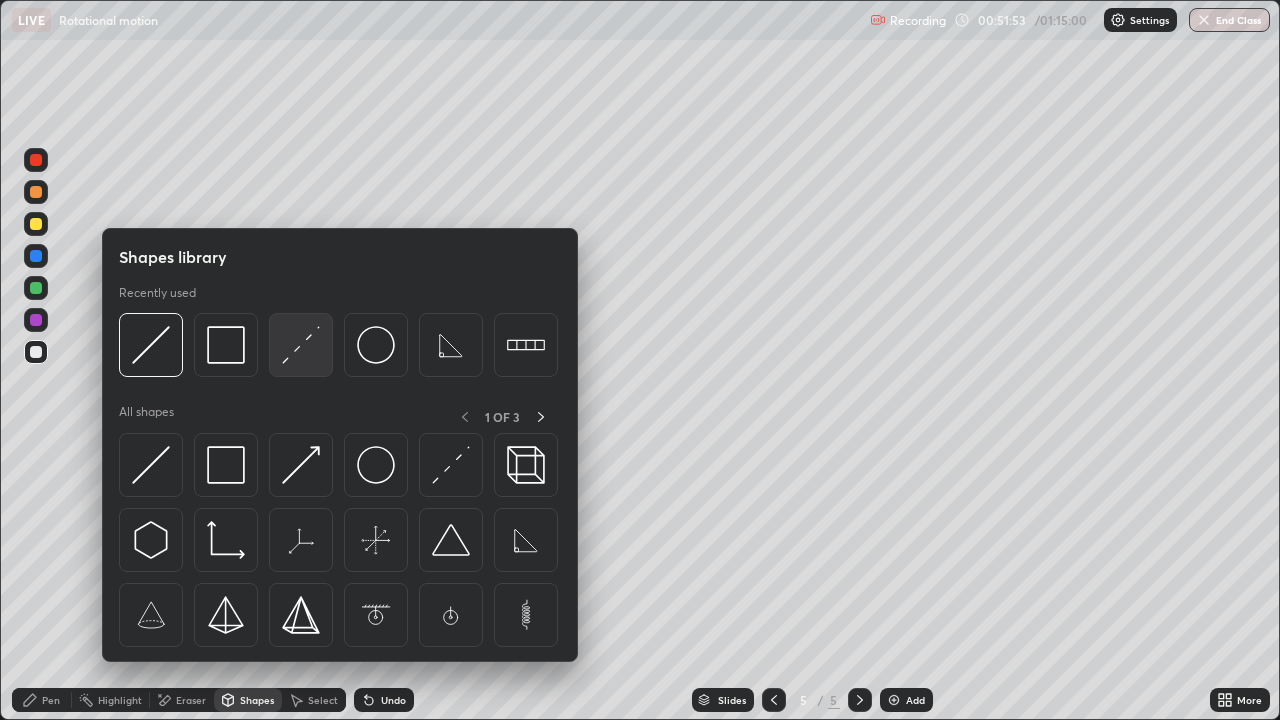 click at bounding box center (301, 345) 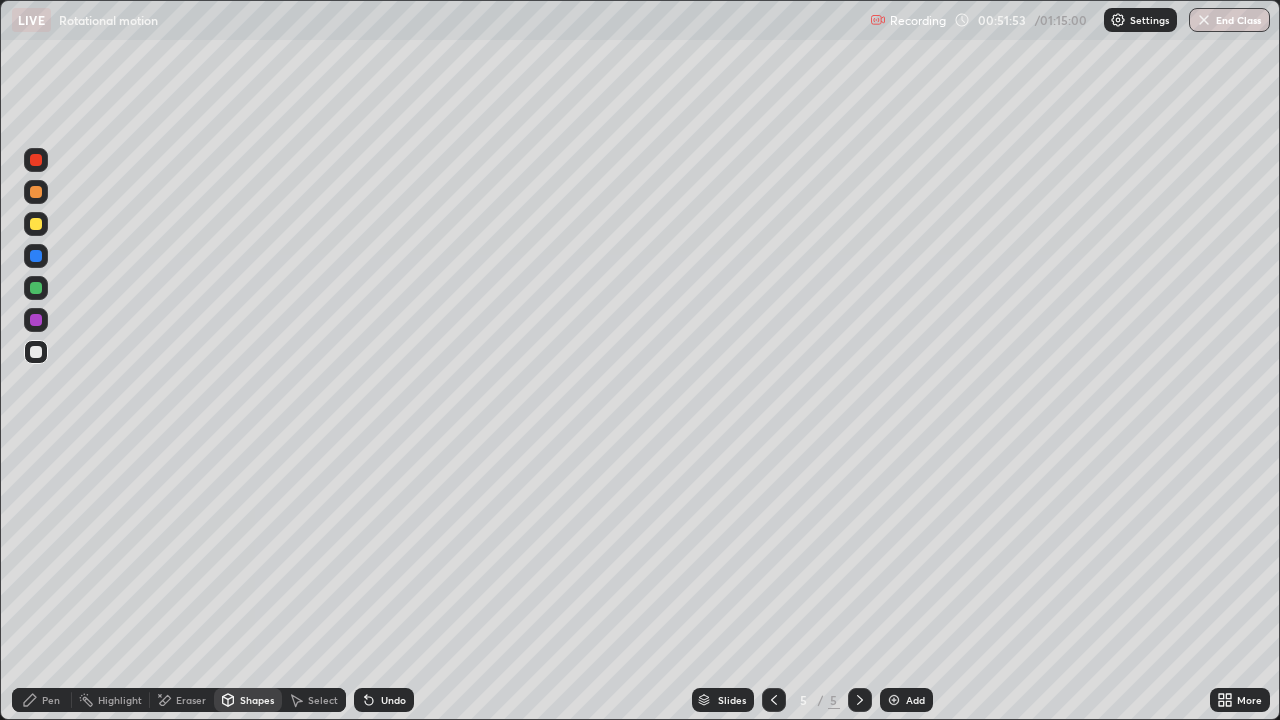 click at bounding box center (36, 224) 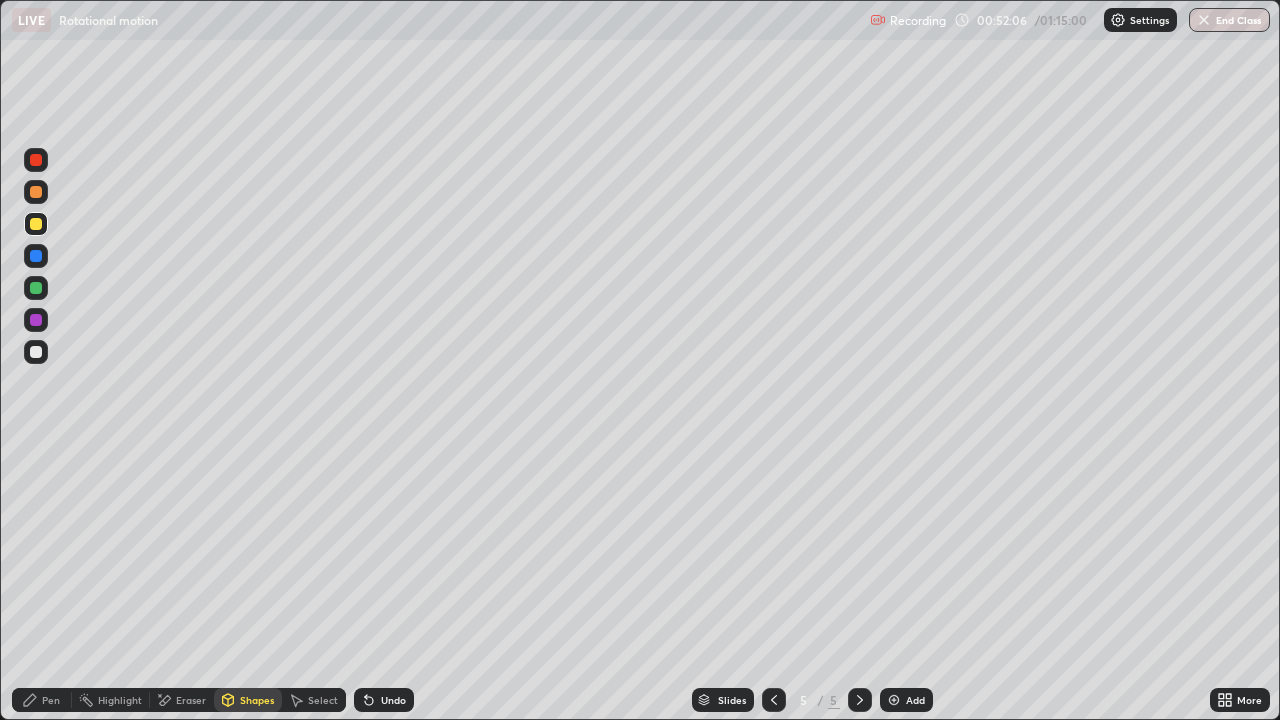 click on "Pen" at bounding box center [42, 700] 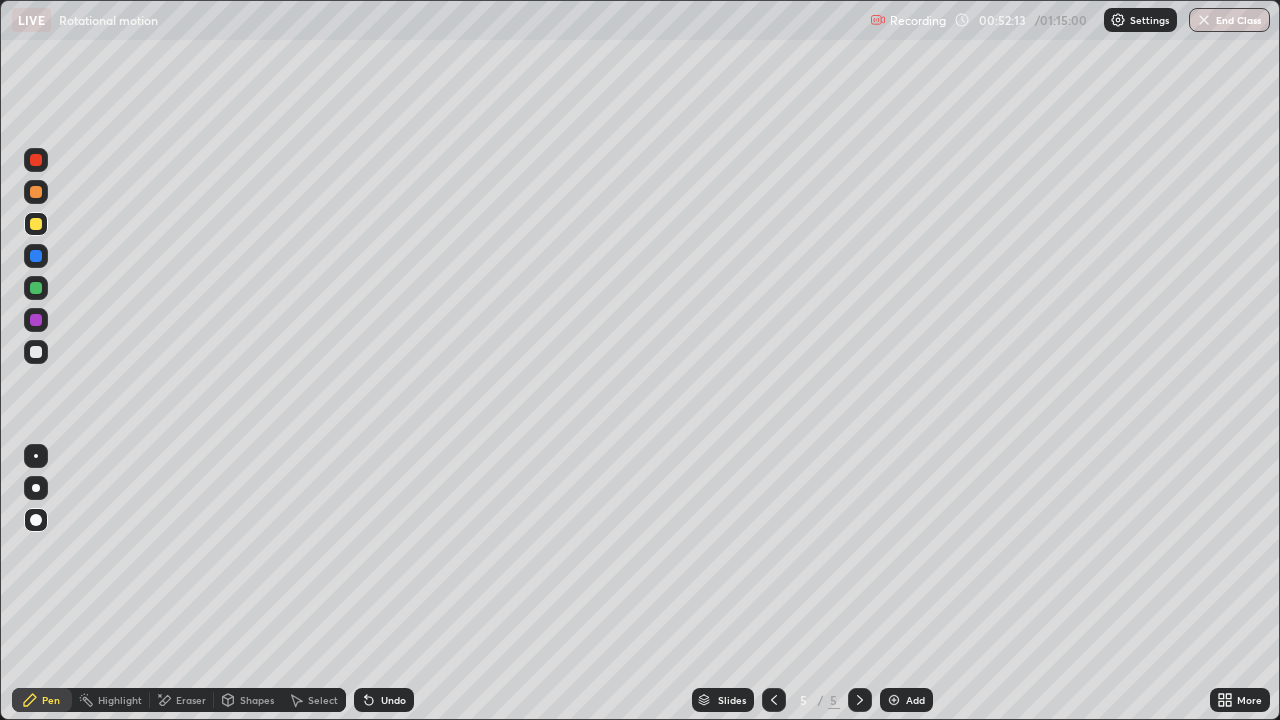 click on "Undo" at bounding box center (393, 700) 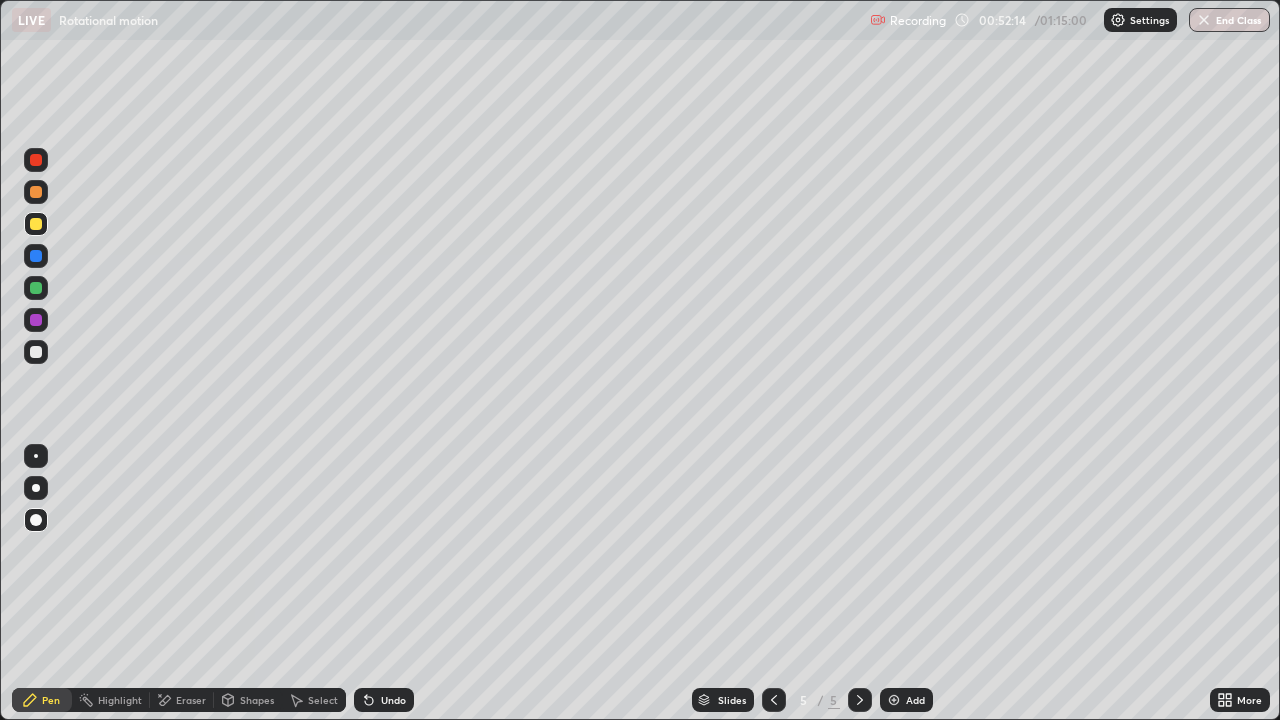 click on "Undo" at bounding box center [393, 700] 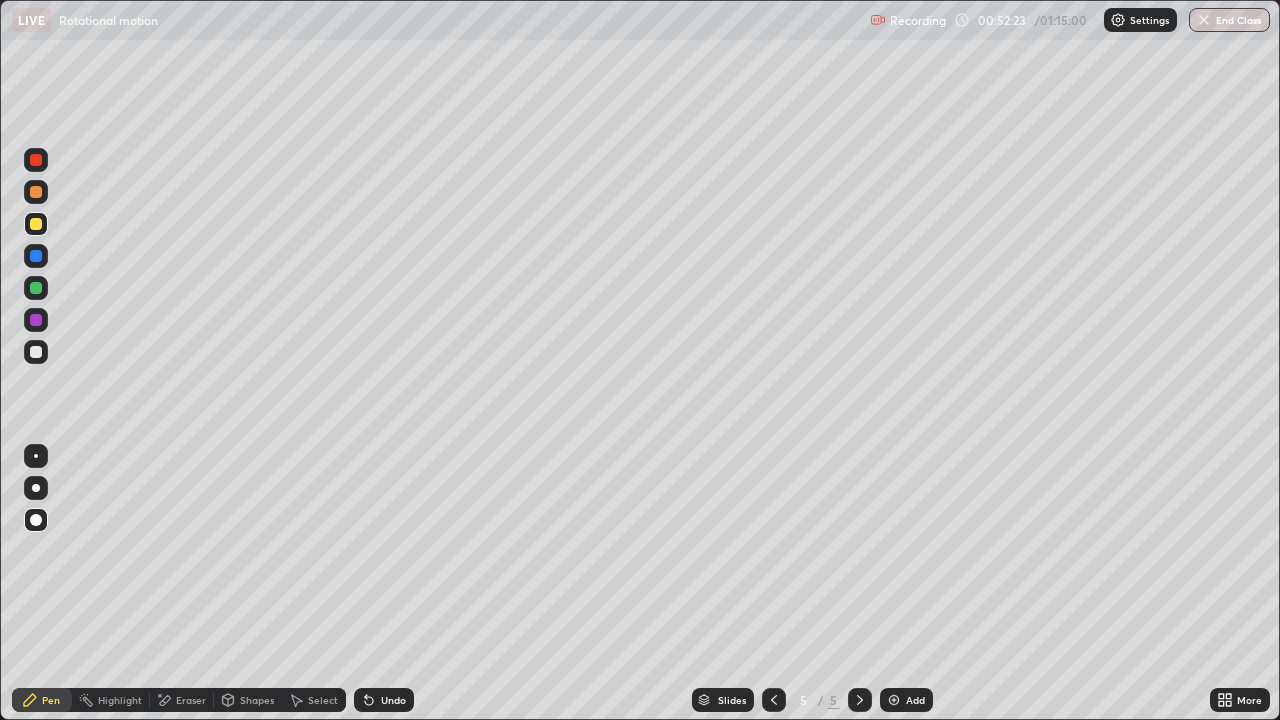 click on "Undo" at bounding box center (393, 700) 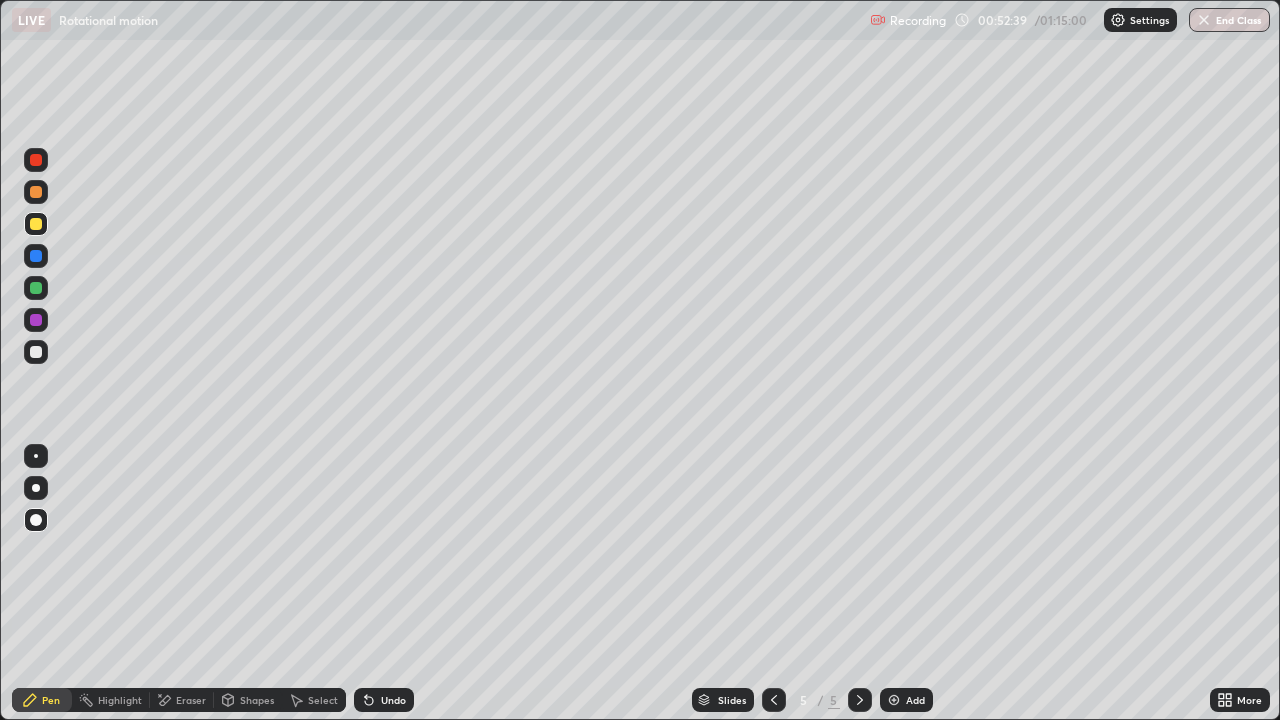 click on "Shapes" at bounding box center (248, 700) 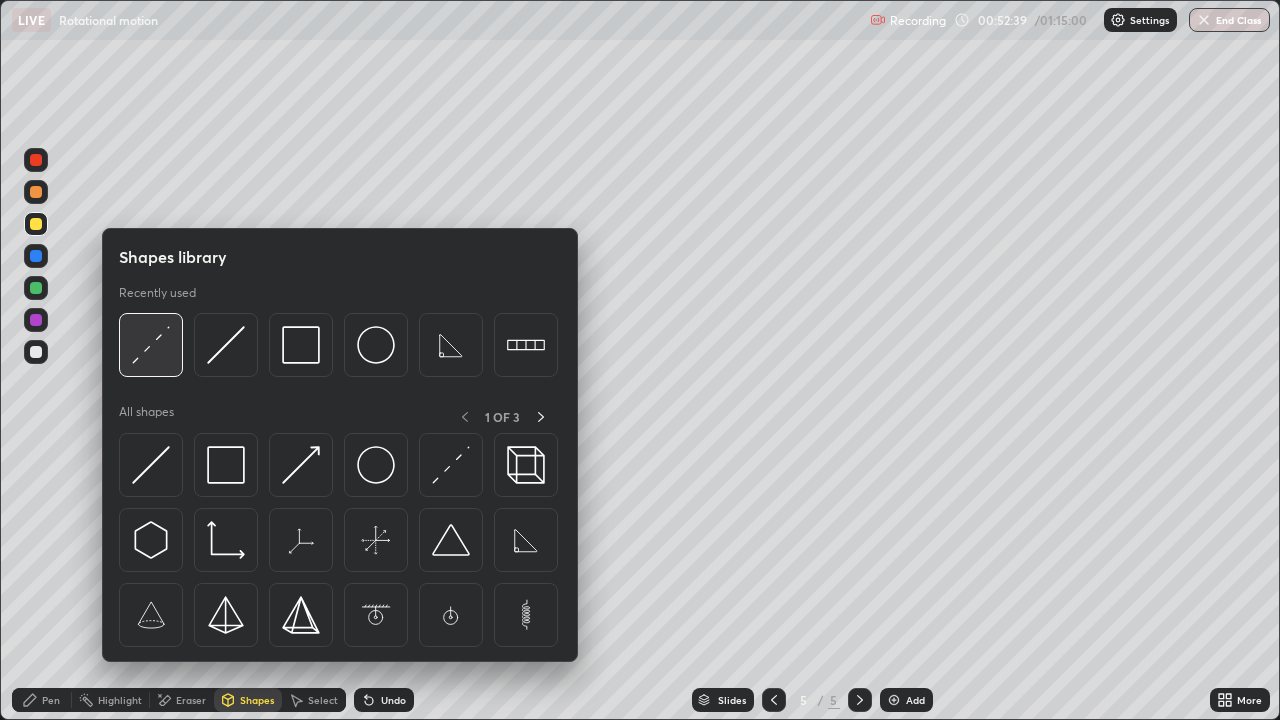 click at bounding box center (151, 345) 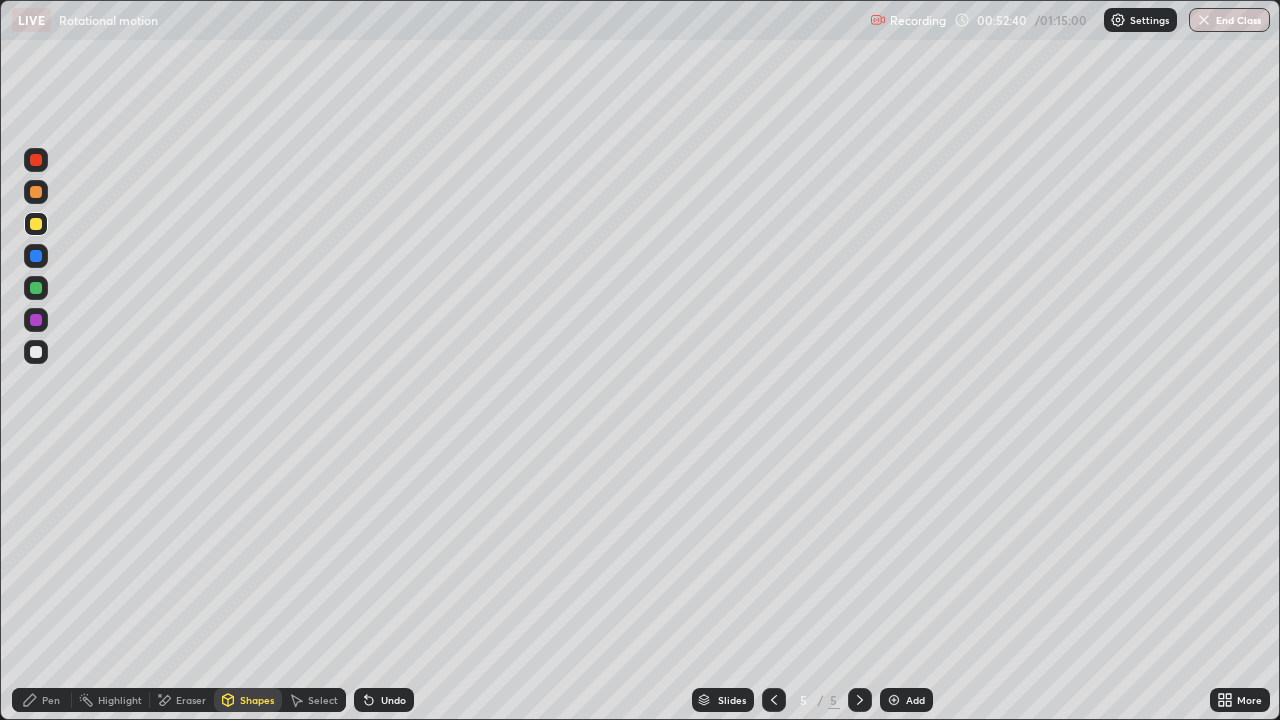 click on "Pen" at bounding box center [51, 700] 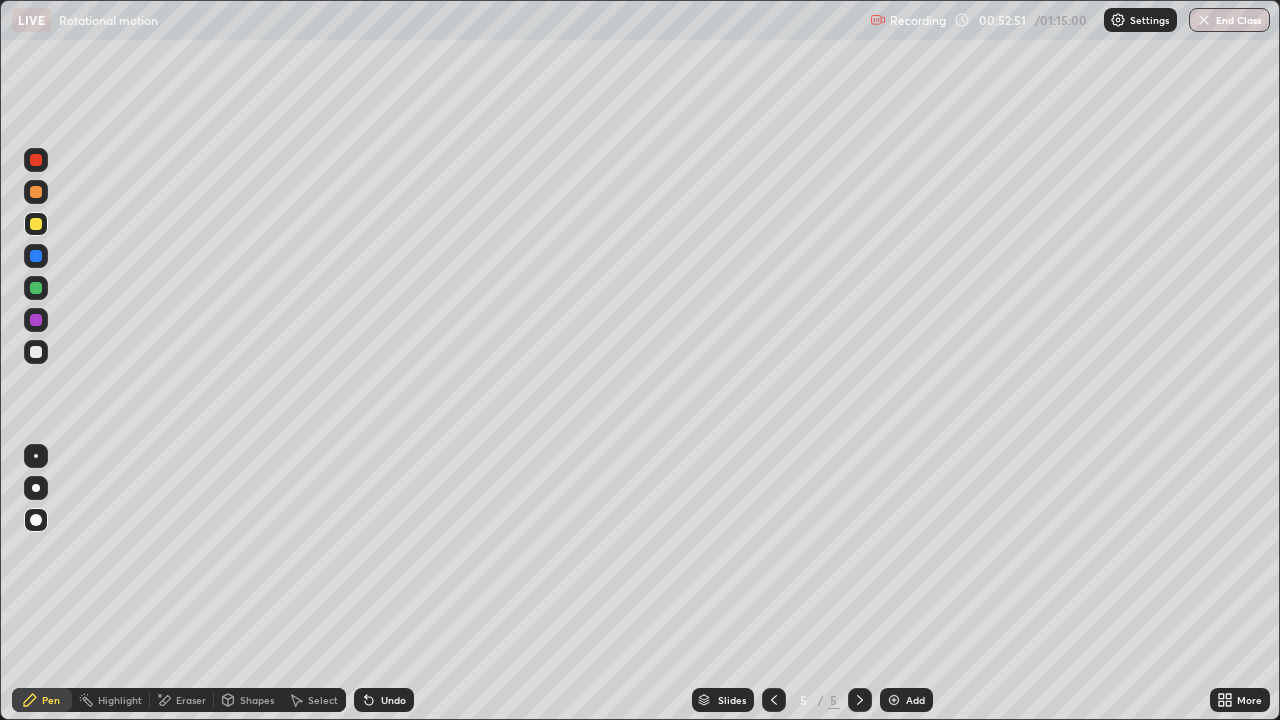 click on "Shapes" at bounding box center (257, 700) 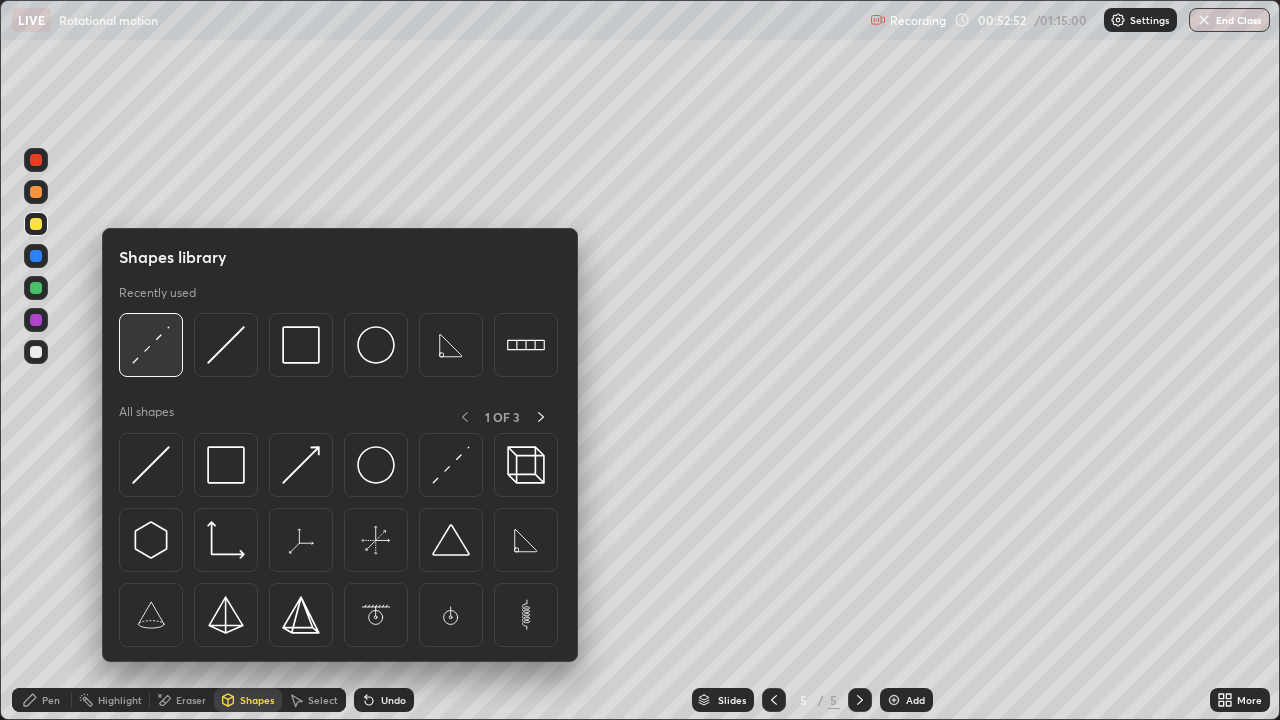 click at bounding box center (151, 345) 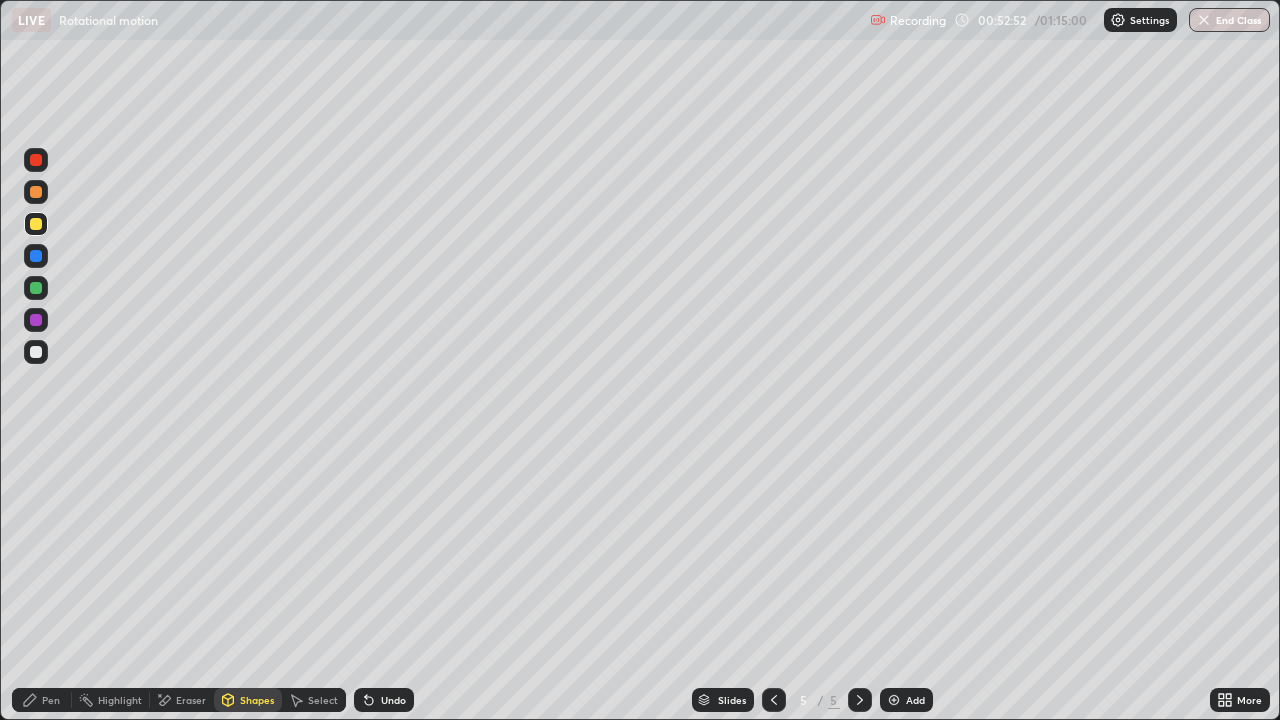 click at bounding box center [36, 352] 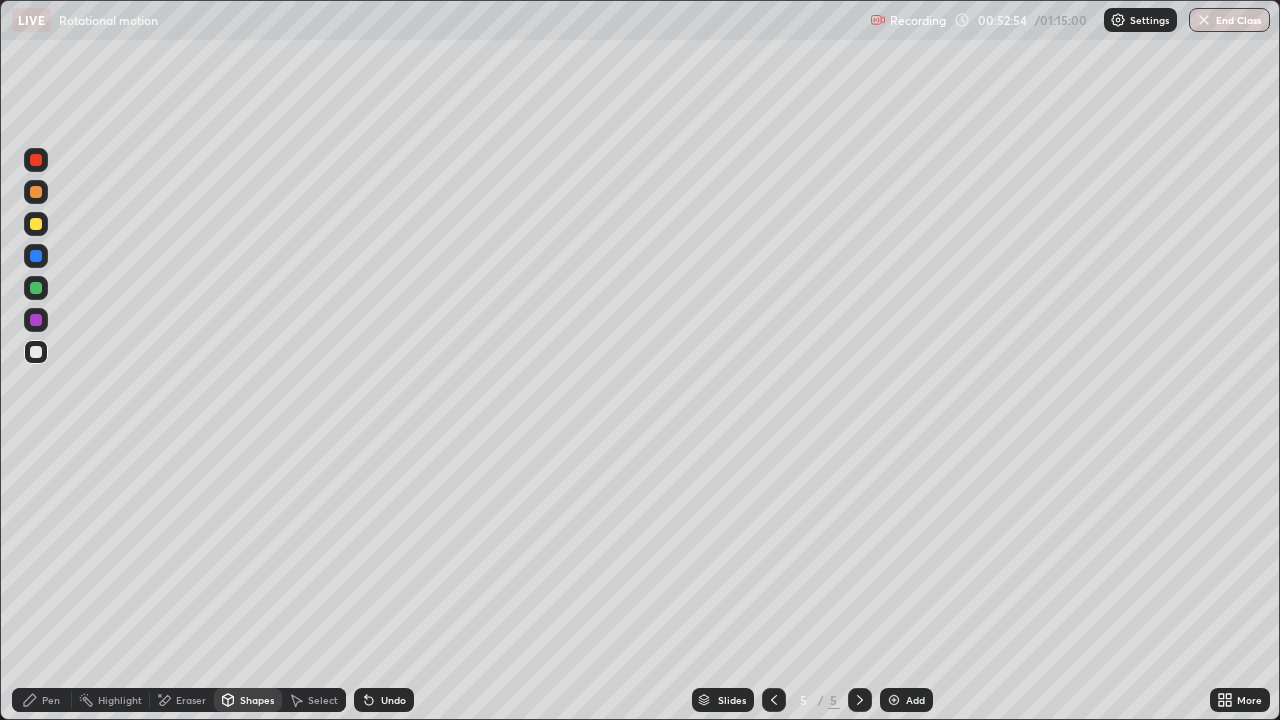 click 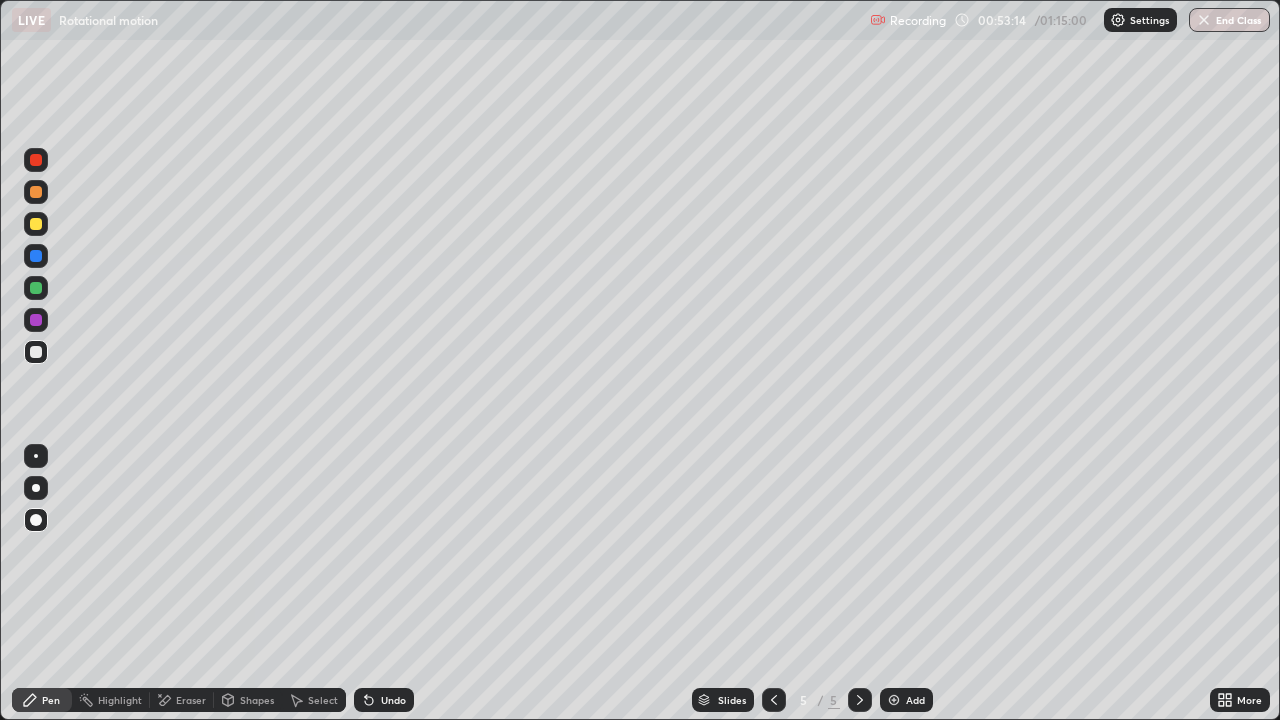 click on "Shapes" at bounding box center (257, 700) 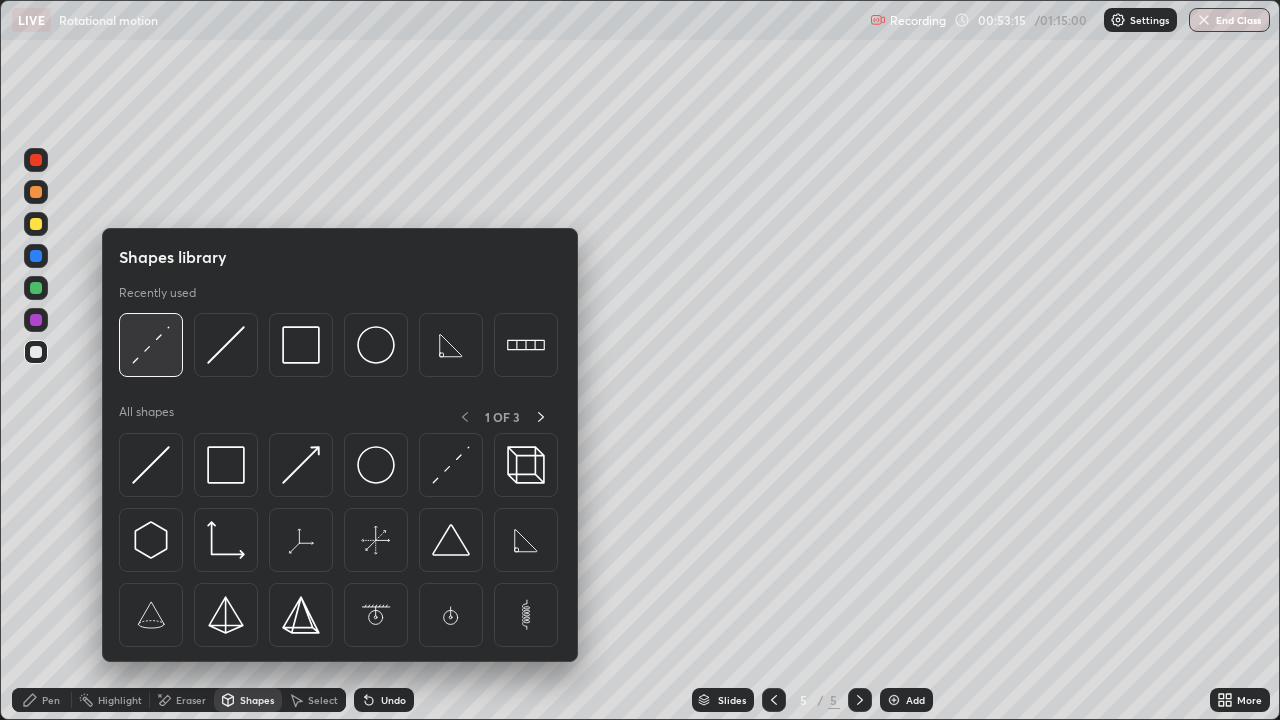 click at bounding box center [151, 345] 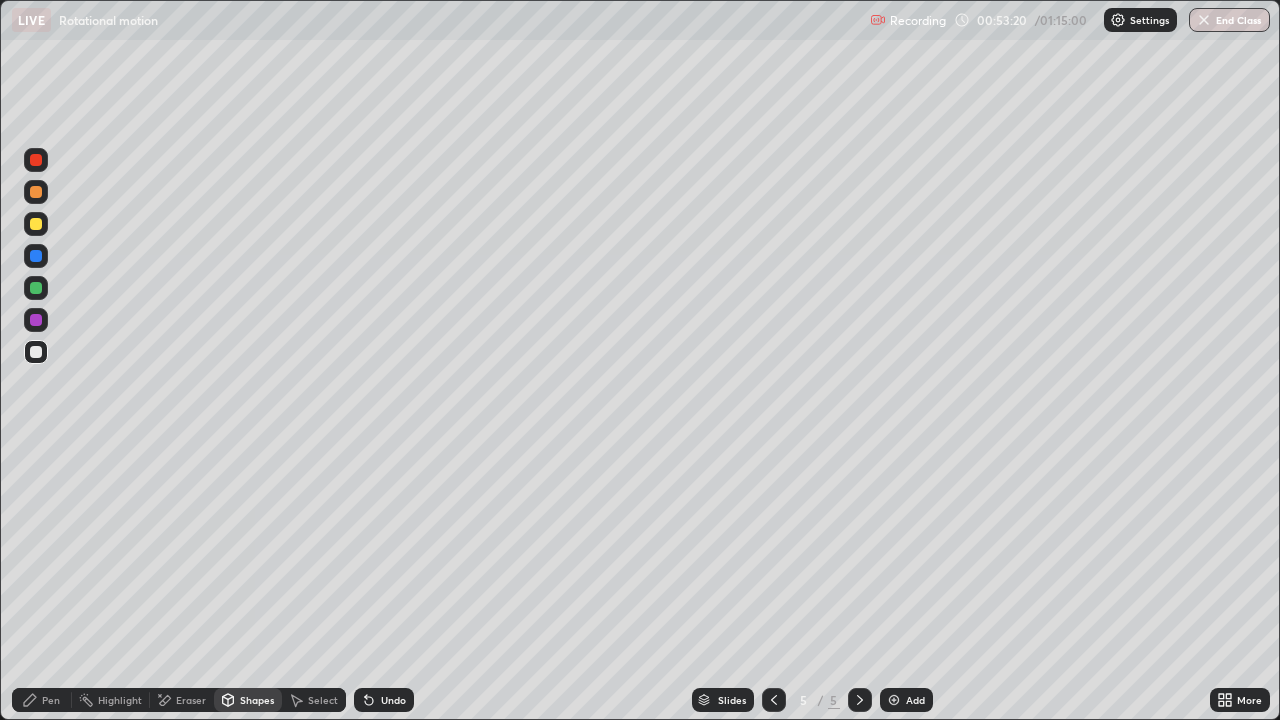 click 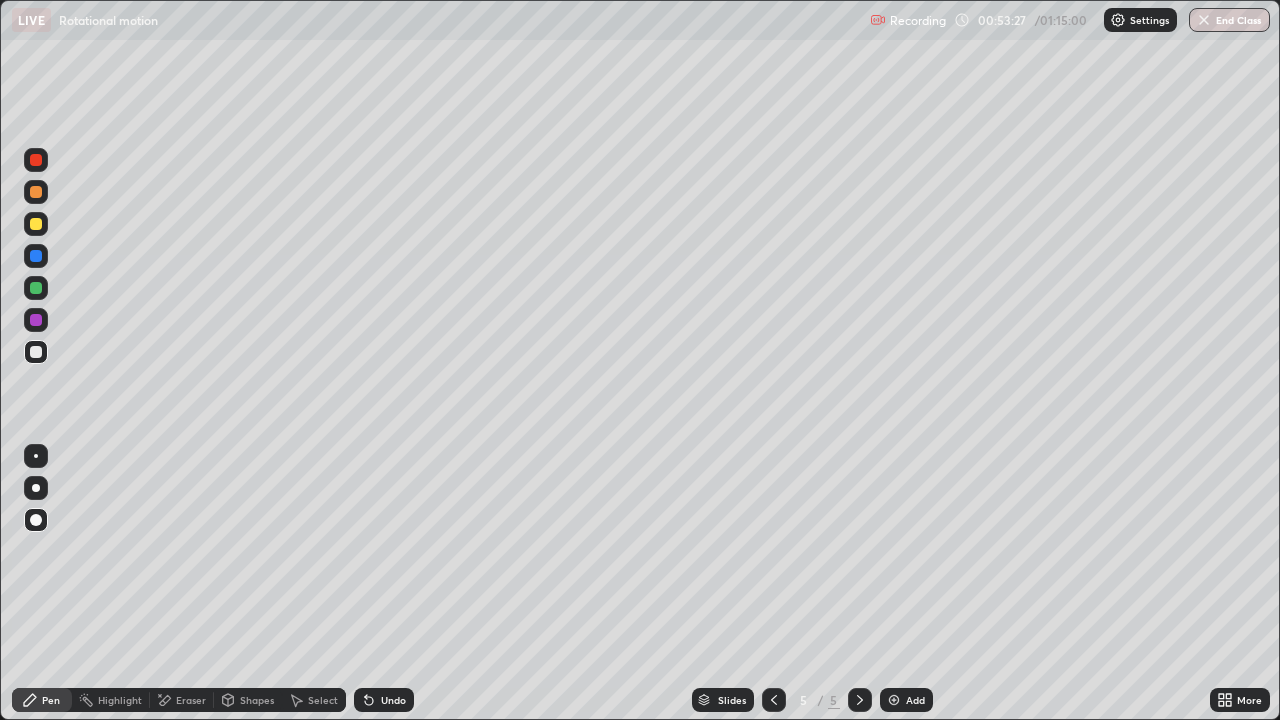 click on "Undo" at bounding box center (393, 700) 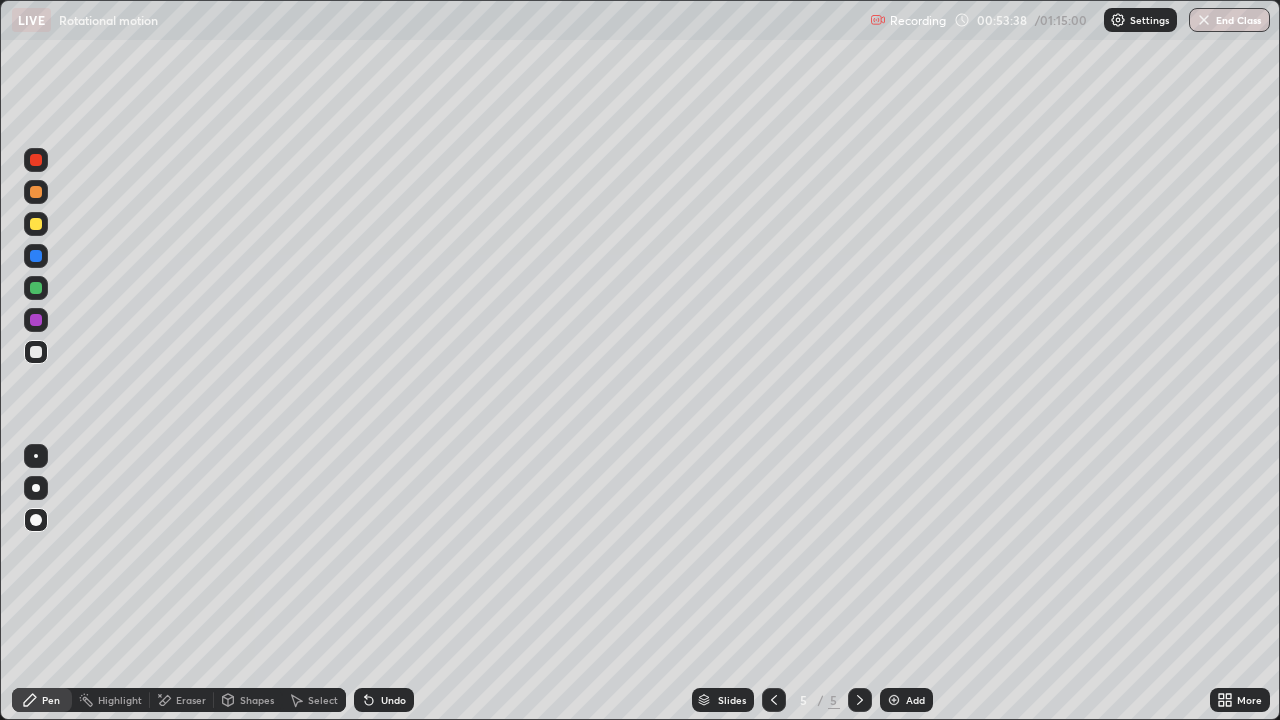 click on "Shapes" at bounding box center [257, 700] 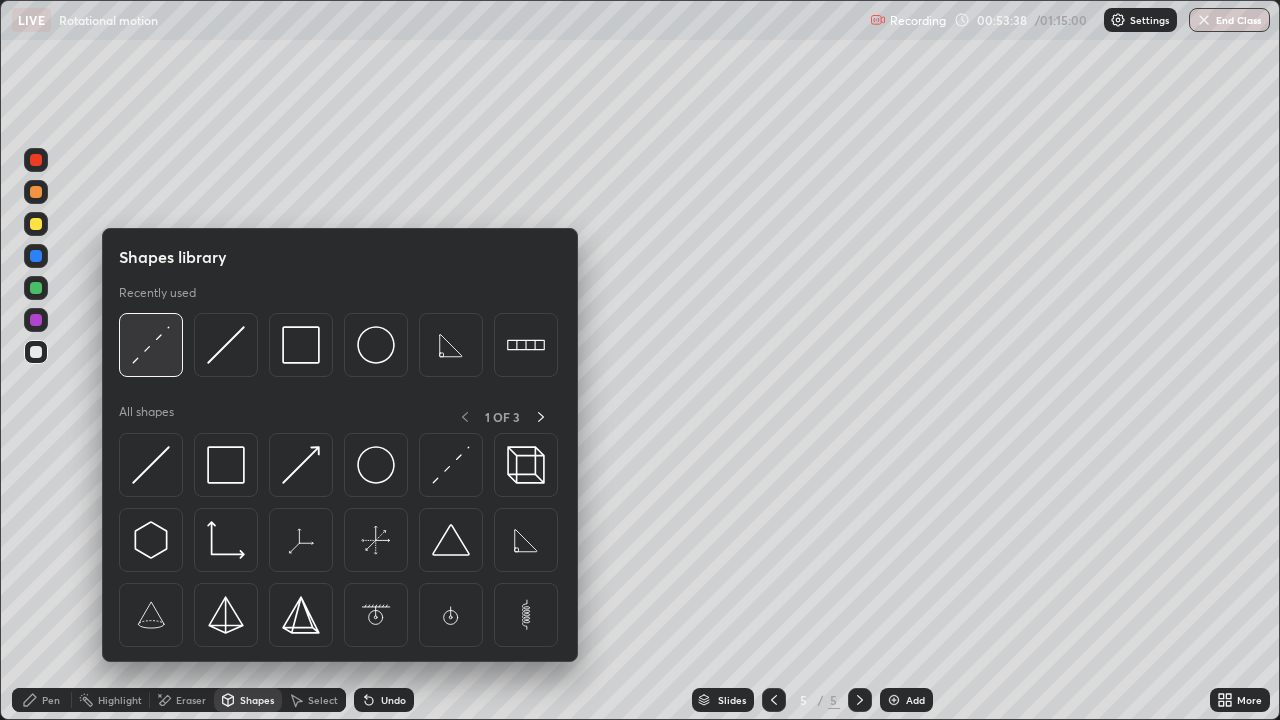 click at bounding box center (151, 345) 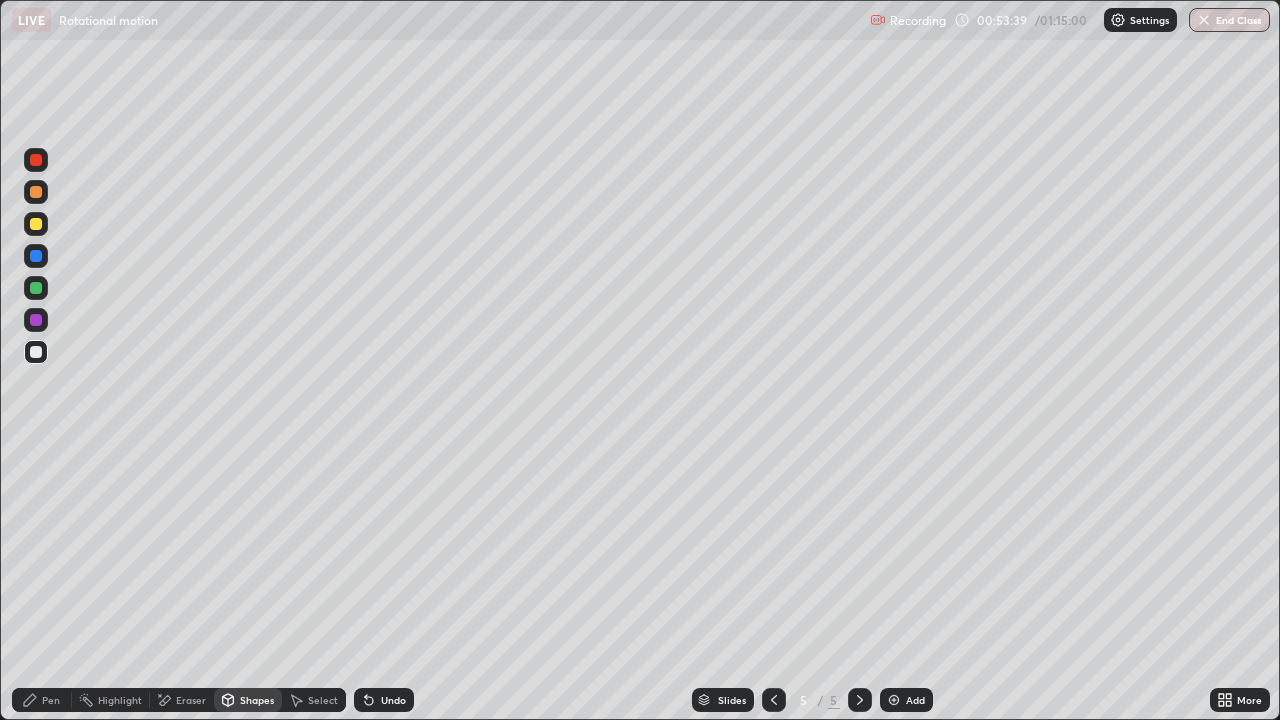 click at bounding box center (36, 224) 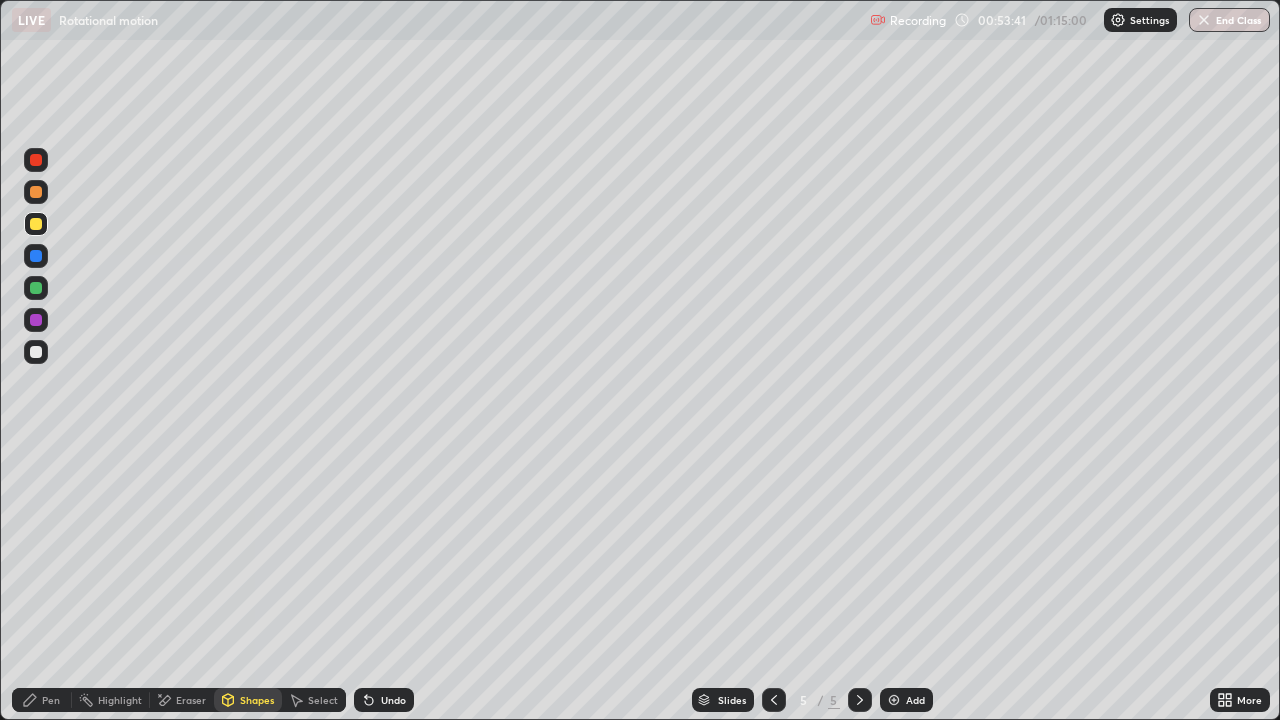 click 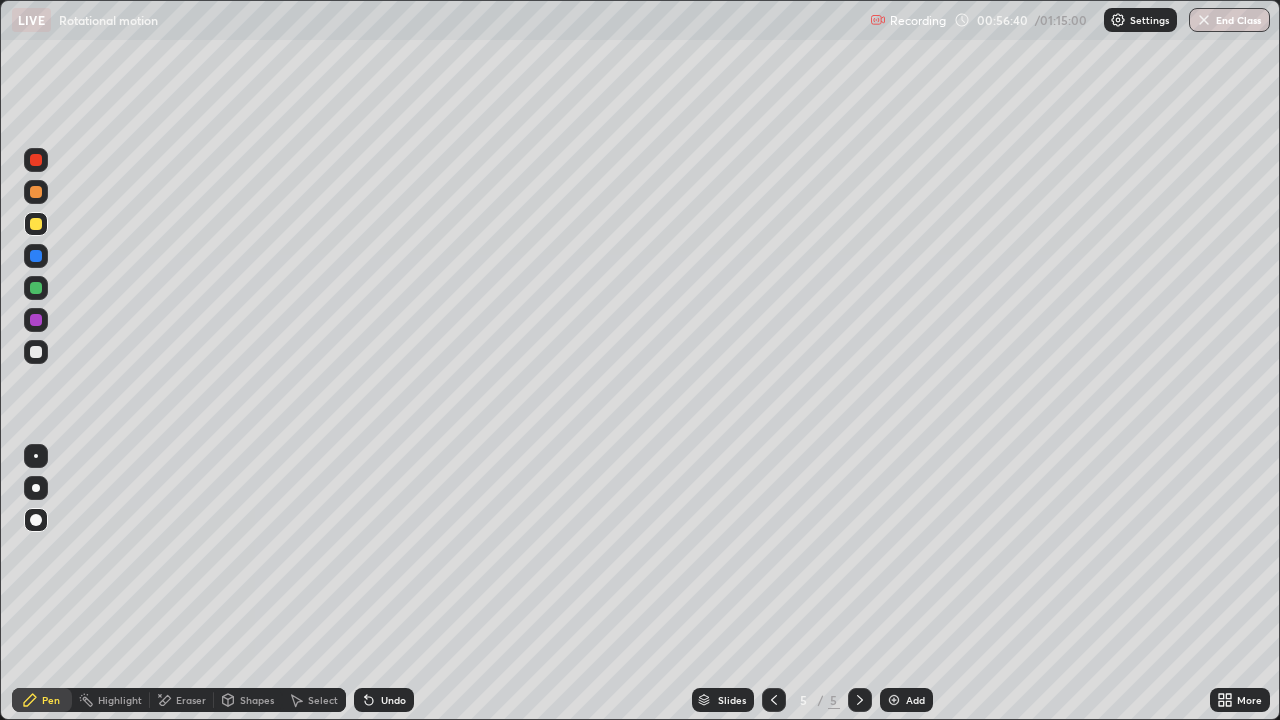 click on "Shapes" at bounding box center [257, 700] 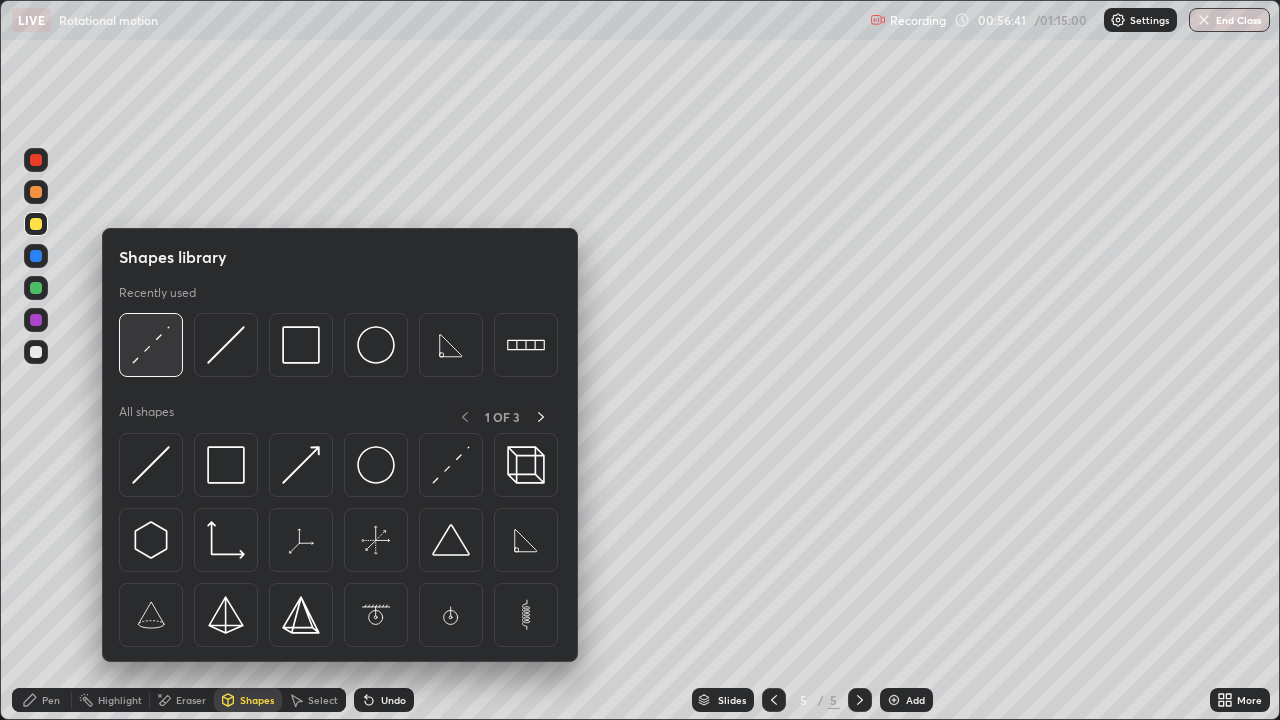 click at bounding box center (151, 345) 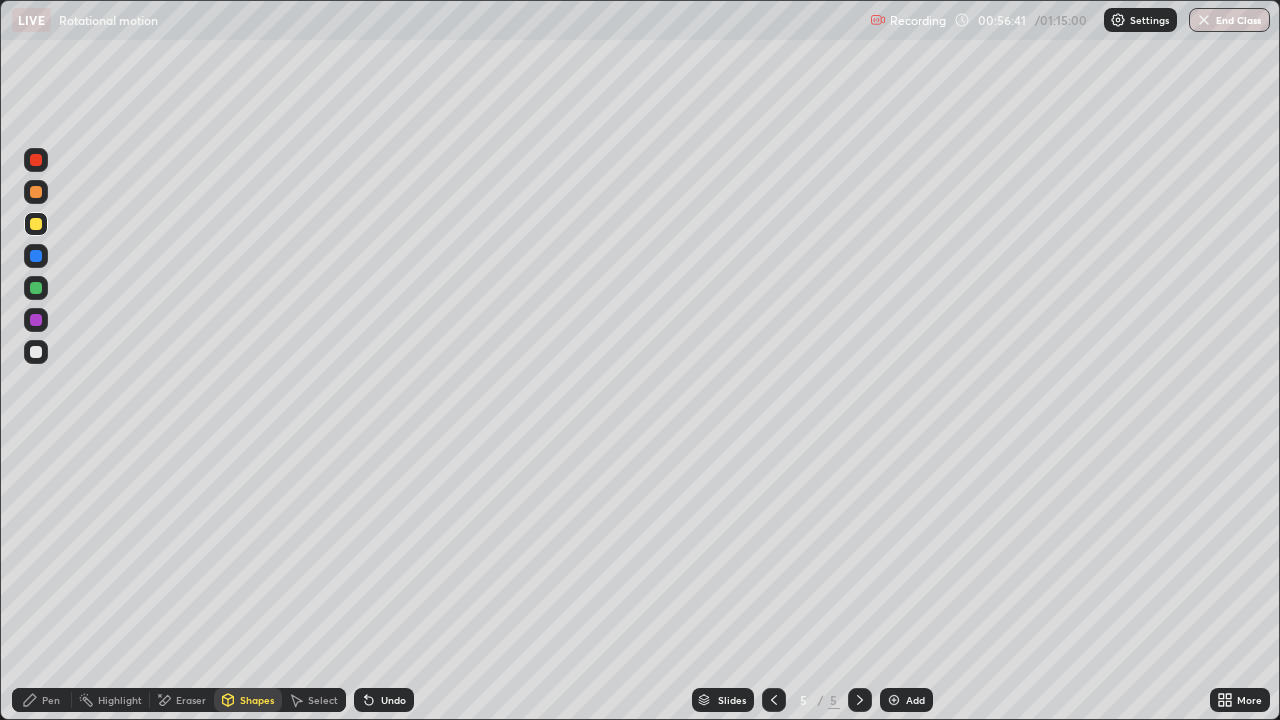 click at bounding box center [36, 352] 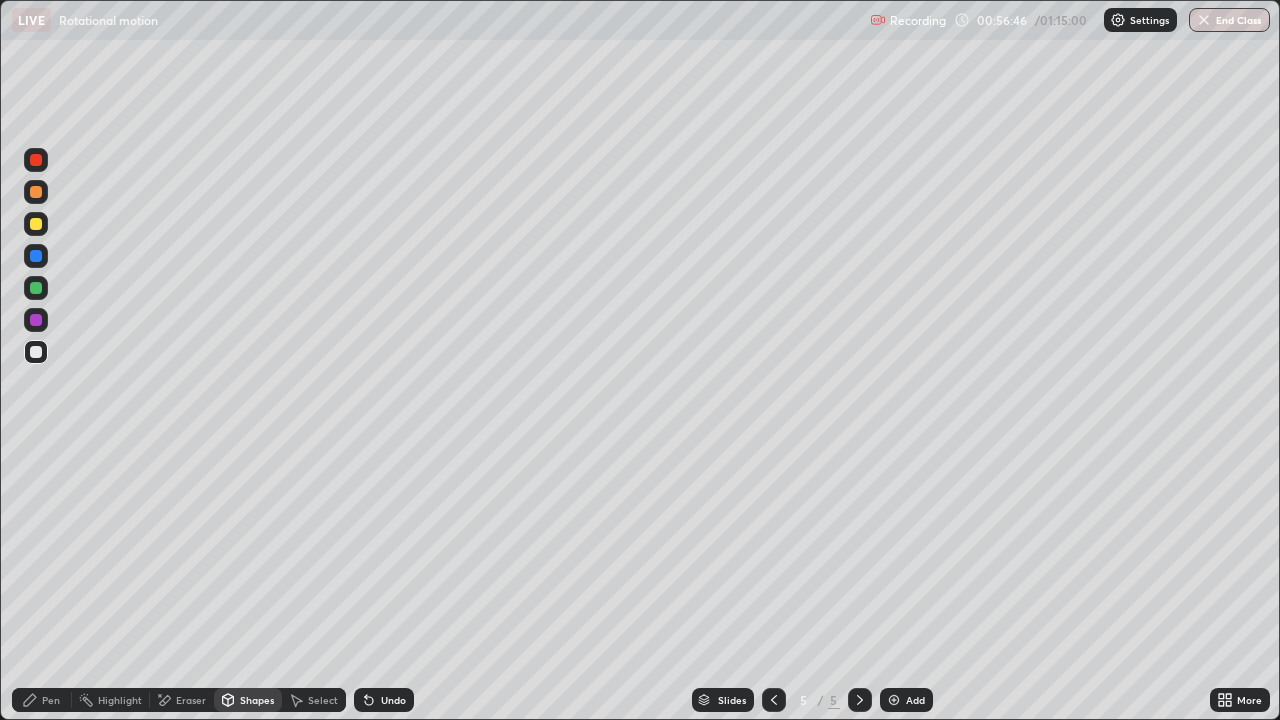 click 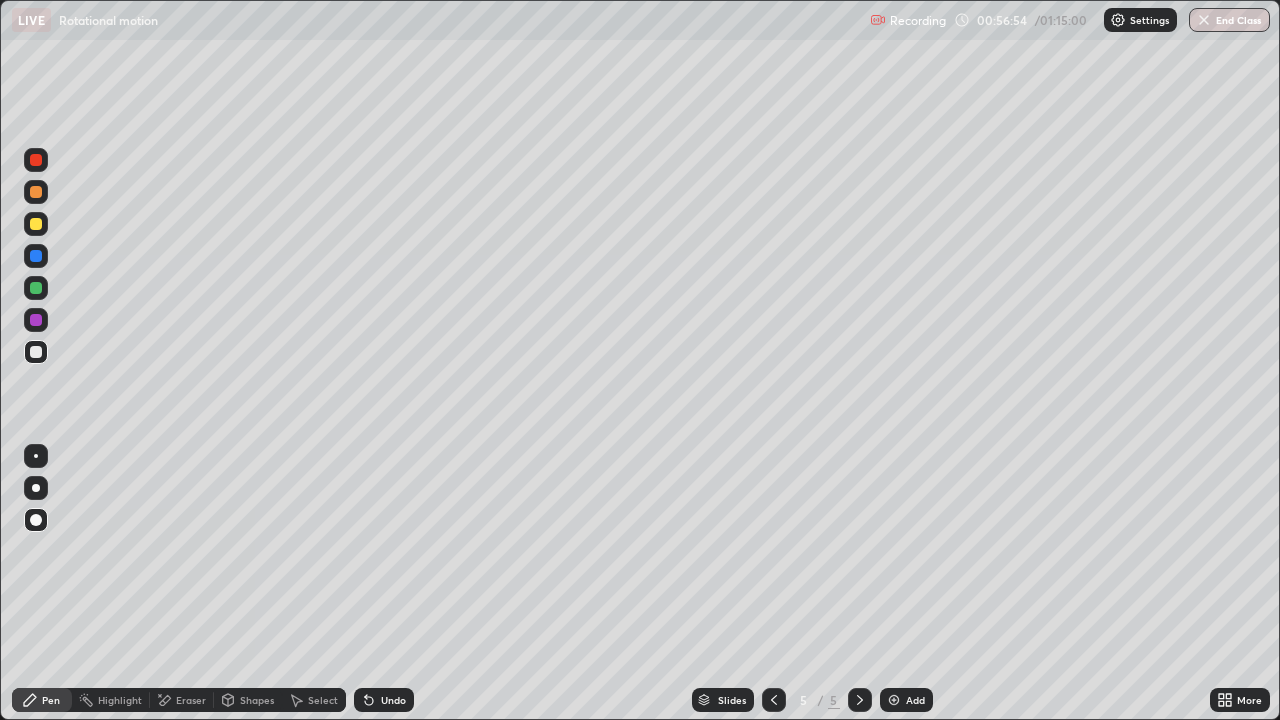 click 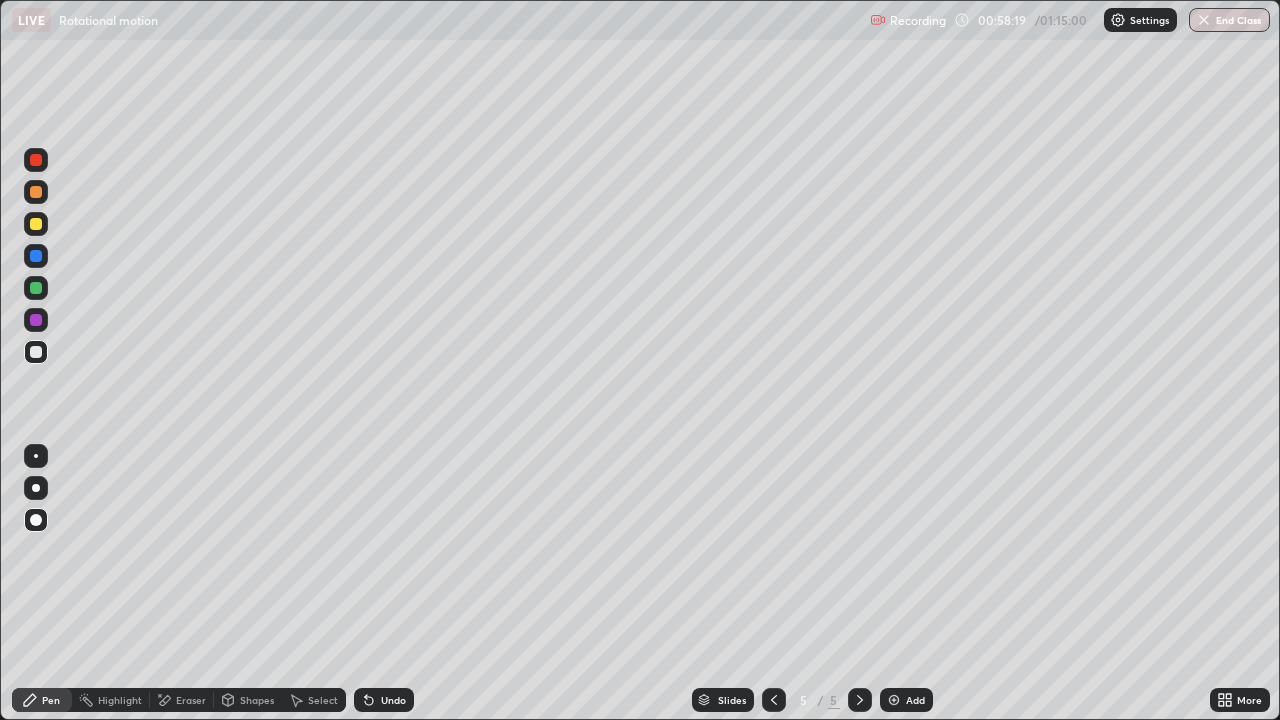 click on "Slides" at bounding box center (732, 700) 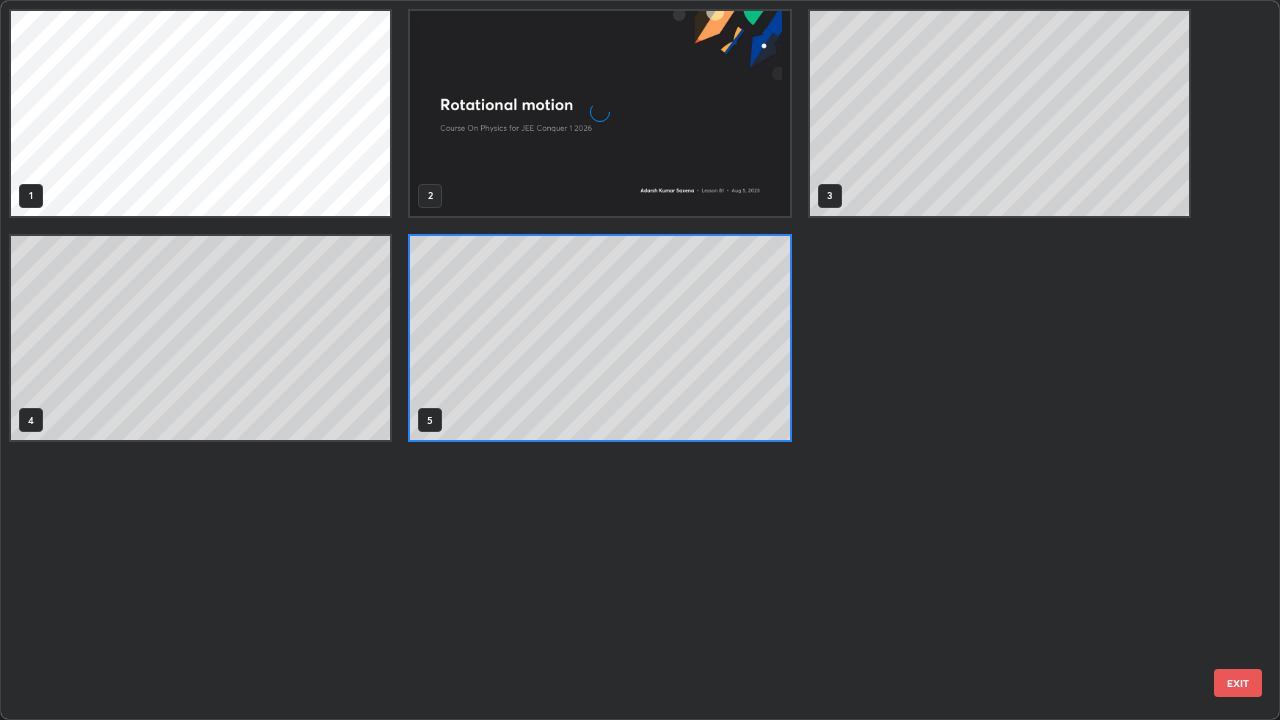 scroll, scrollTop: 7, scrollLeft: 11, axis: both 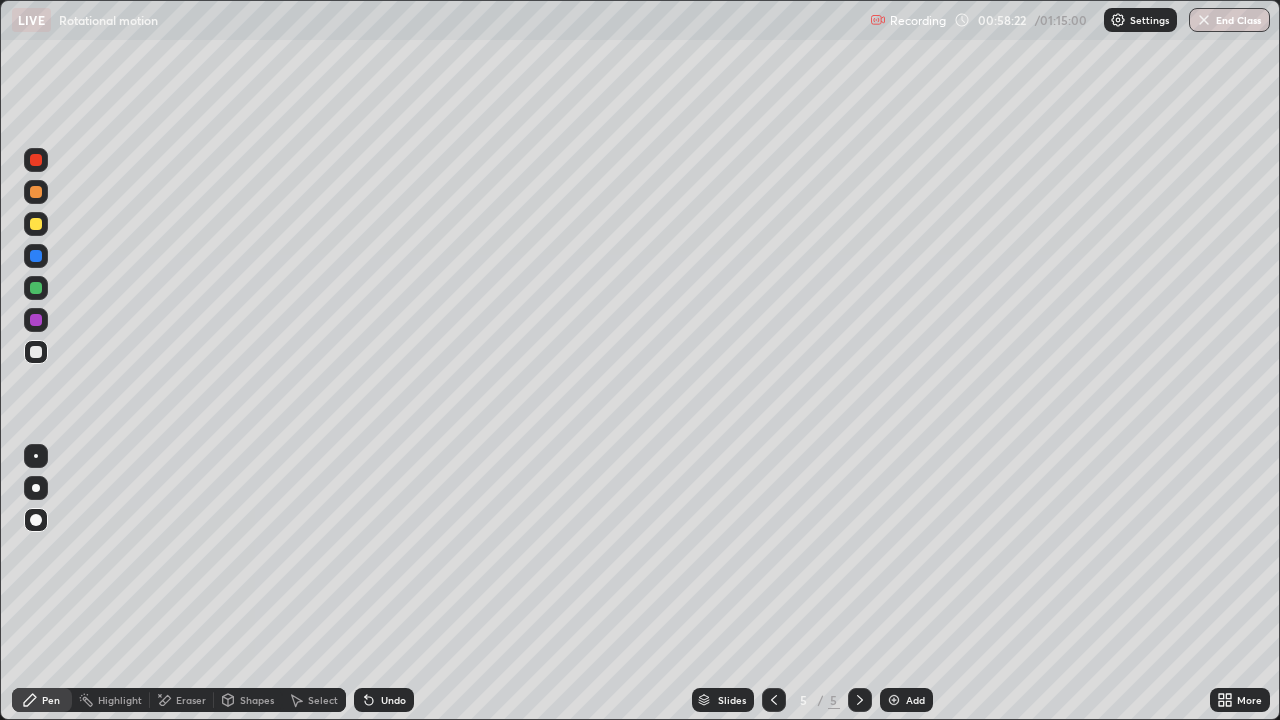 click at bounding box center (894, 700) 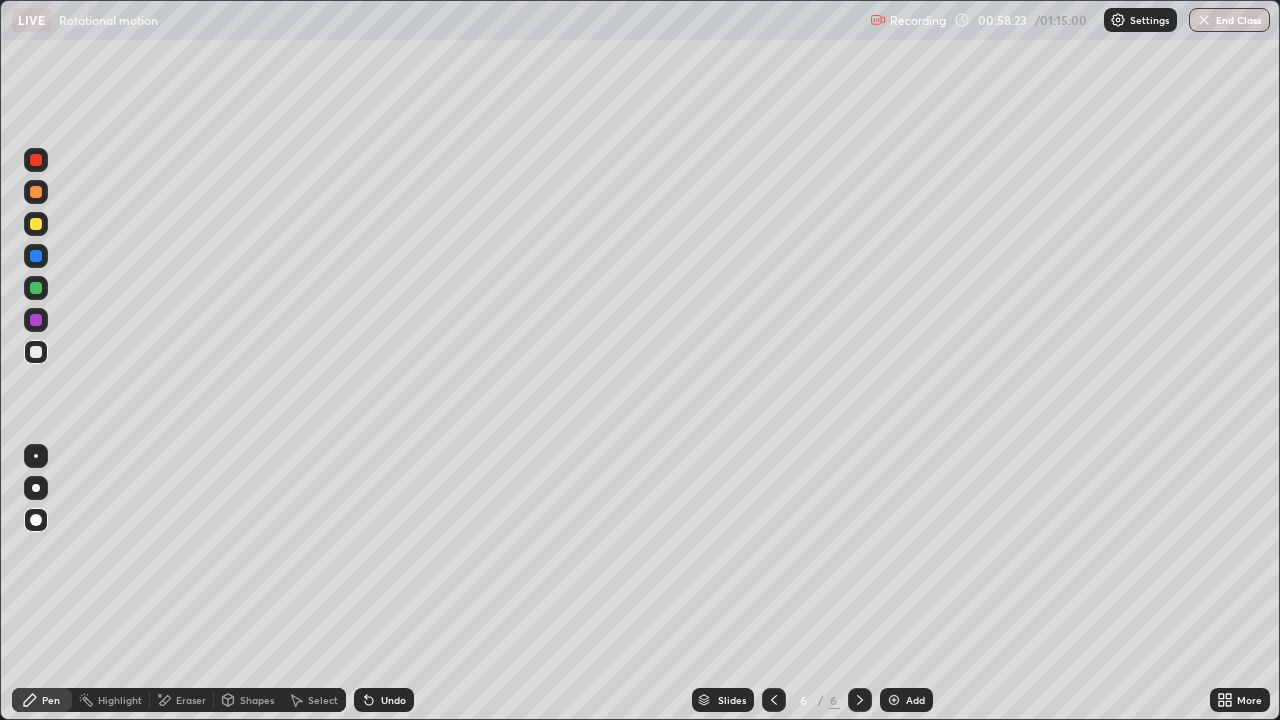 click on "Shapes" at bounding box center (257, 700) 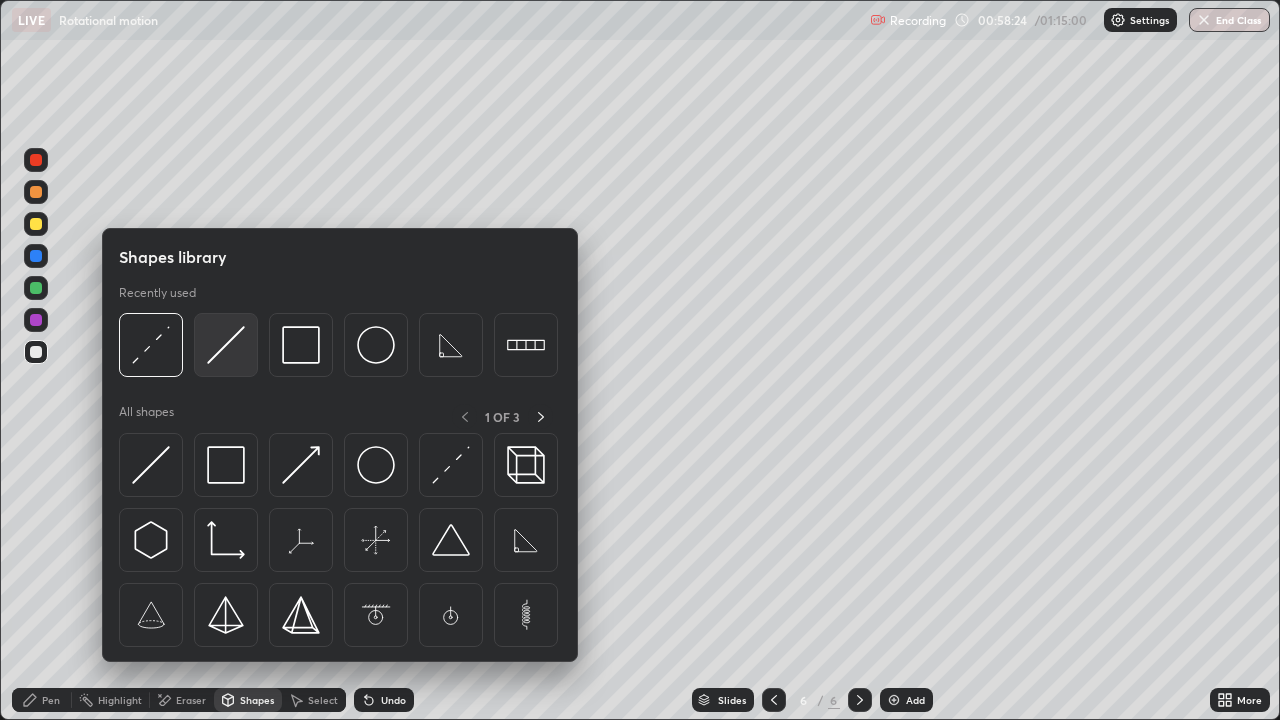 click at bounding box center [226, 345] 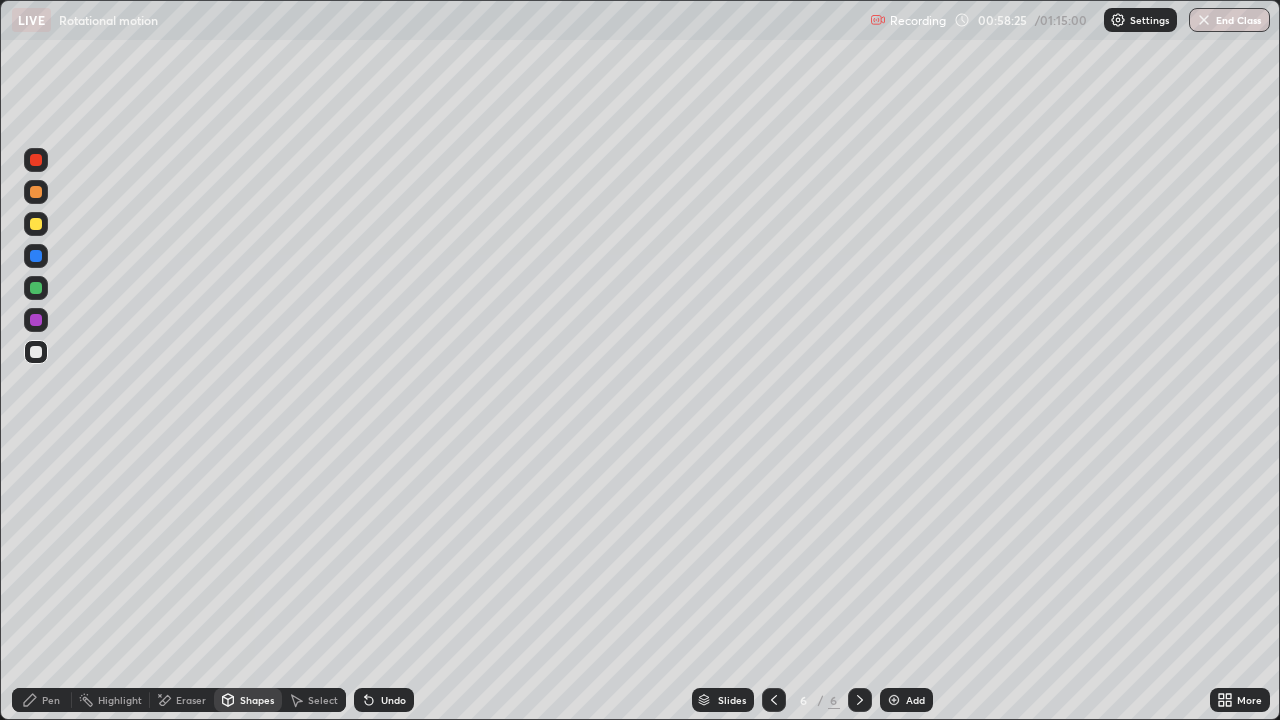 click at bounding box center (36, 352) 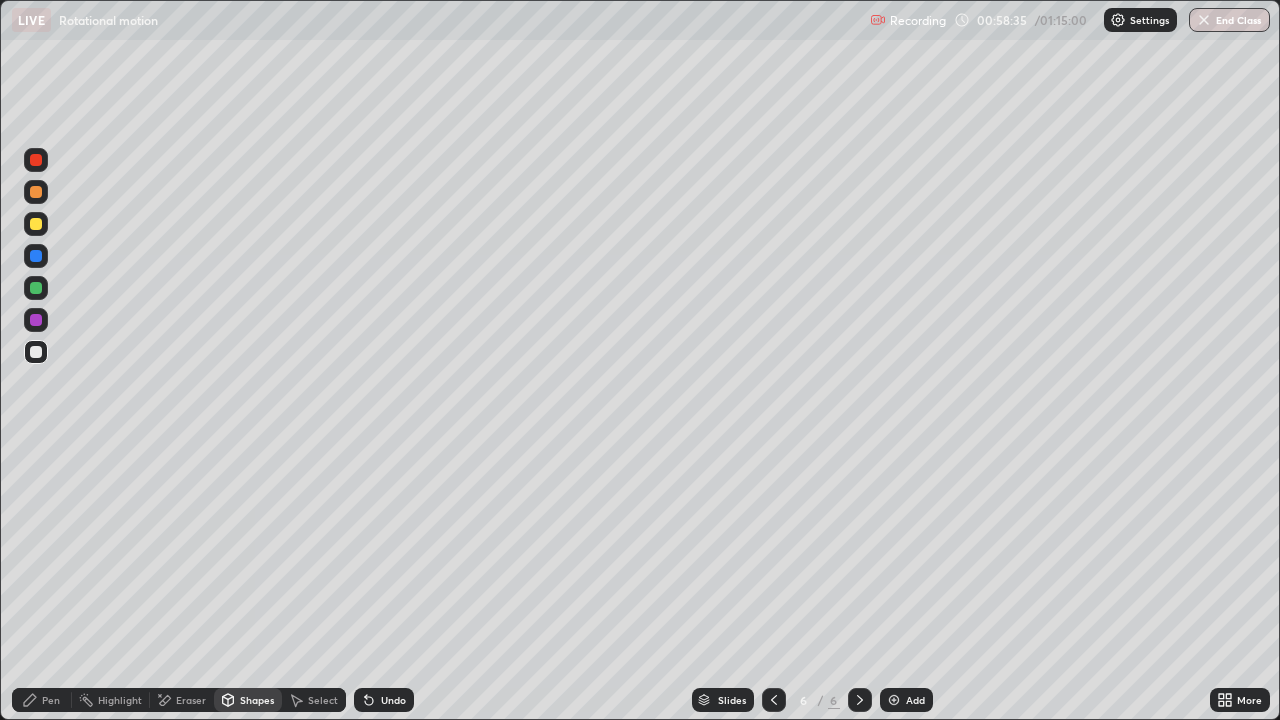 click on "Shapes" at bounding box center [257, 700] 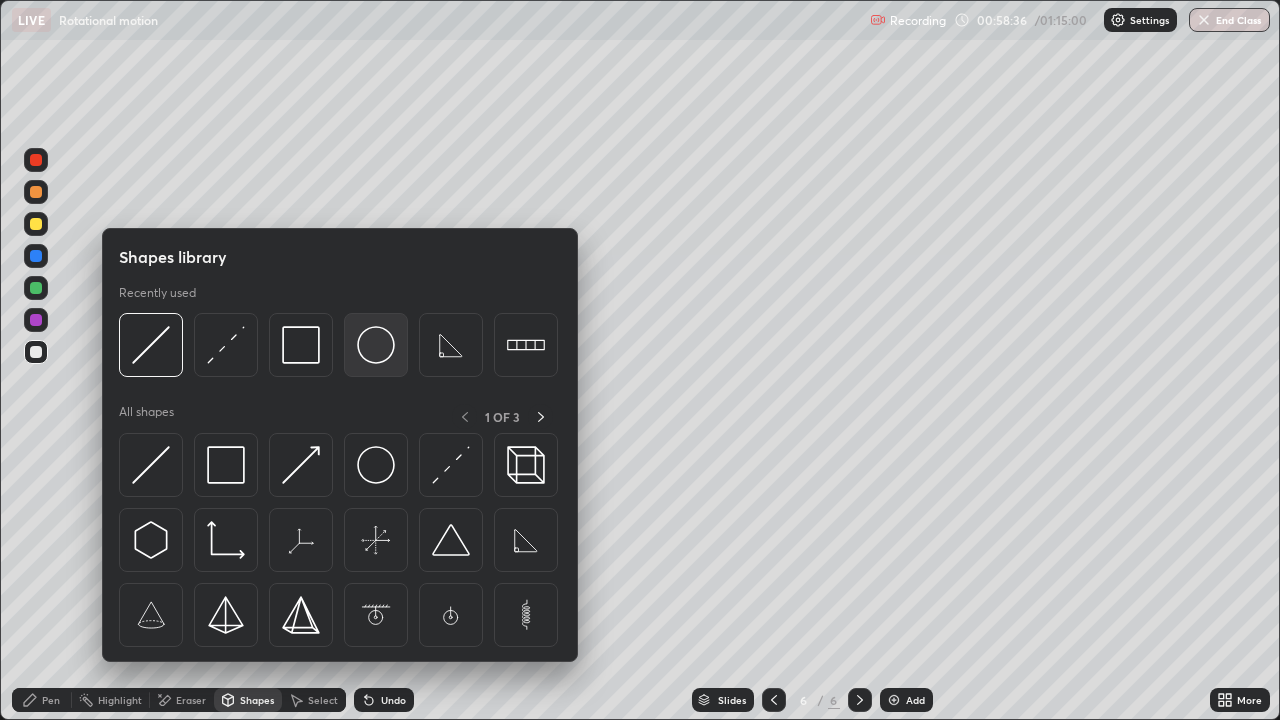 click at bounding box center (376, 345) 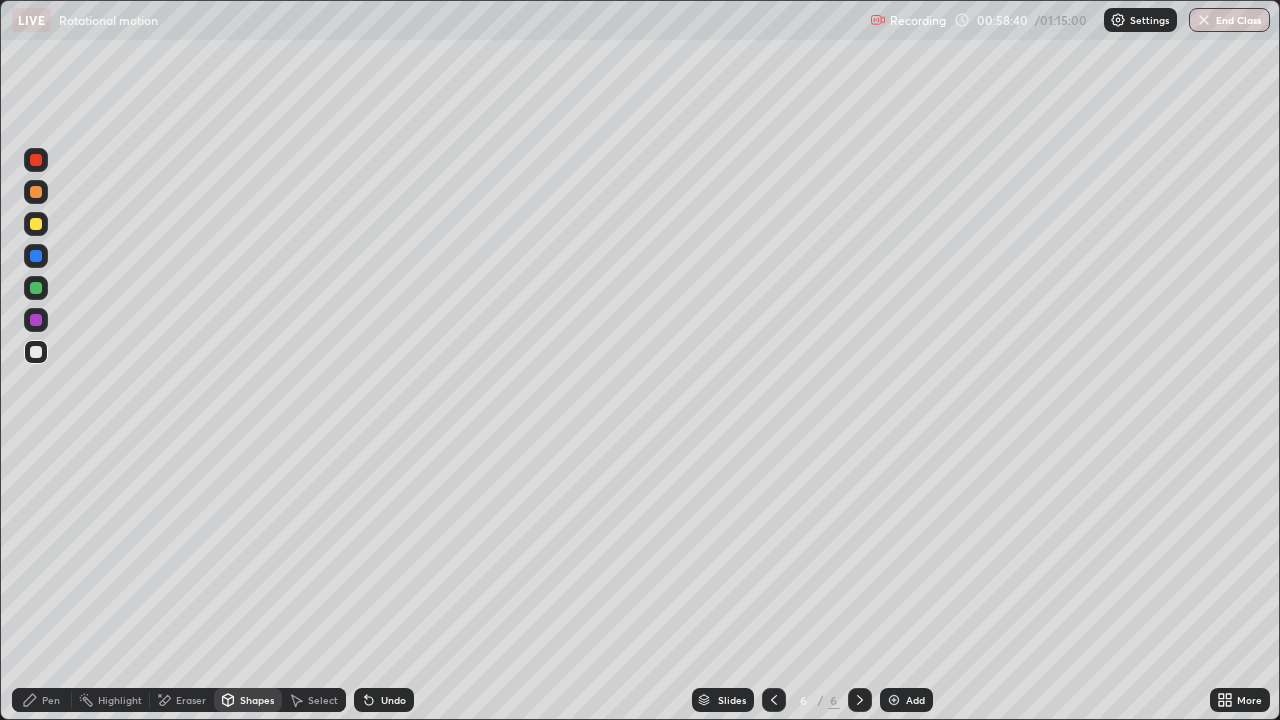 click on "Shapes" at bounding box center [257, 700] 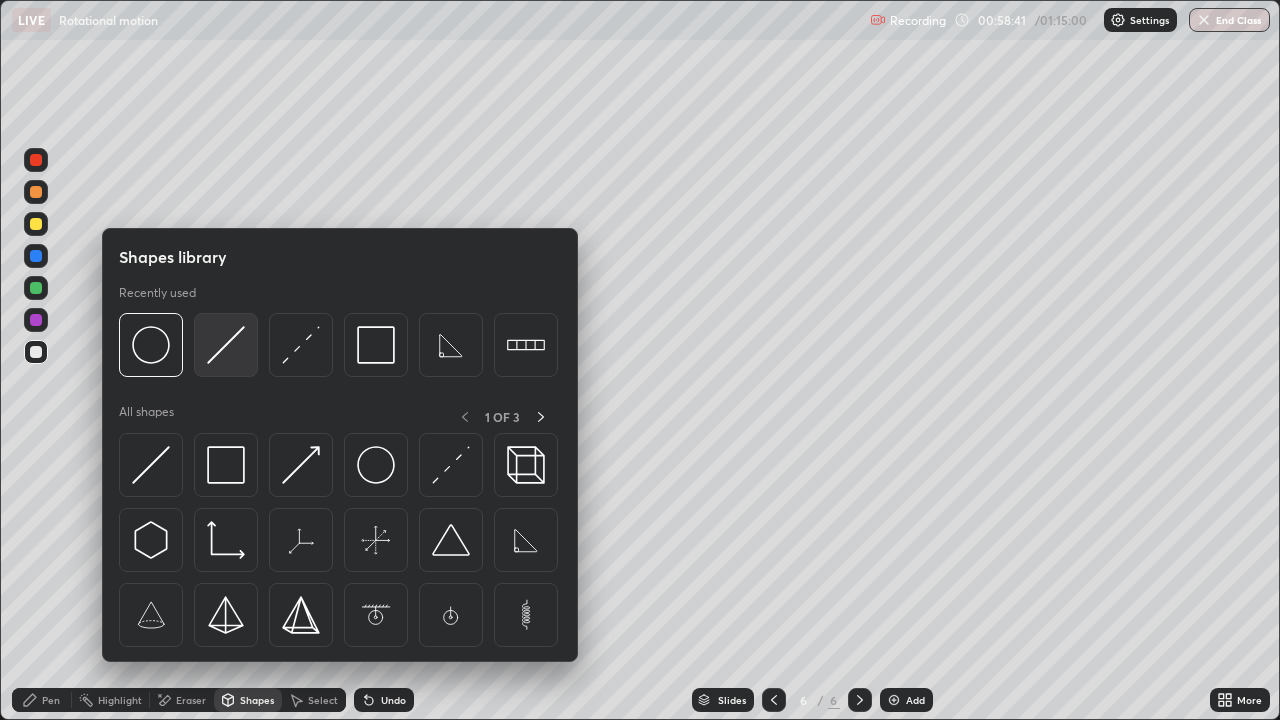 click at bounding box center (226, 345) 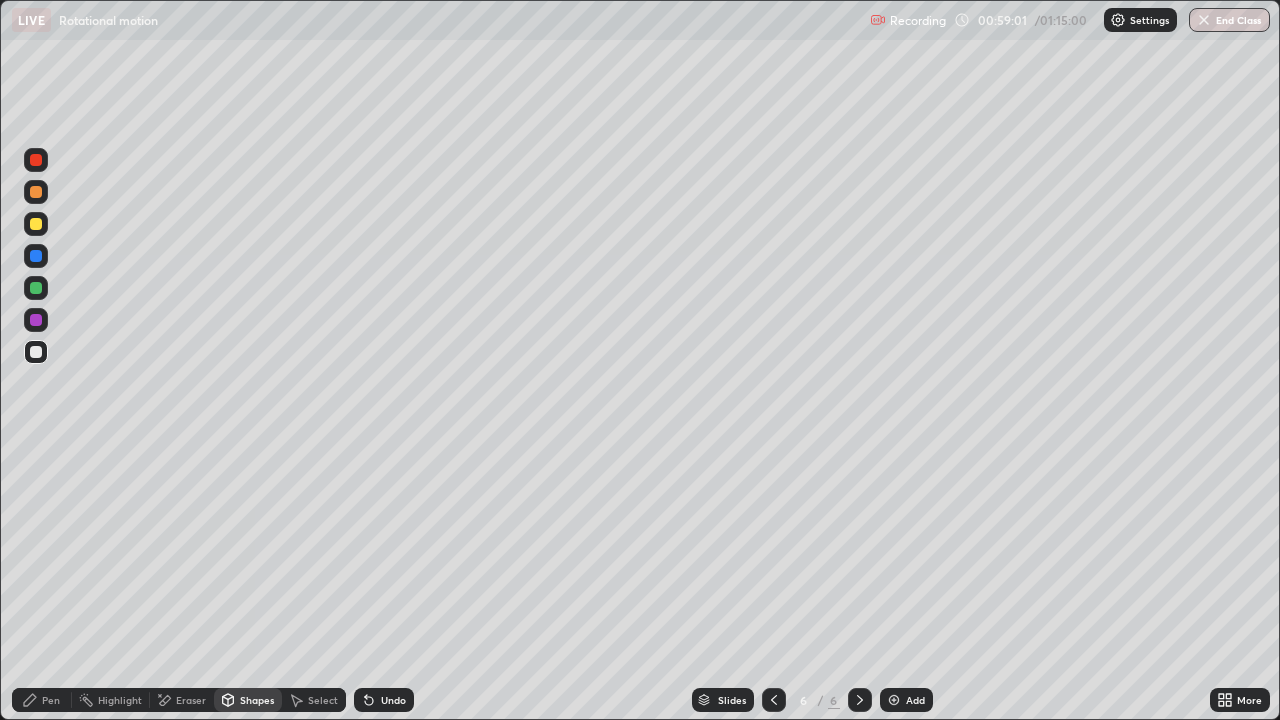 click on "Pen" at bounding box center (42, 700) 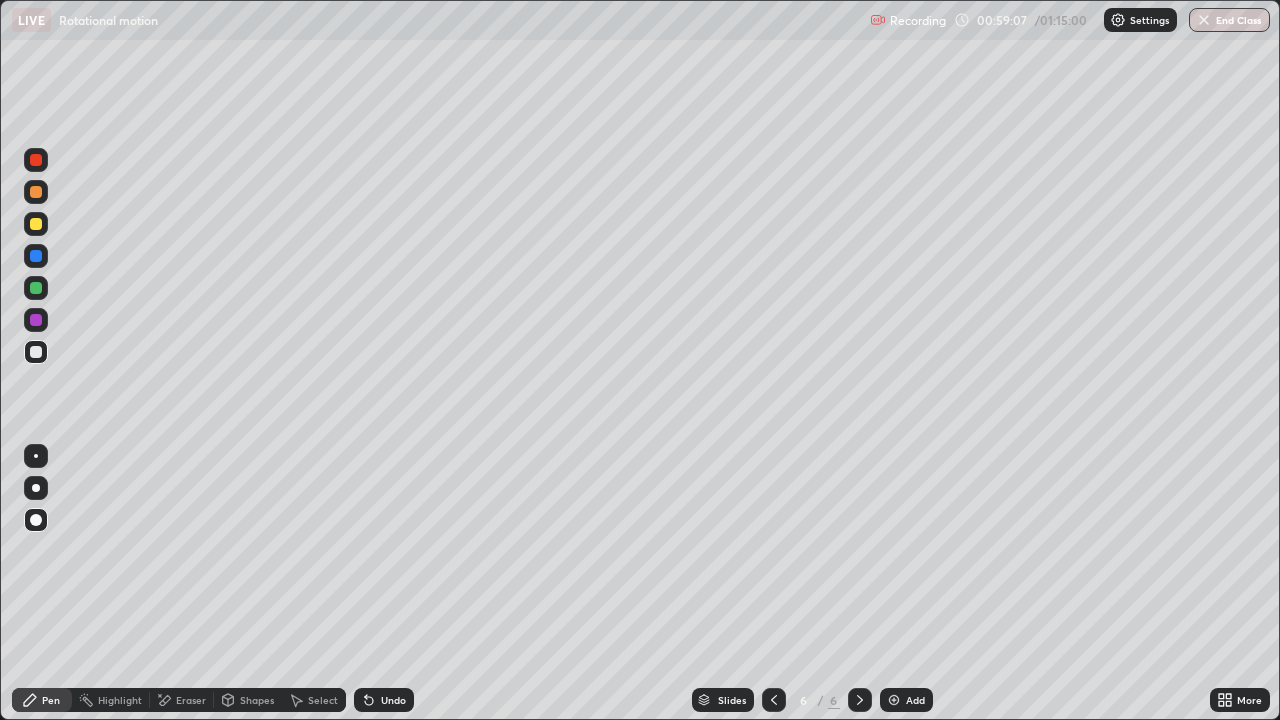 click on "Shapes" at bounding box center [257, 700] 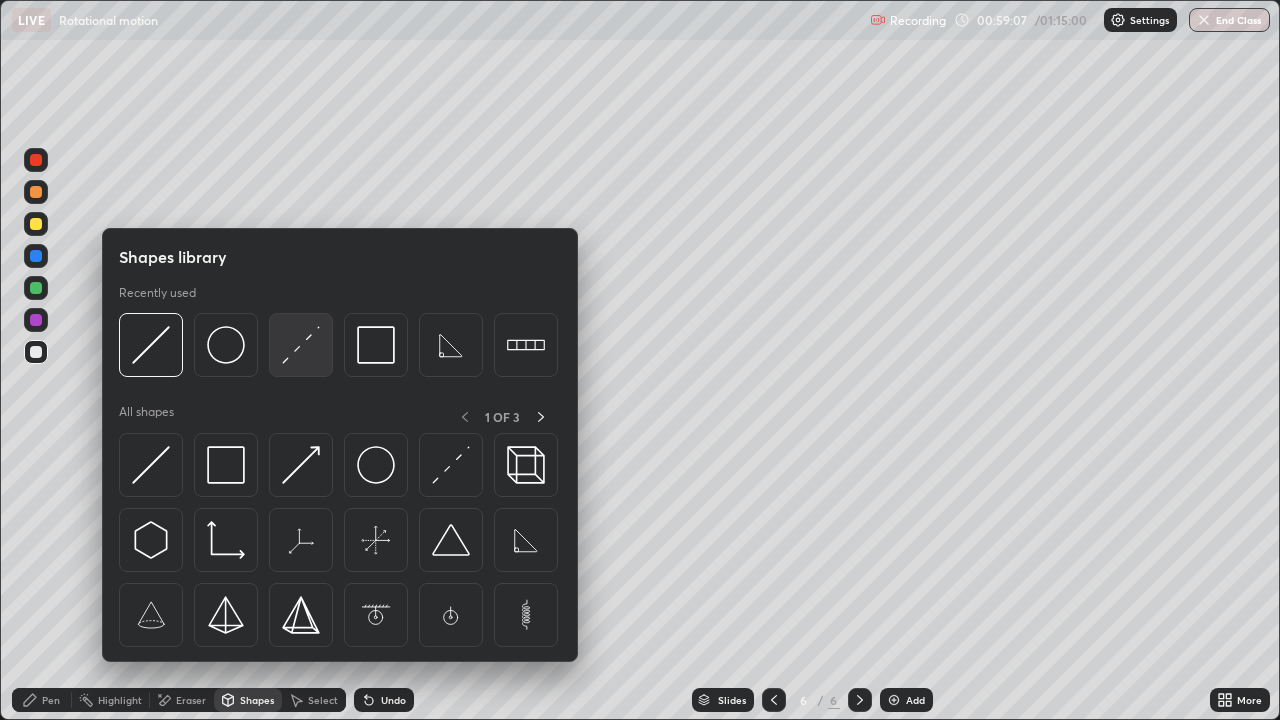 click at bounding box center (301, 345) 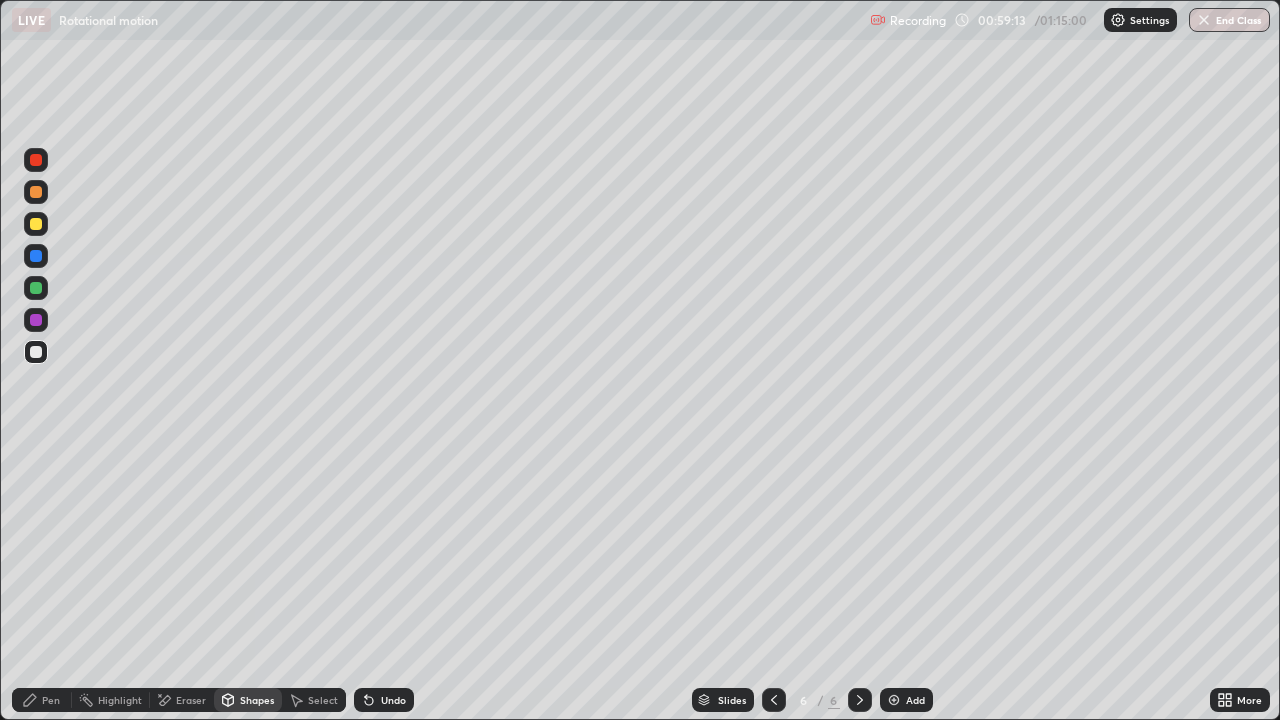click on "Pen" at bounding box center (51, 700) 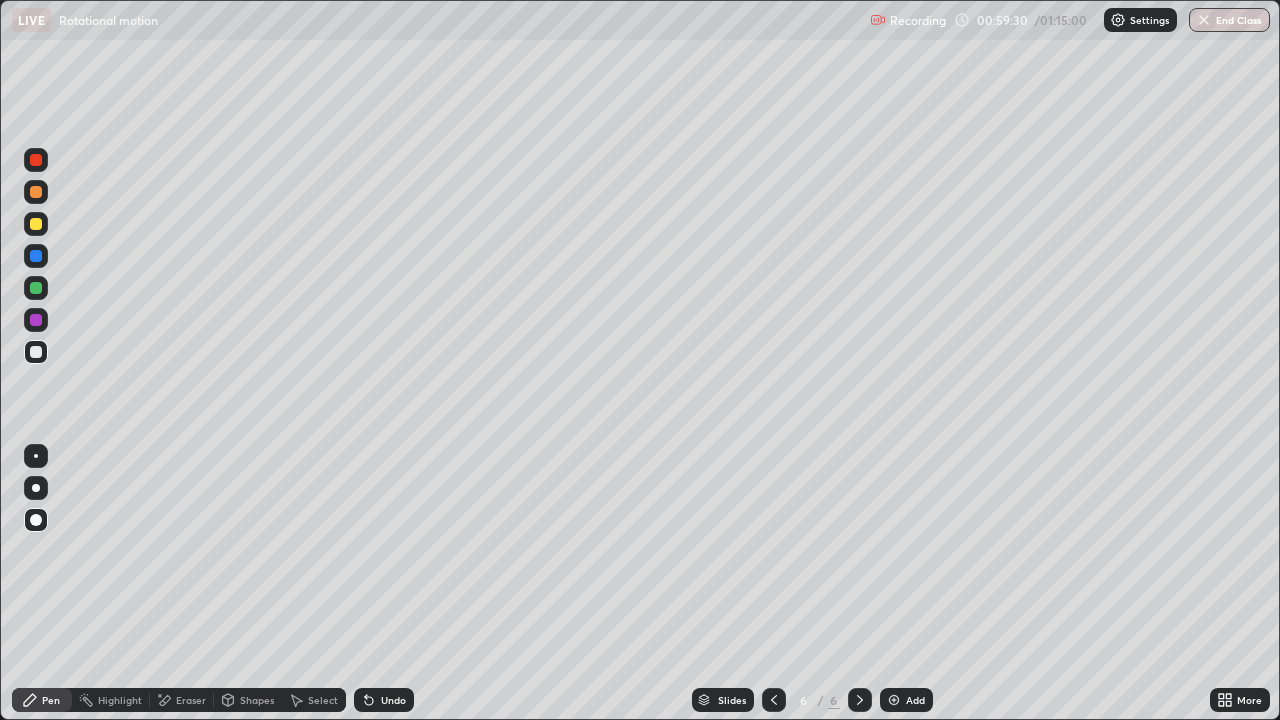 click on "Pen" at bounding box center [51, 700] 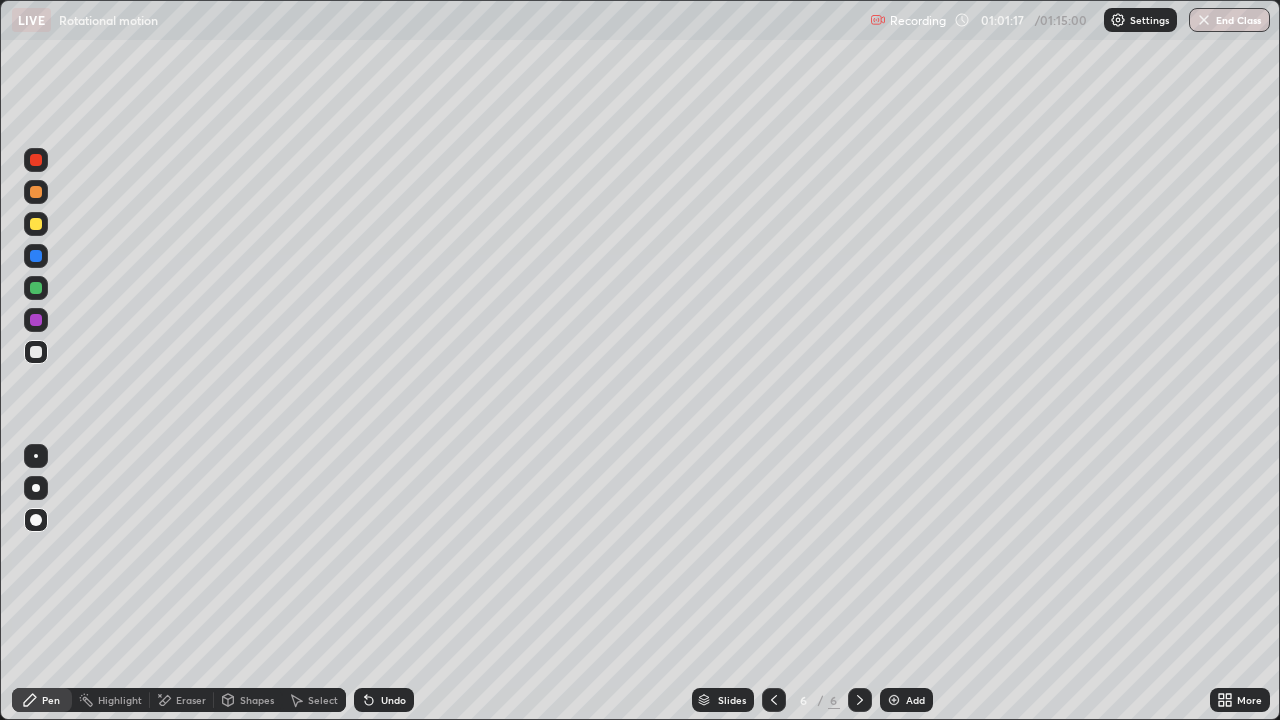 click on "Shapes" at bounding box center (248, 700) 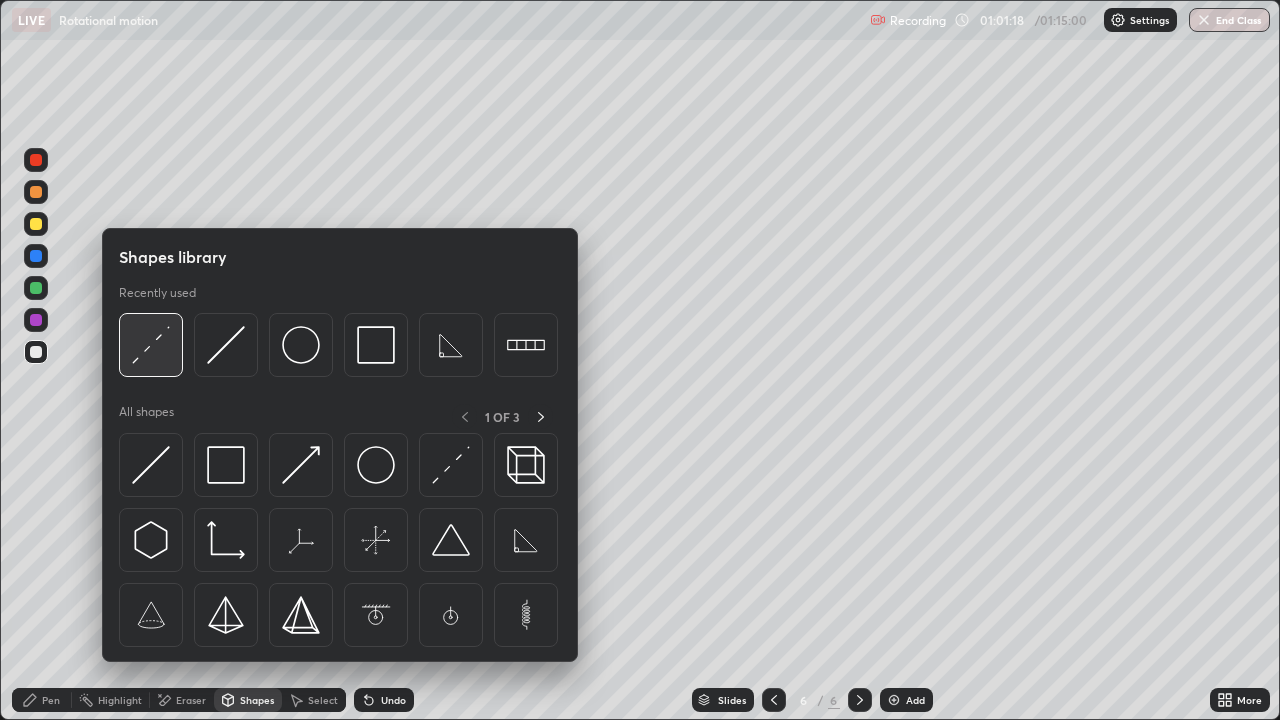 click at bounding box center [151, 345] 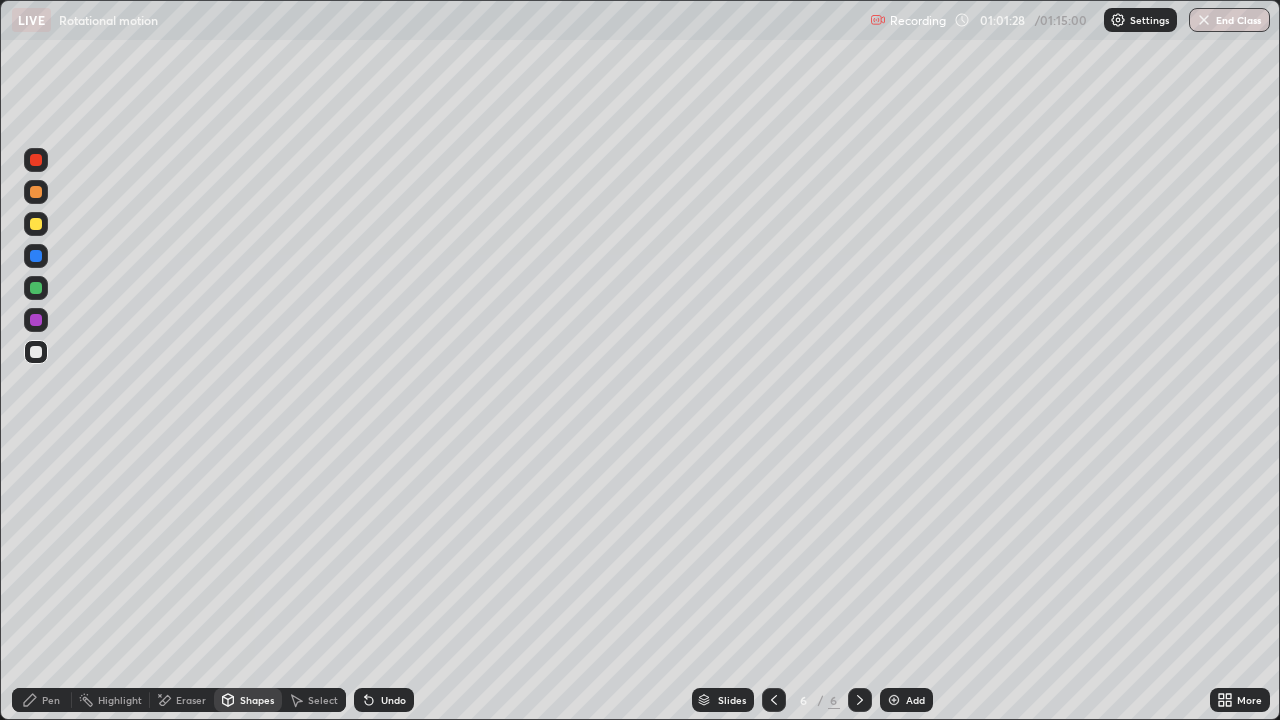 click on "Undo" at bounding box center (393, 700) 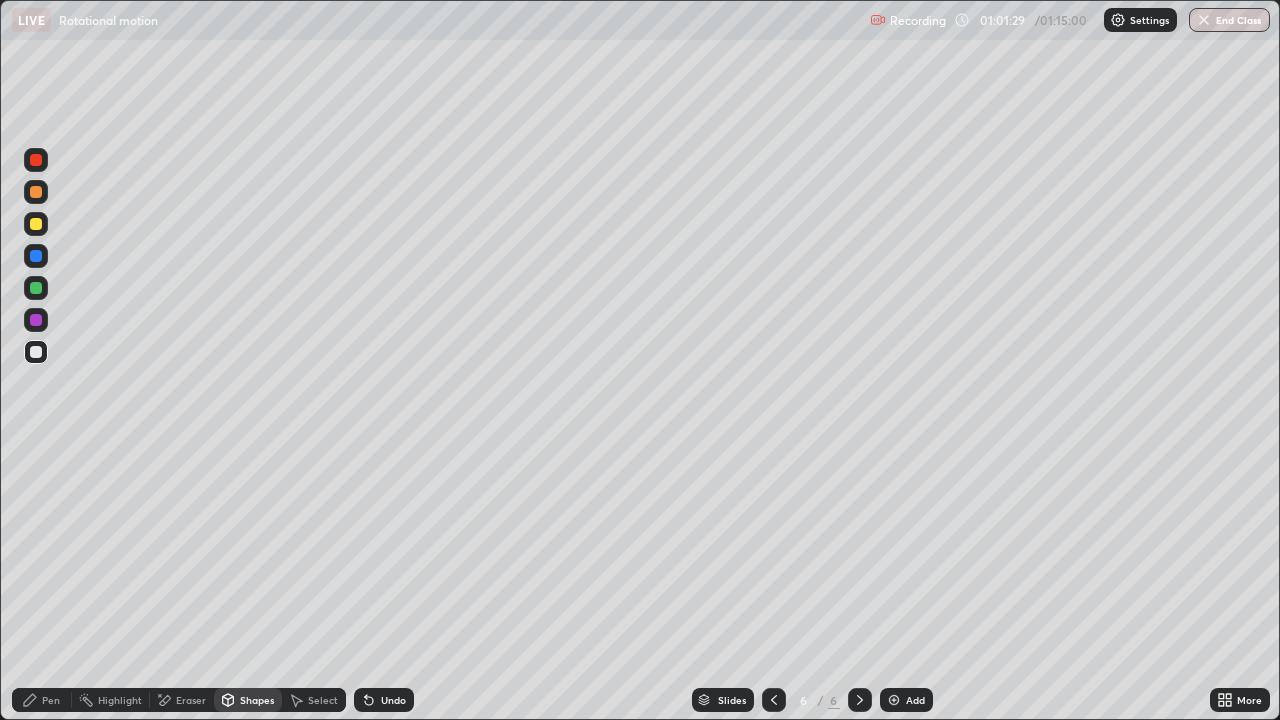 click on "Shapes" at bounding box center [257, 700] 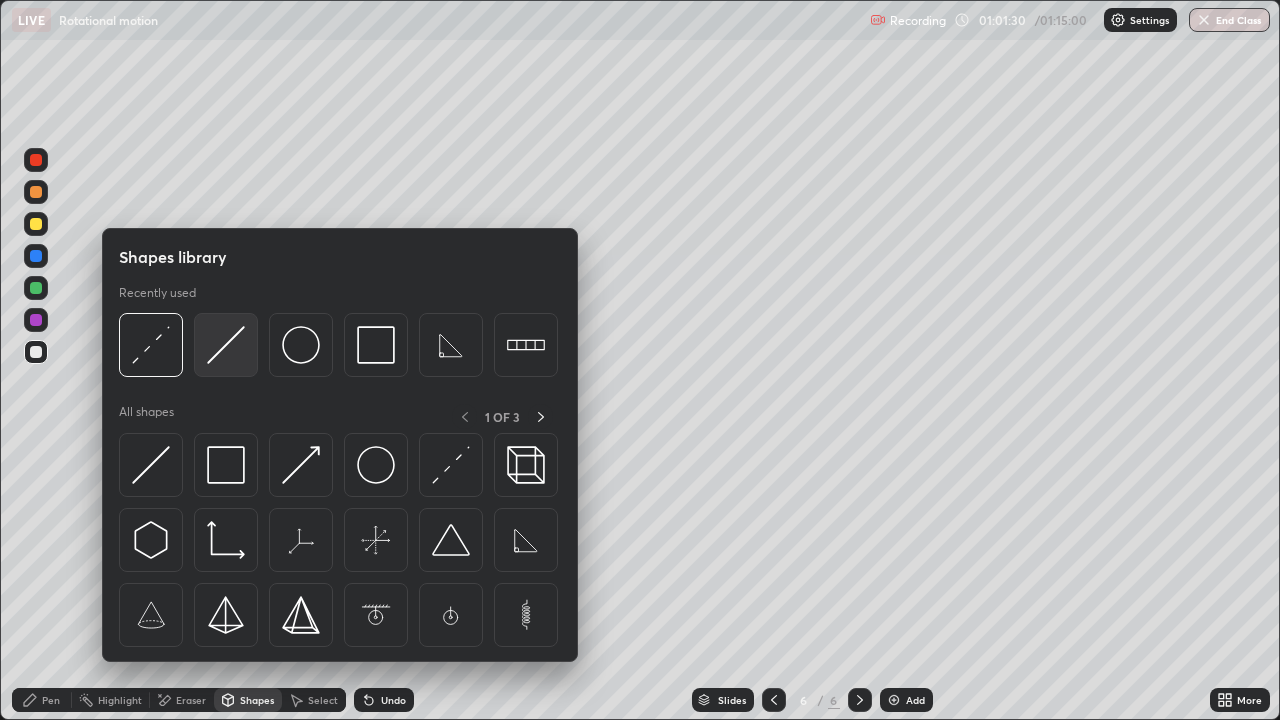 click at bounding box center [226, 345] 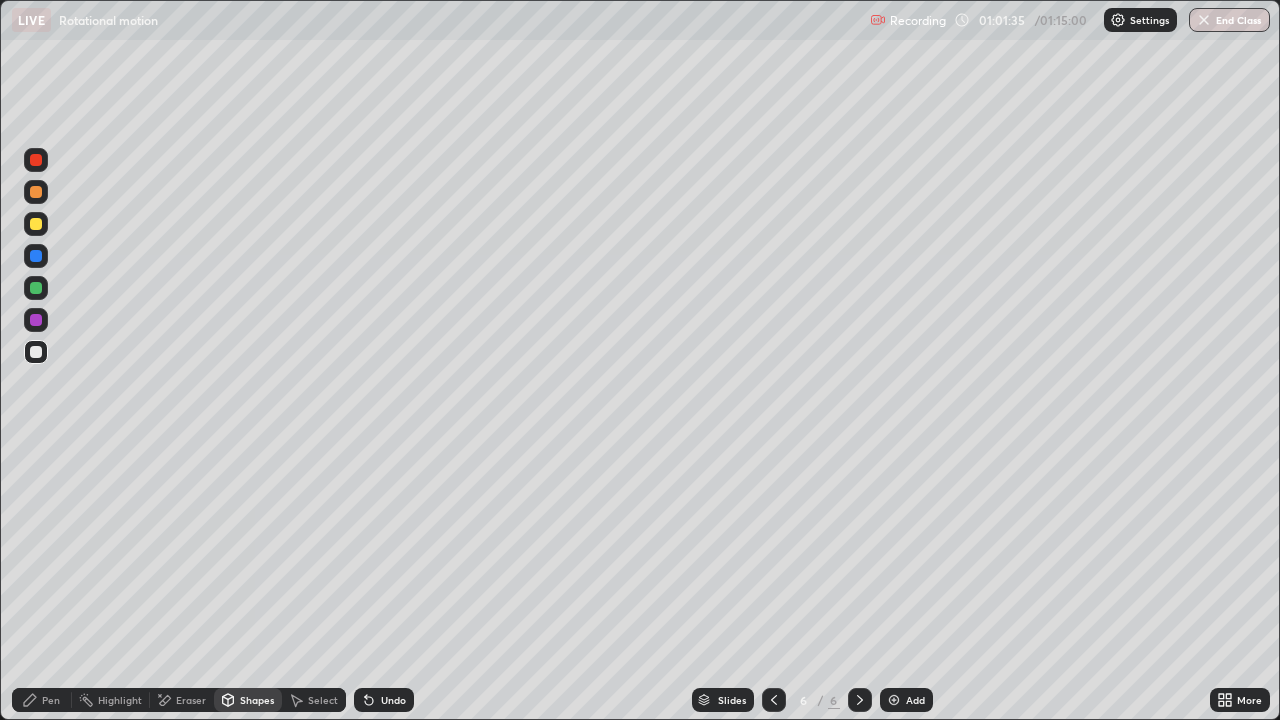 click on "Pen" at bounding box center (42, 700) 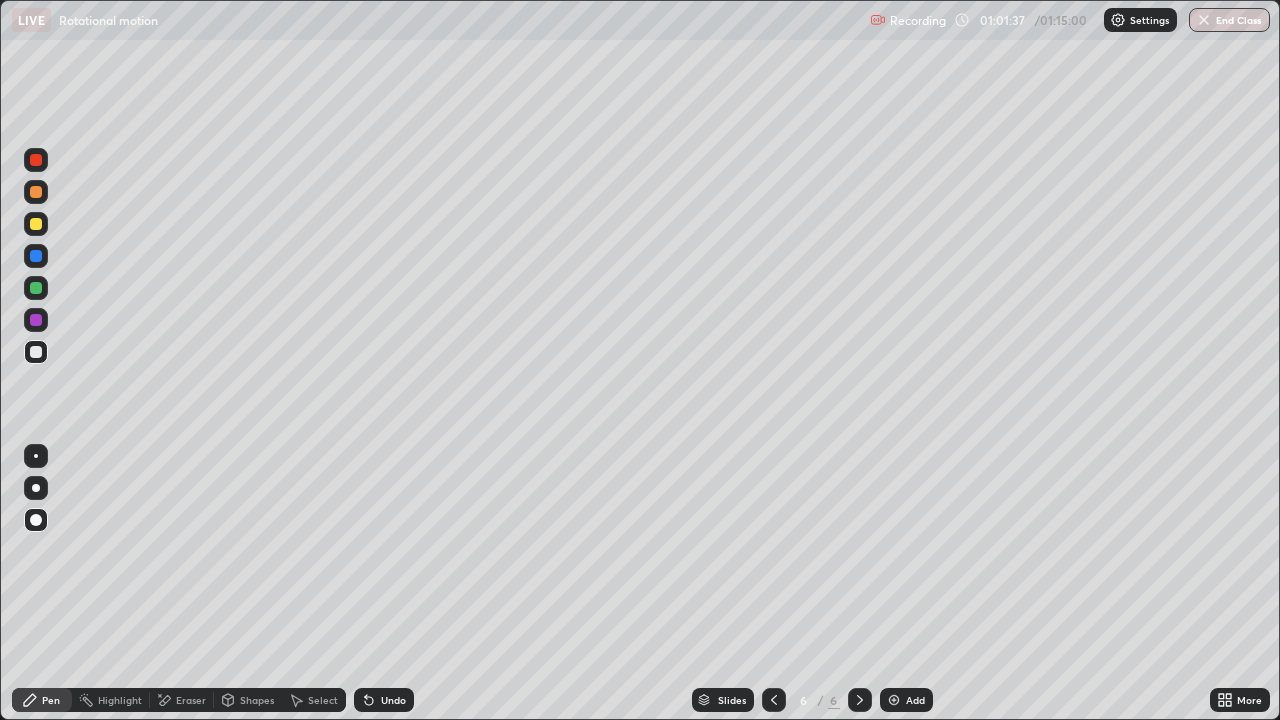 click on "Shapes" at bounding box center (257, 700) 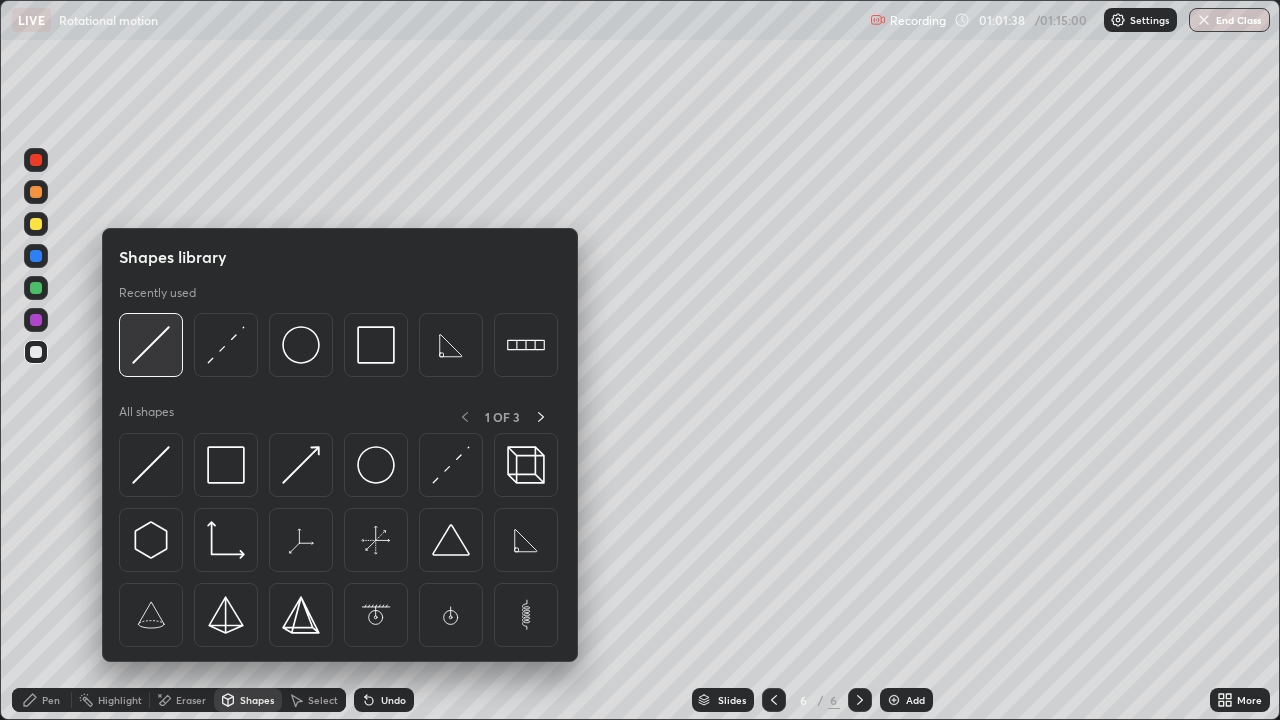 click at bounding box center [151, 345] 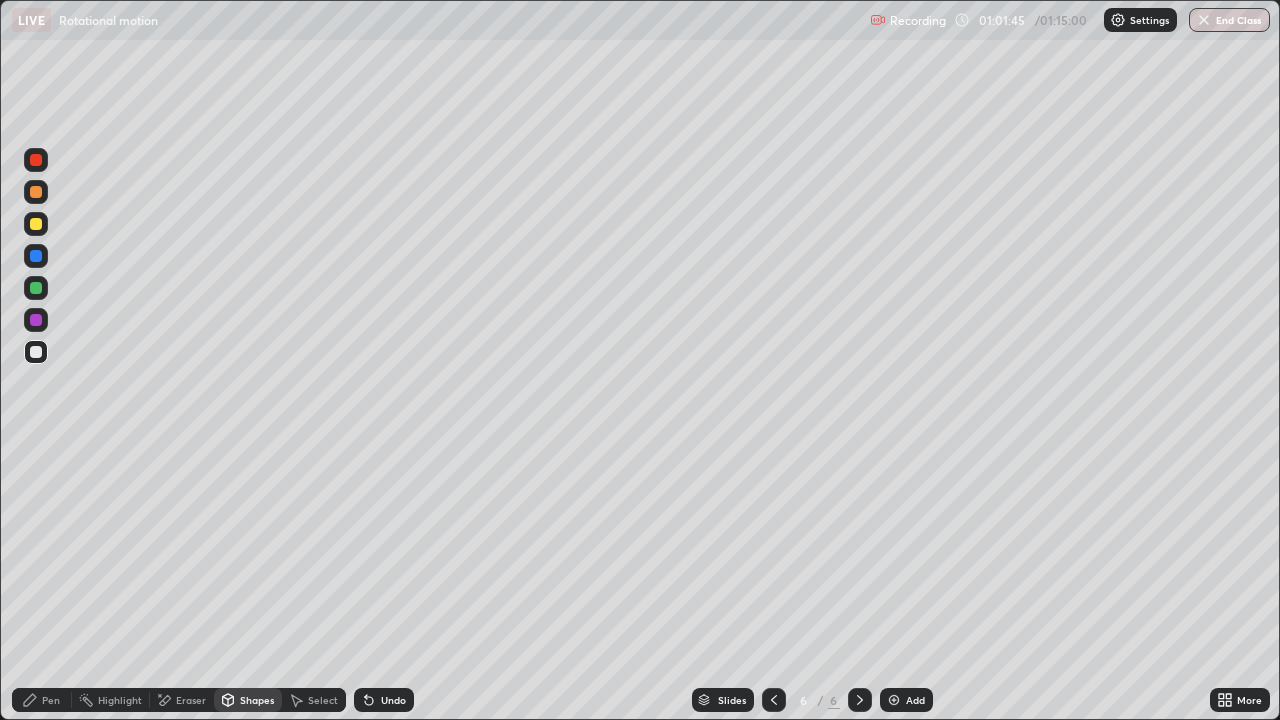 click on "Pen" at bounding box center (42, 700) 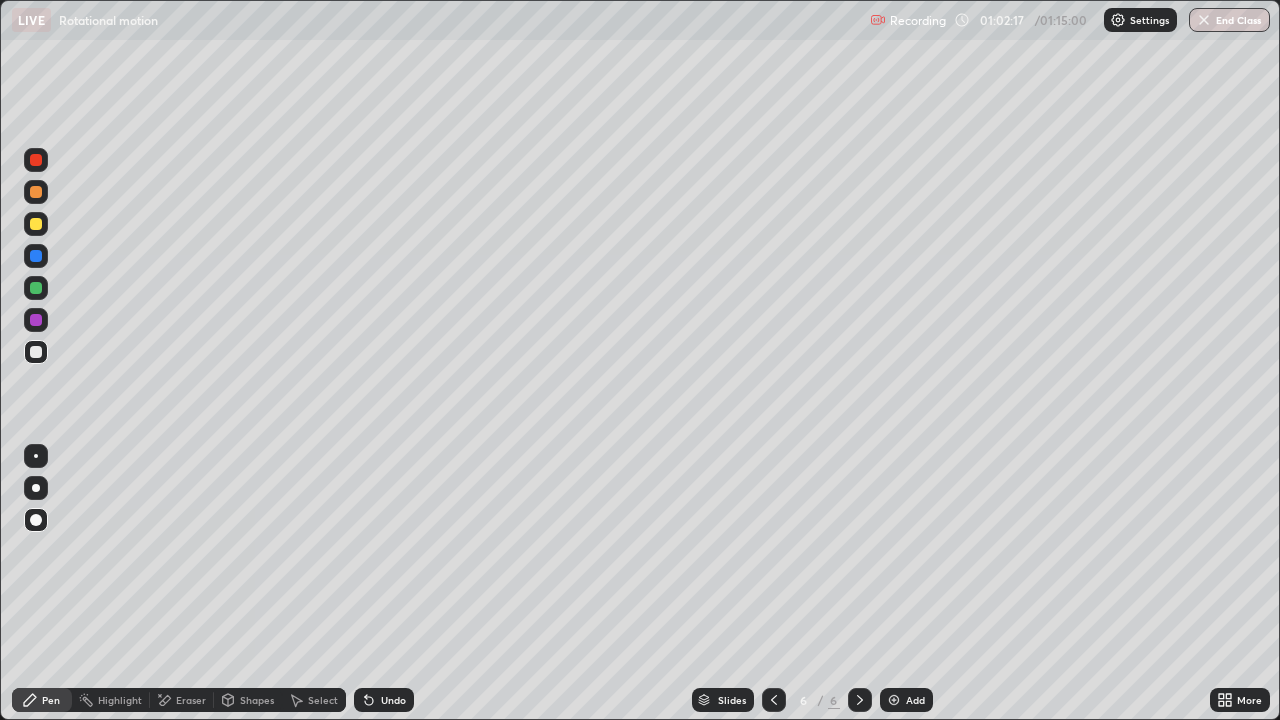click on "Pen" at bounding box center (51, 700) 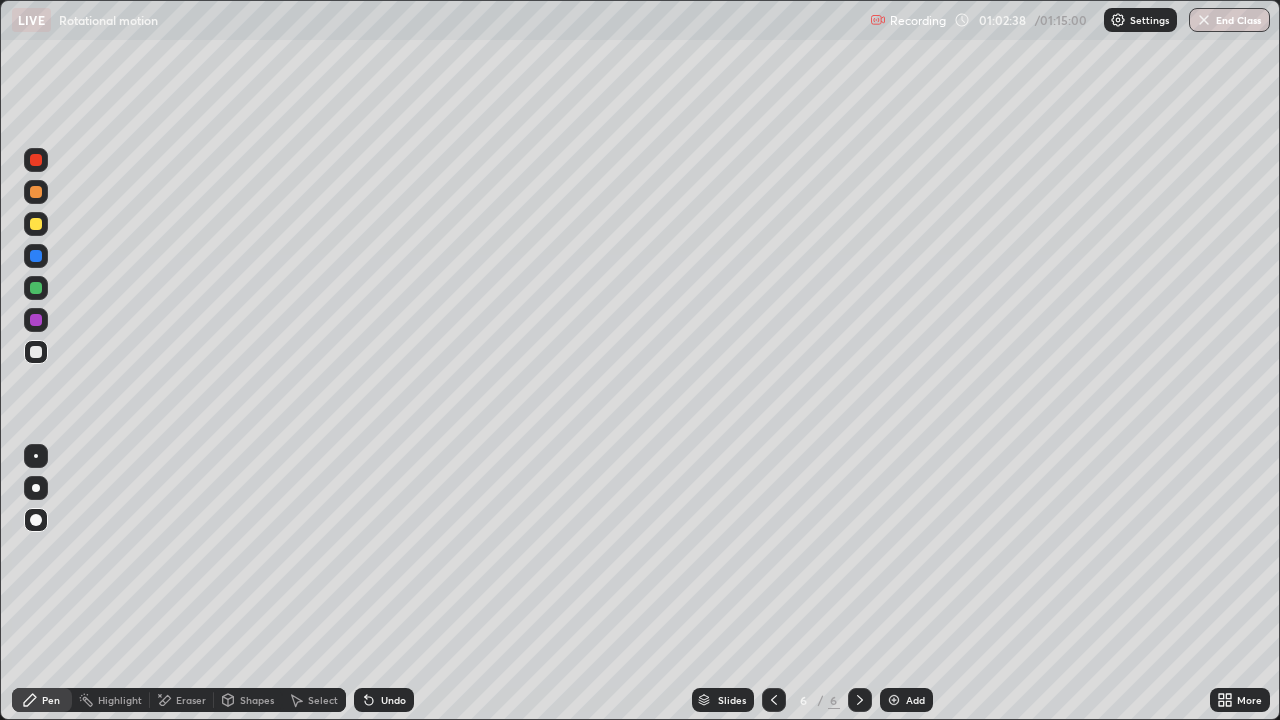 click at bounding box center (36, 224) 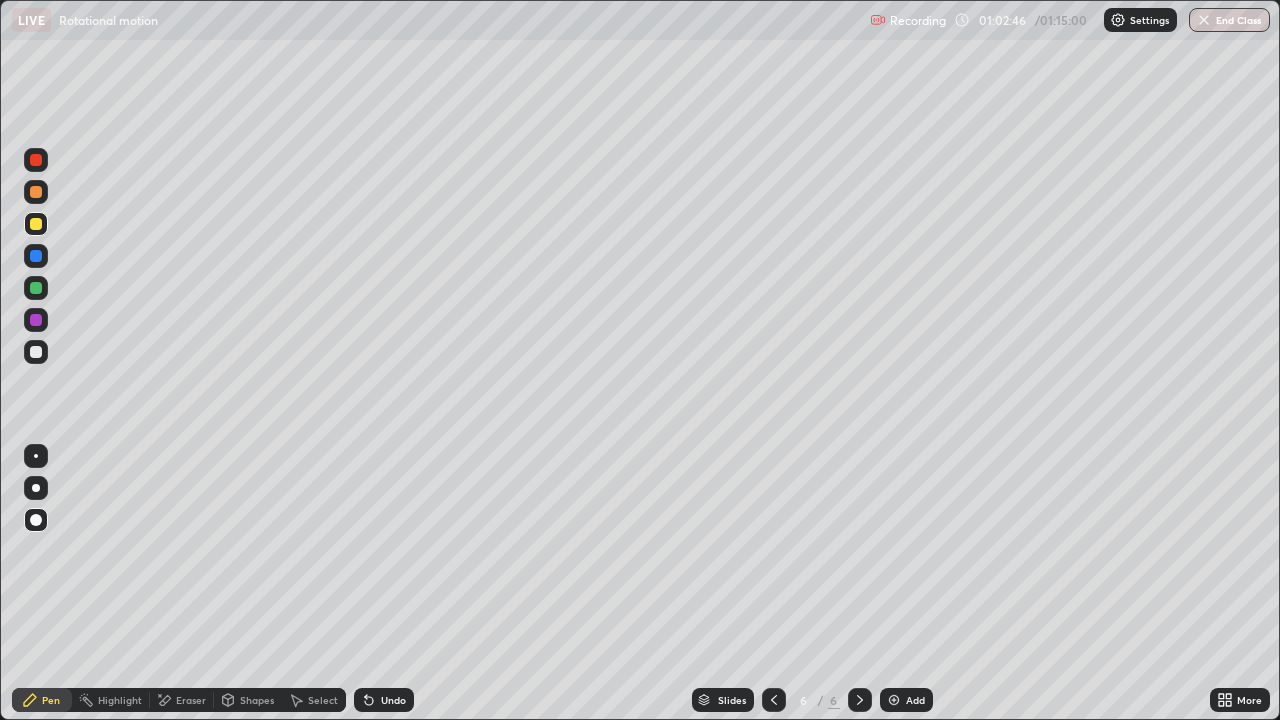 click on "Shapes" at bounding box center (257, 700) 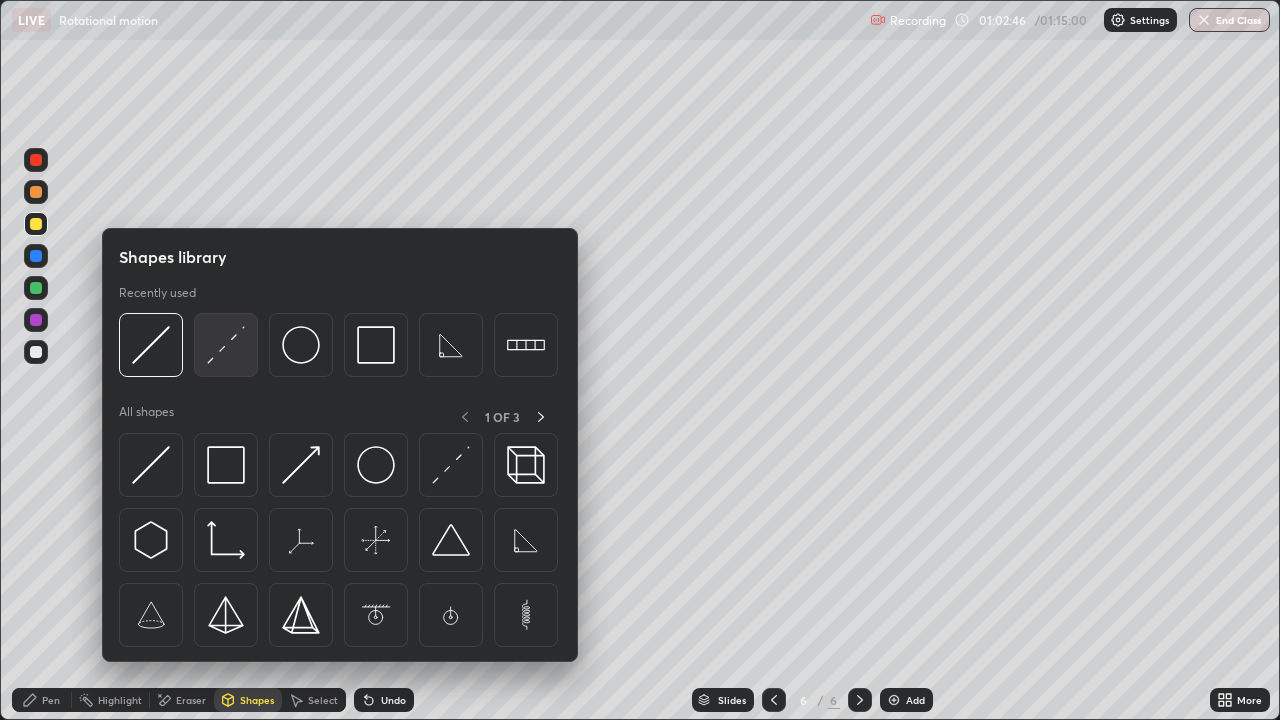 click at bounding box center [226, 345] 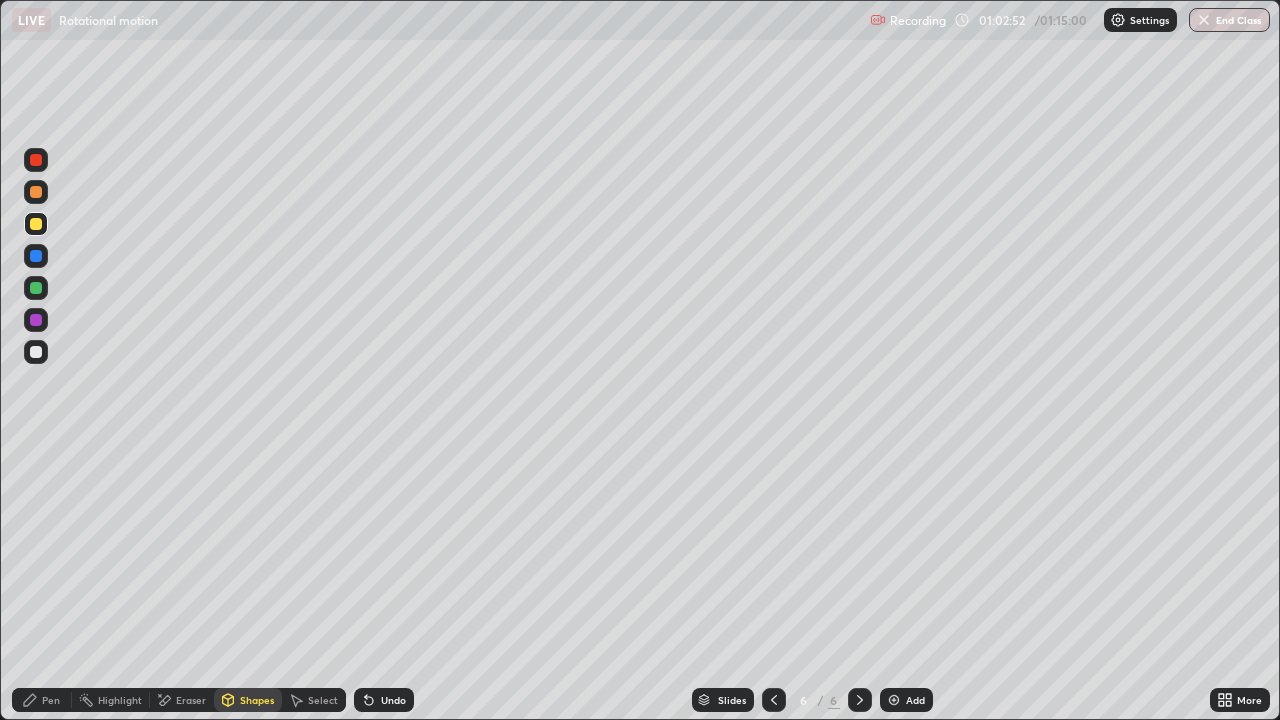 click on "Pen" at bounding box center (51, 700) 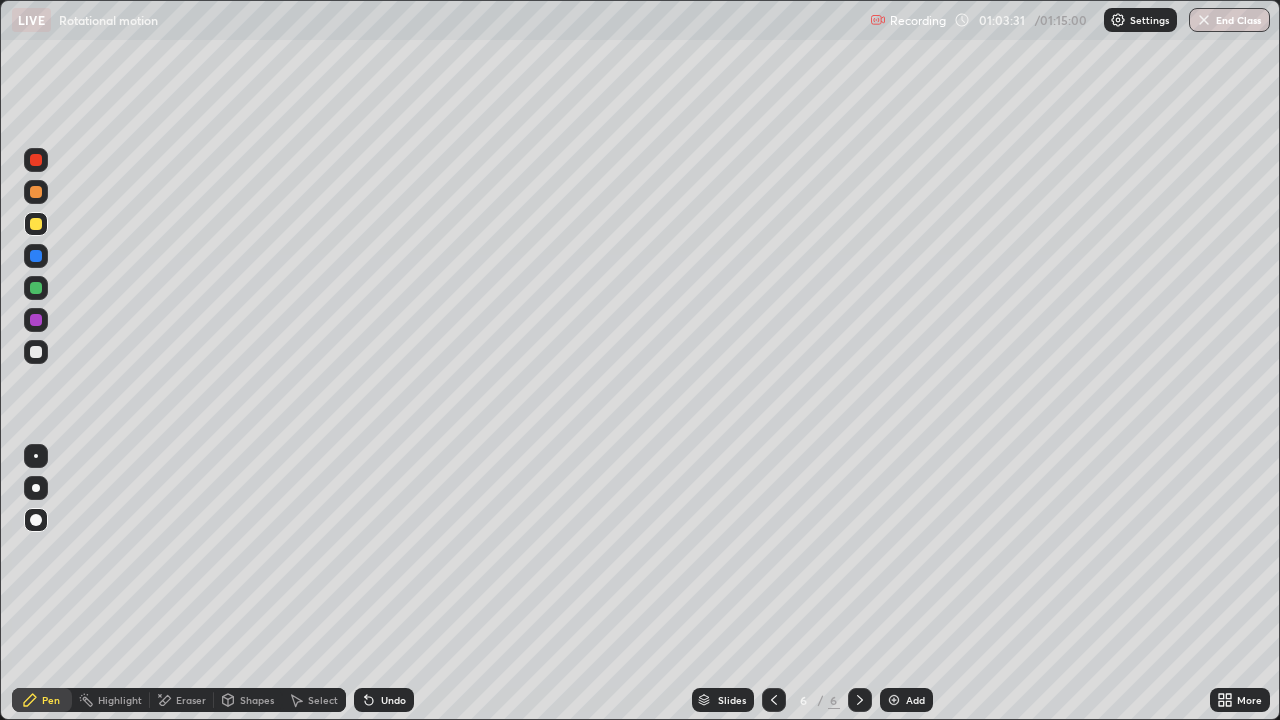 click at bounding box center (36, 352) 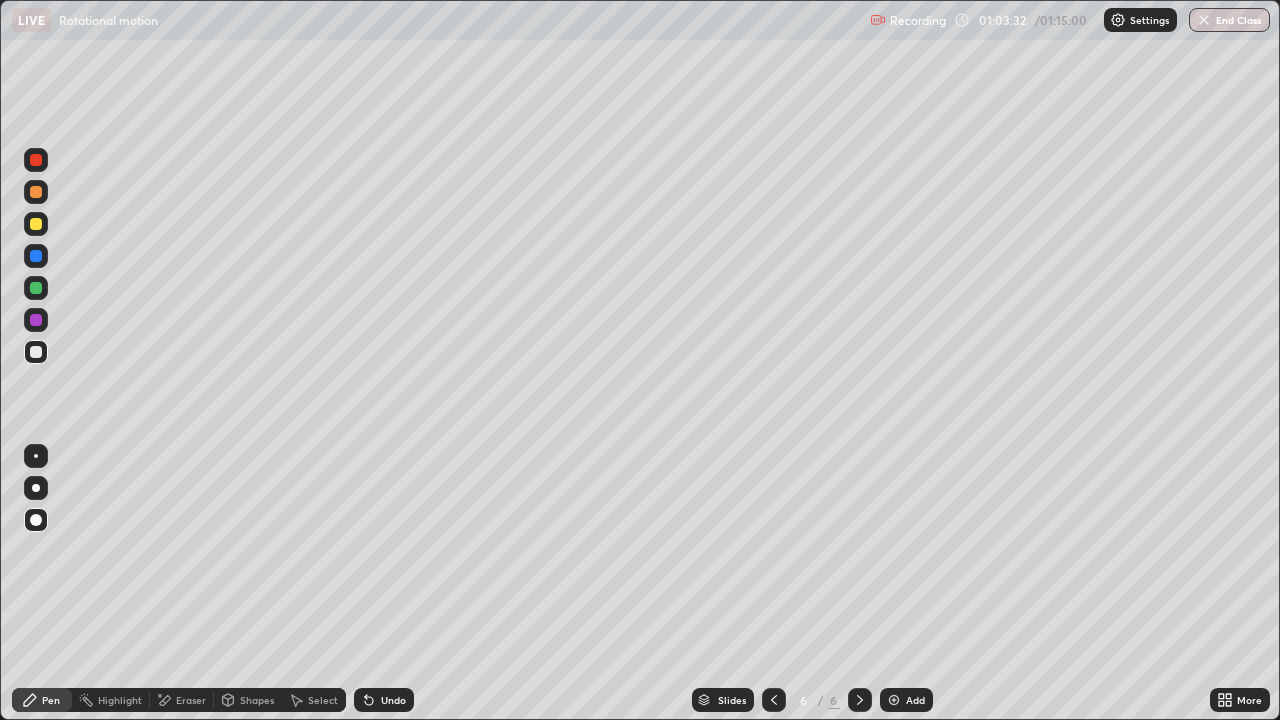 click on "Pen" at bounding box center [42, 700] 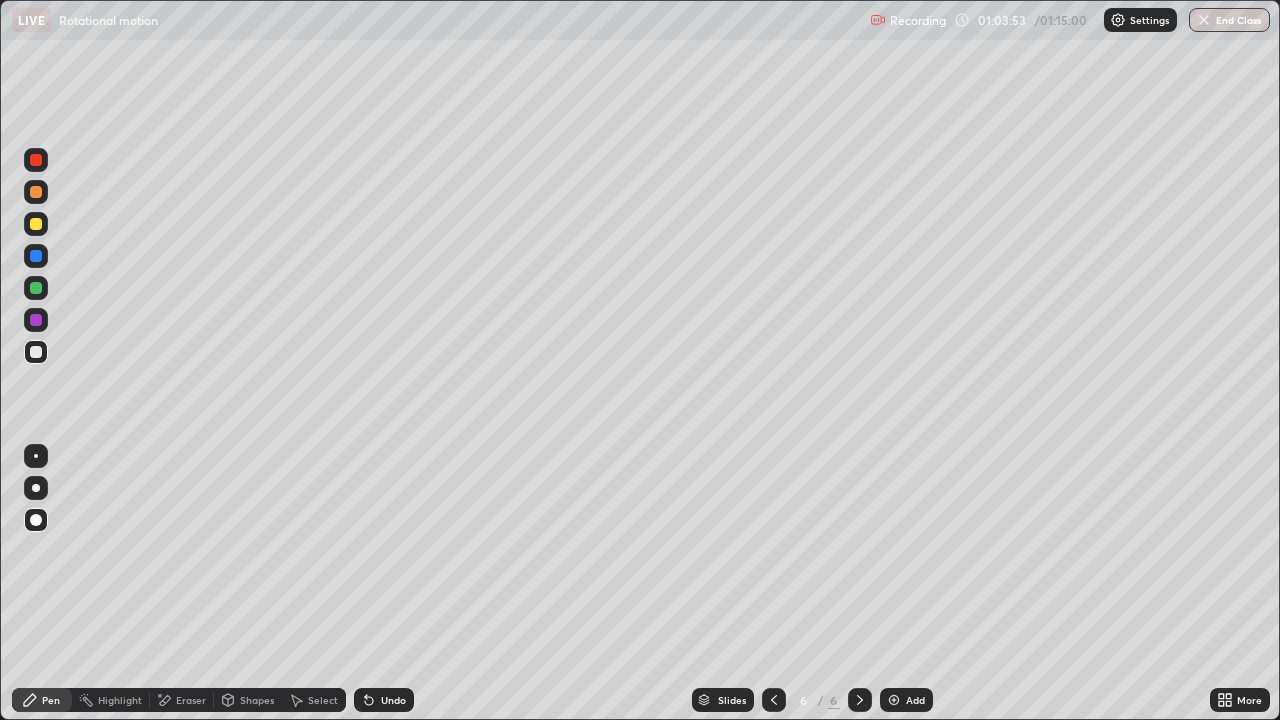 click on "Shapes" at bounding box center (248, 700) 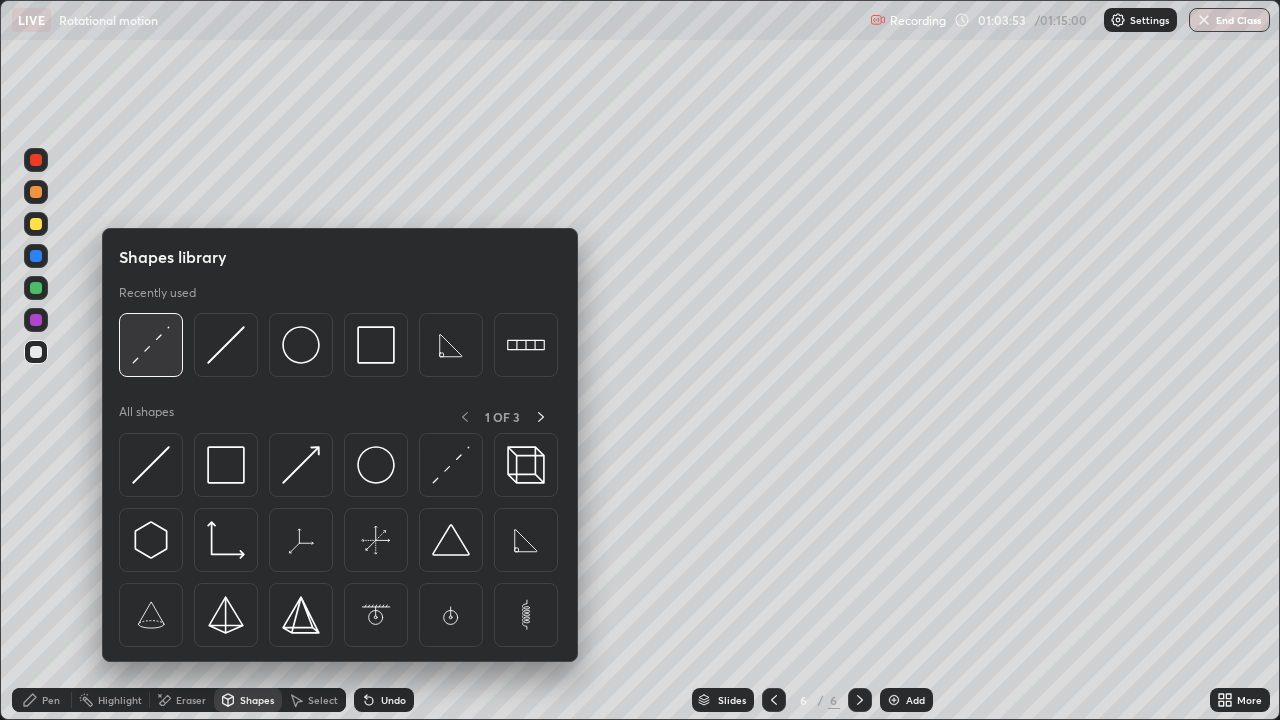 click at bounding box center (151, 345) 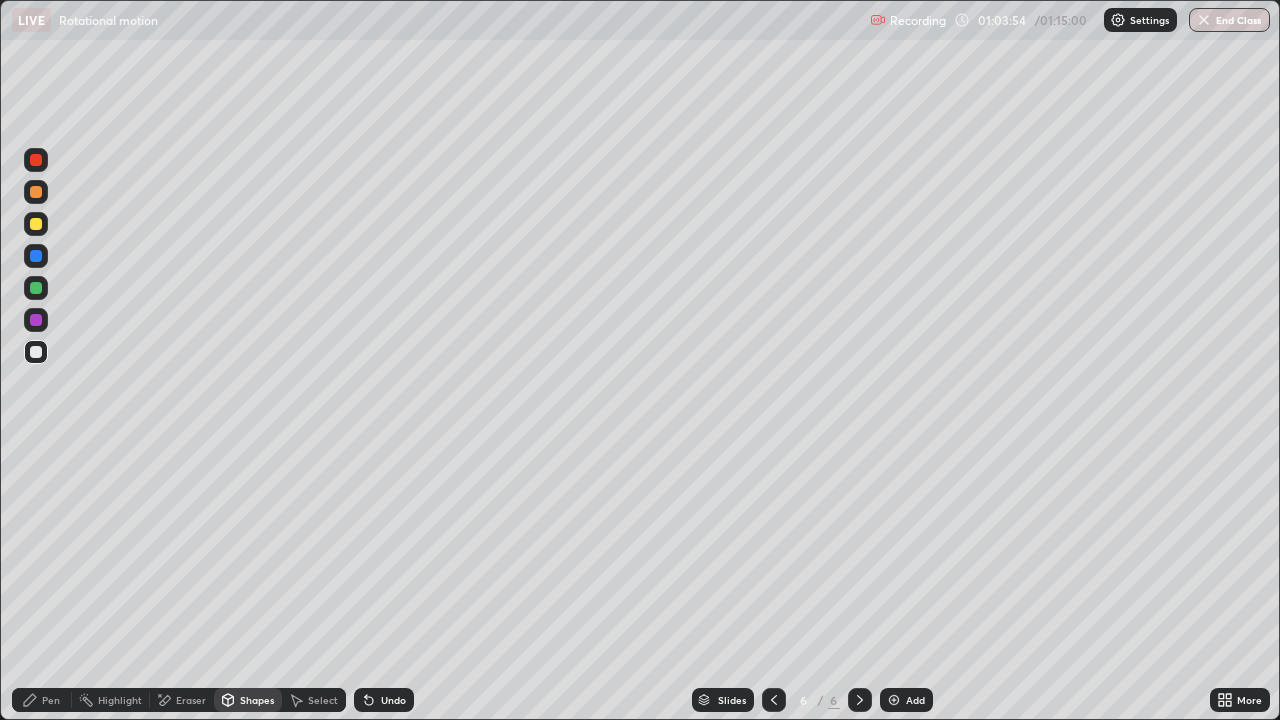 click at bounding box center (36, 256) 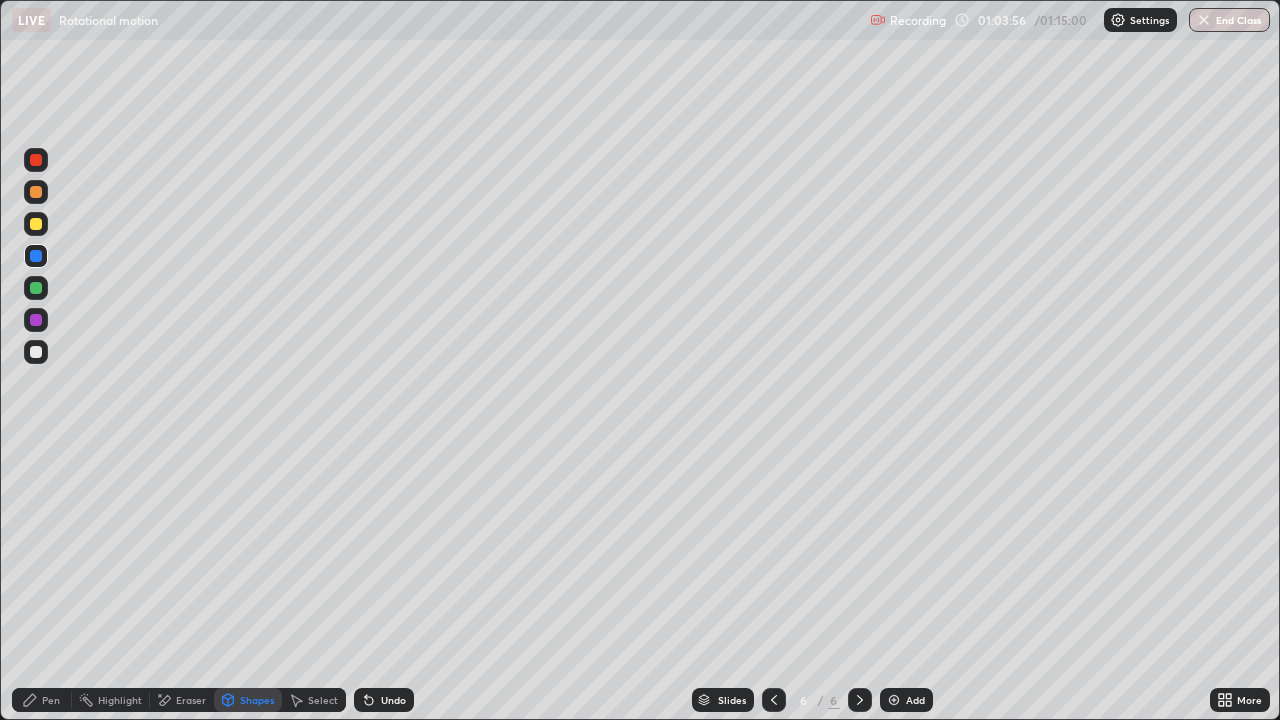 click on "Pen" at bounding box center [42, 700] 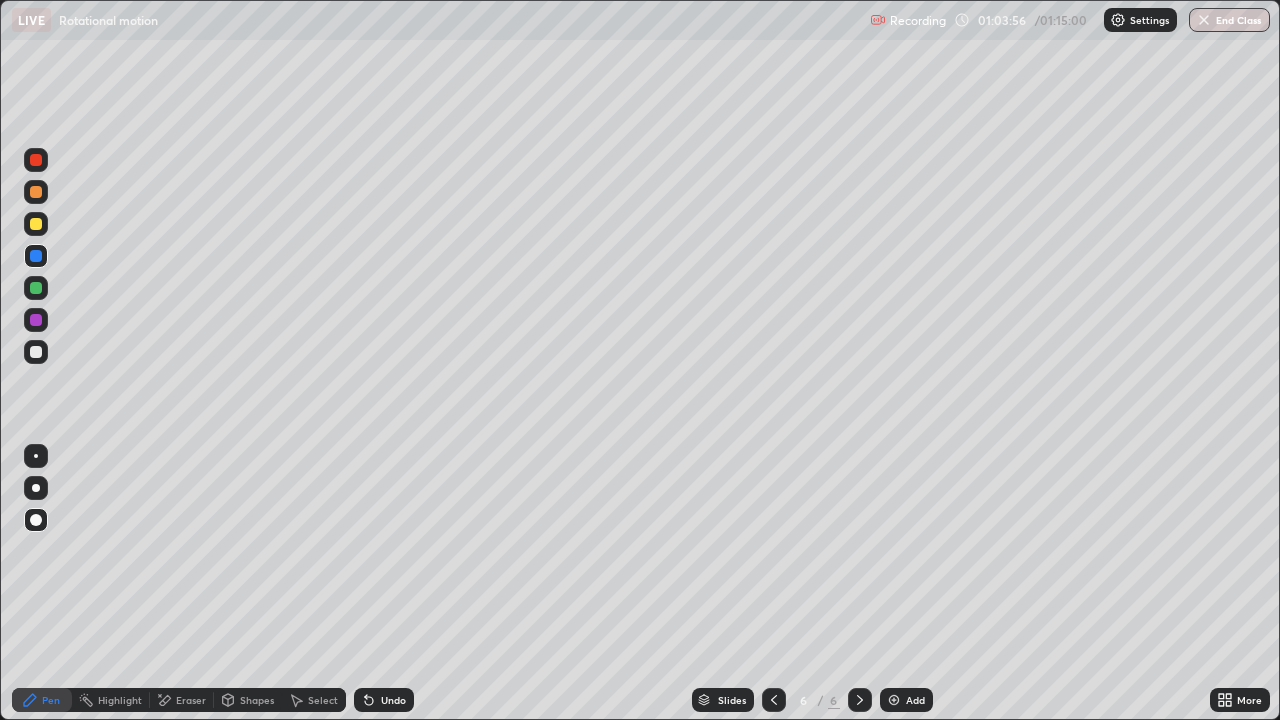 click at bounding box center [36, 352] 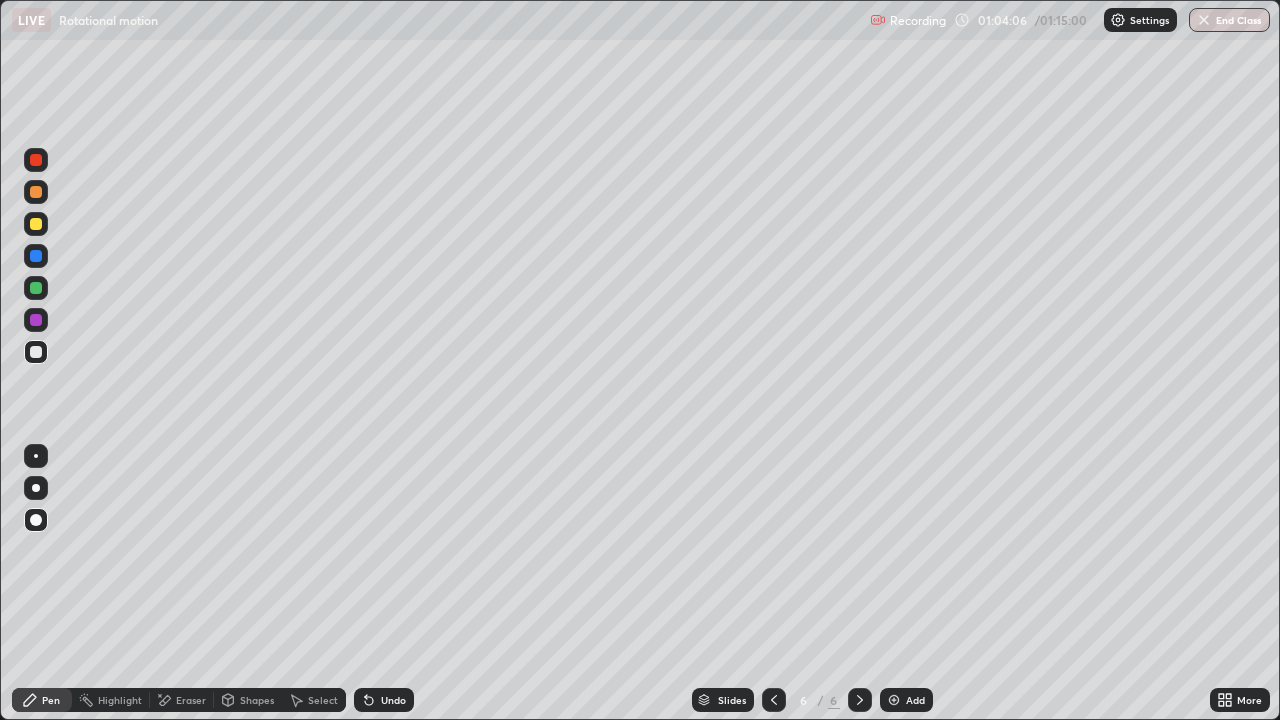 click on "Undo" at bounding box center (393, 700) 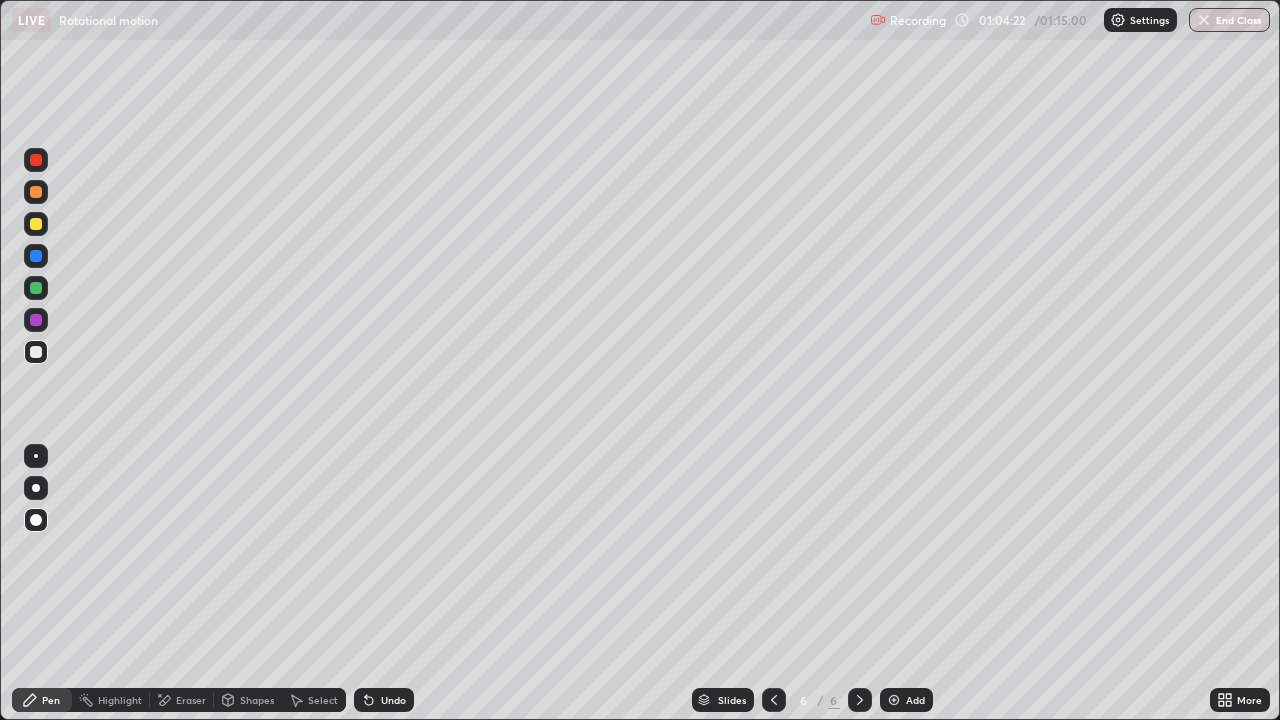 click 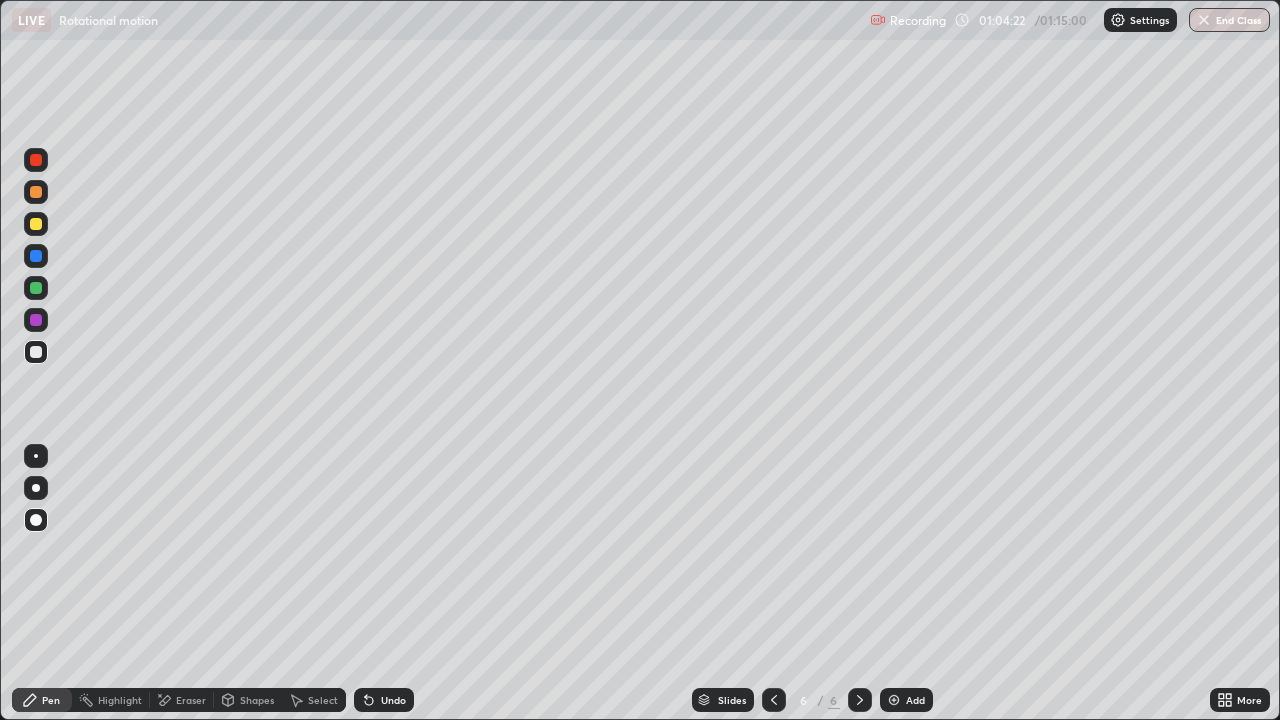 click 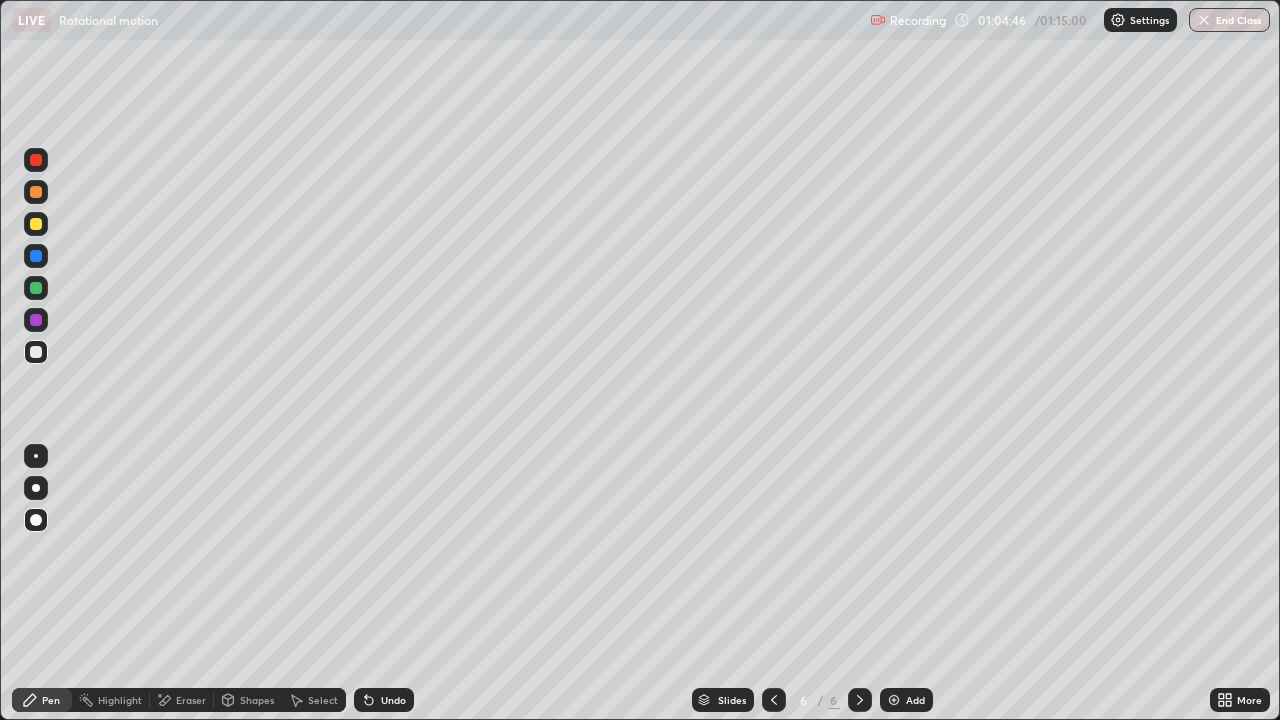 click on "Shapes" at bounding box center [248, 700] 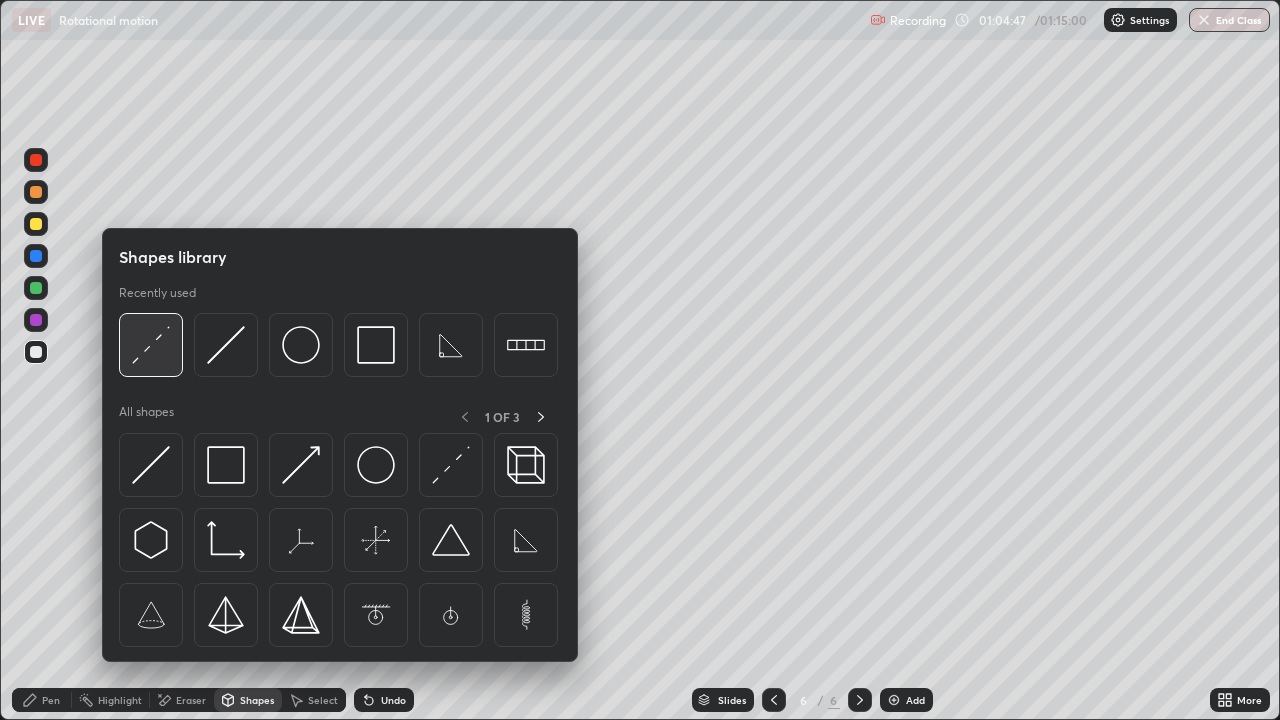 click at bounding box center [151, 345] 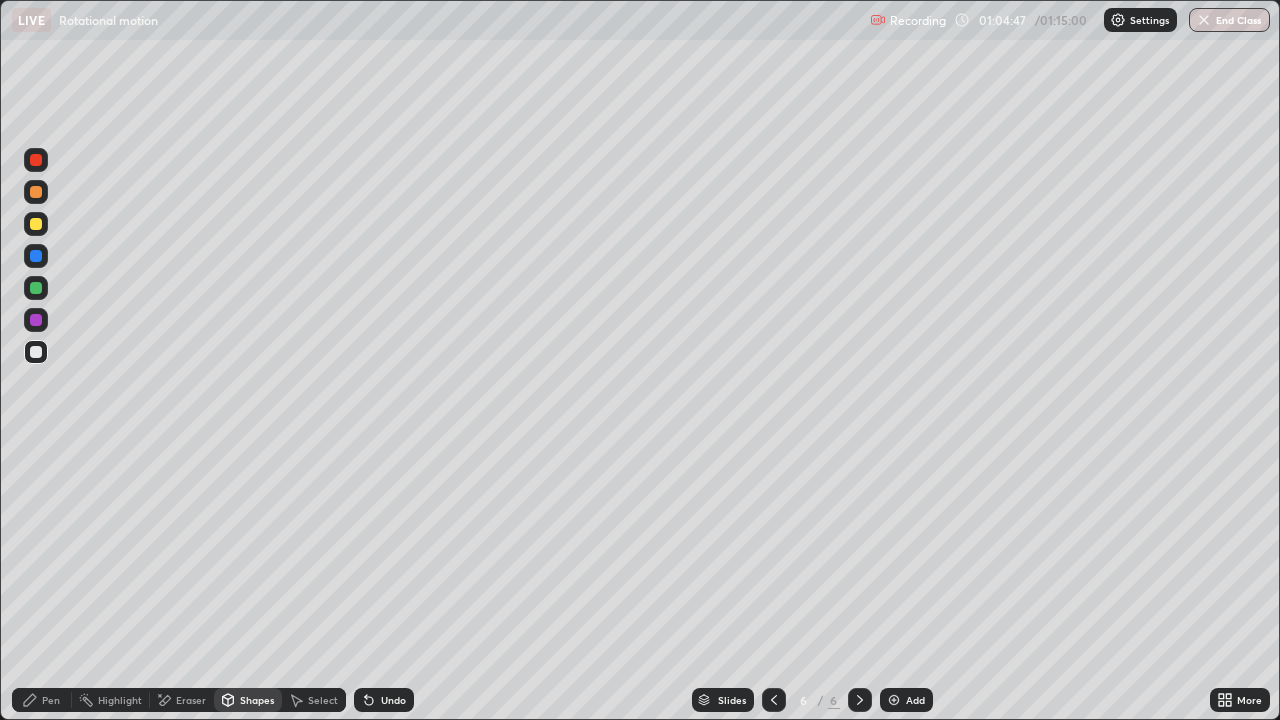 click at bounding box center [36, 256] 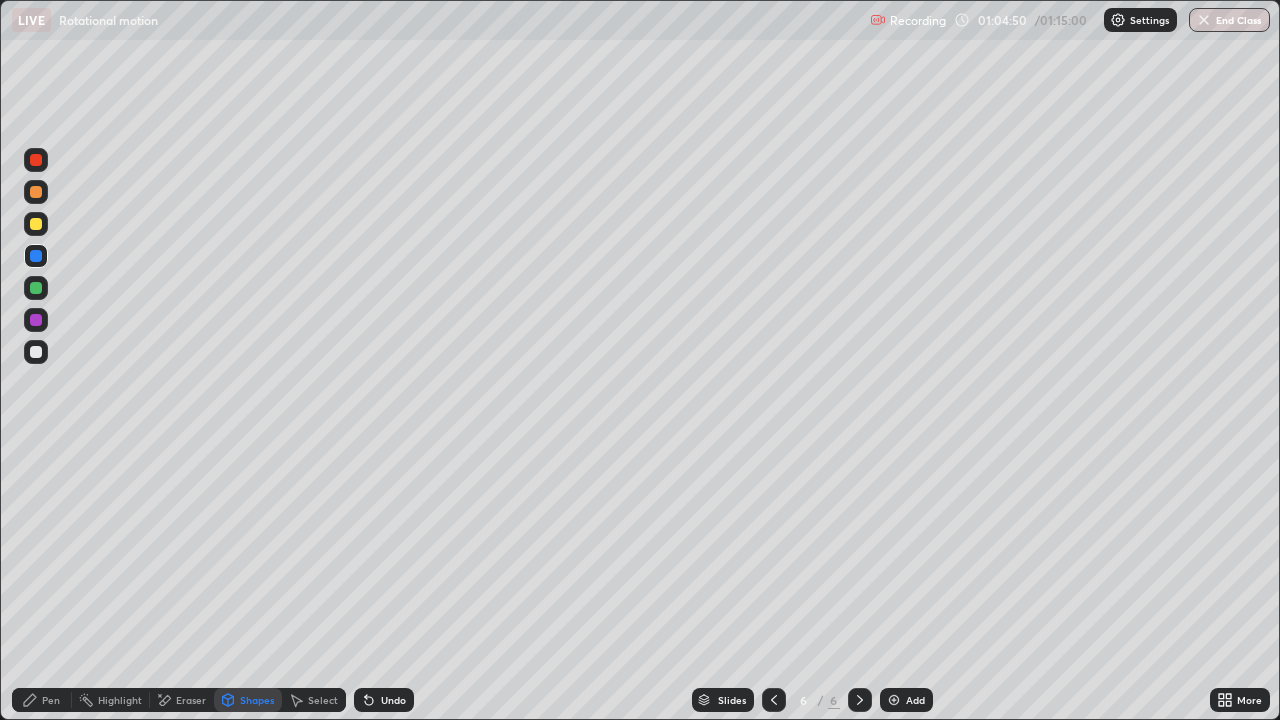 click on "Pen" at bounding box center [42, 700] 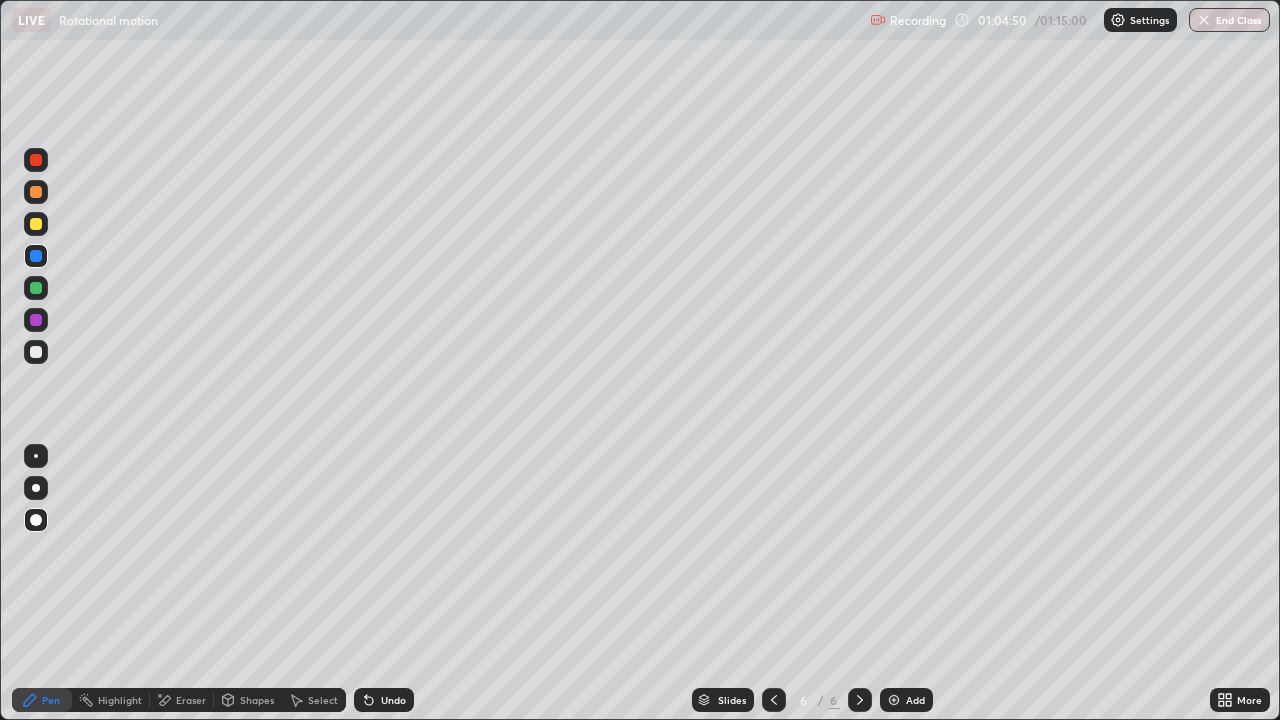 click at bounding box center (36, 352) 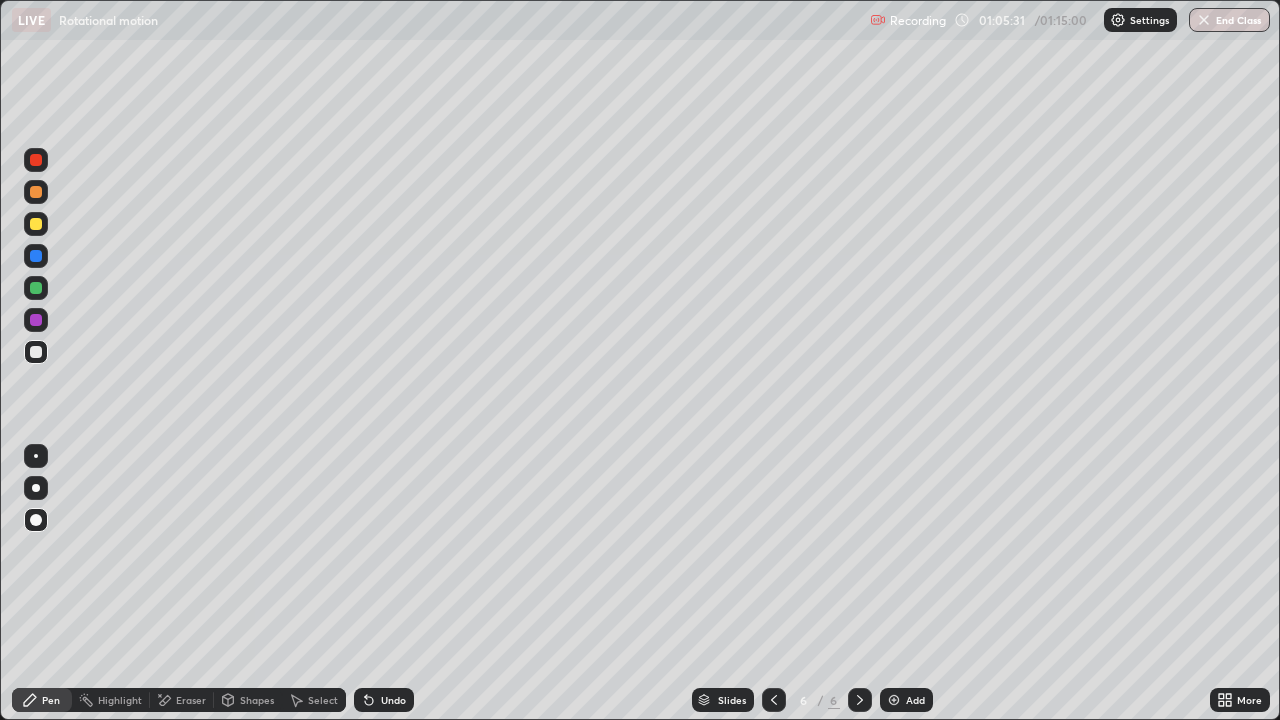 click on "Undo" at bounding box center (393, 700) 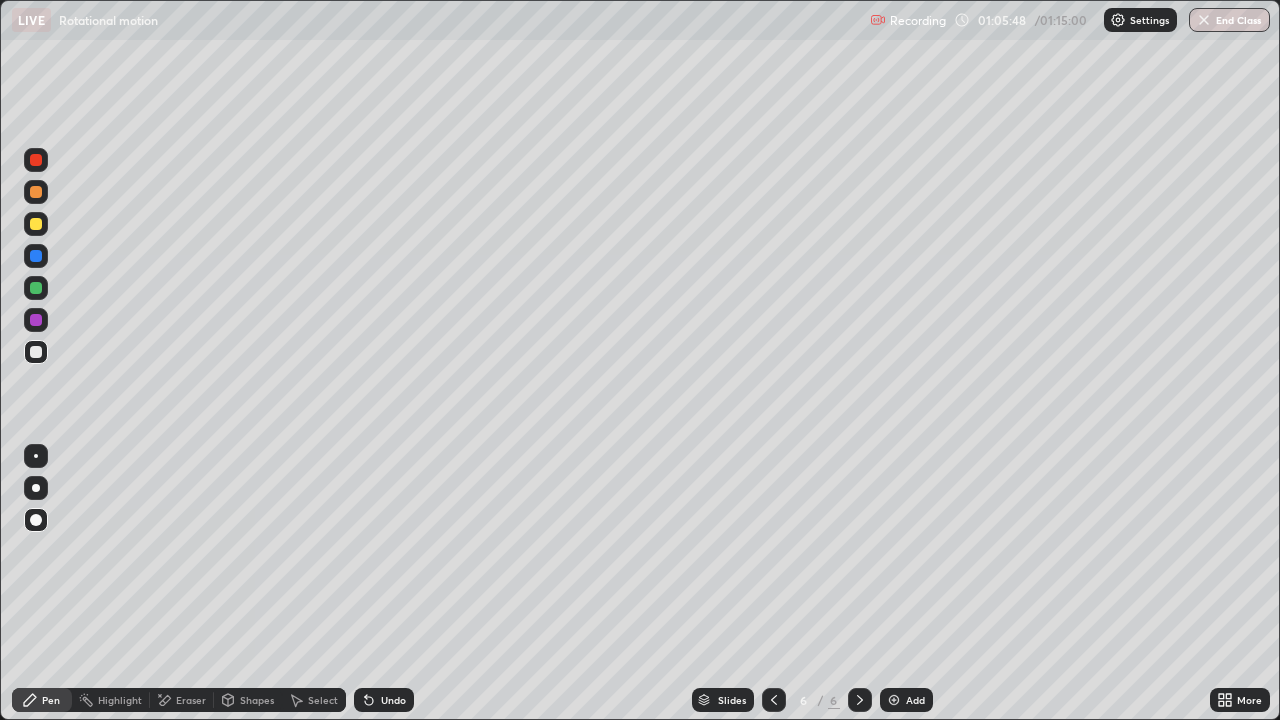 click on "Shapes" at bounding box center (257, 700) 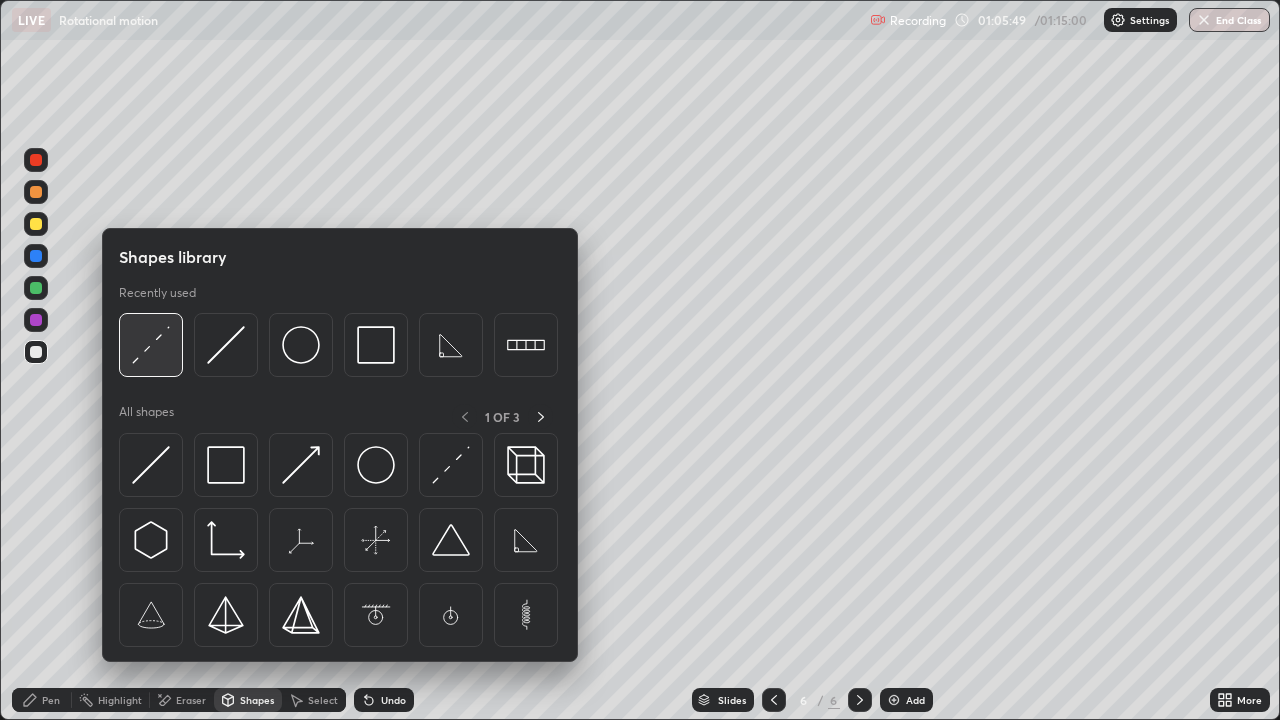 click at bounding box center (151, 345) 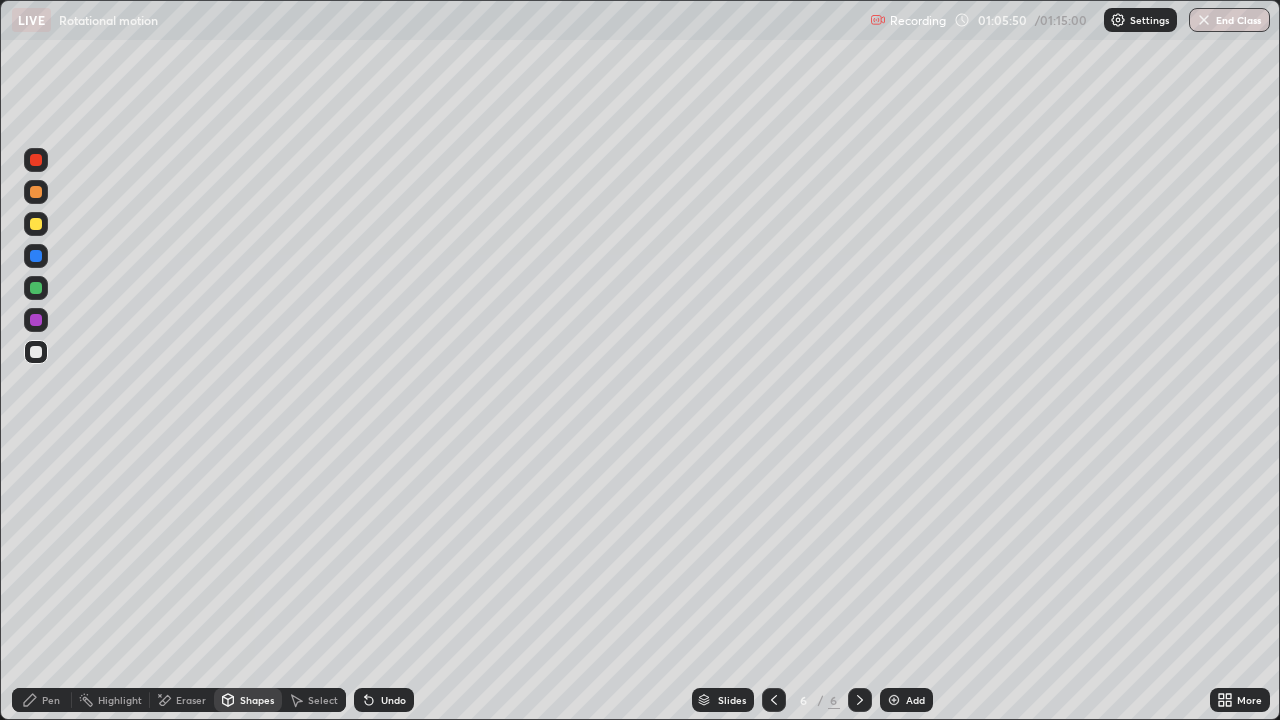 click at bounding box center (36, 224) 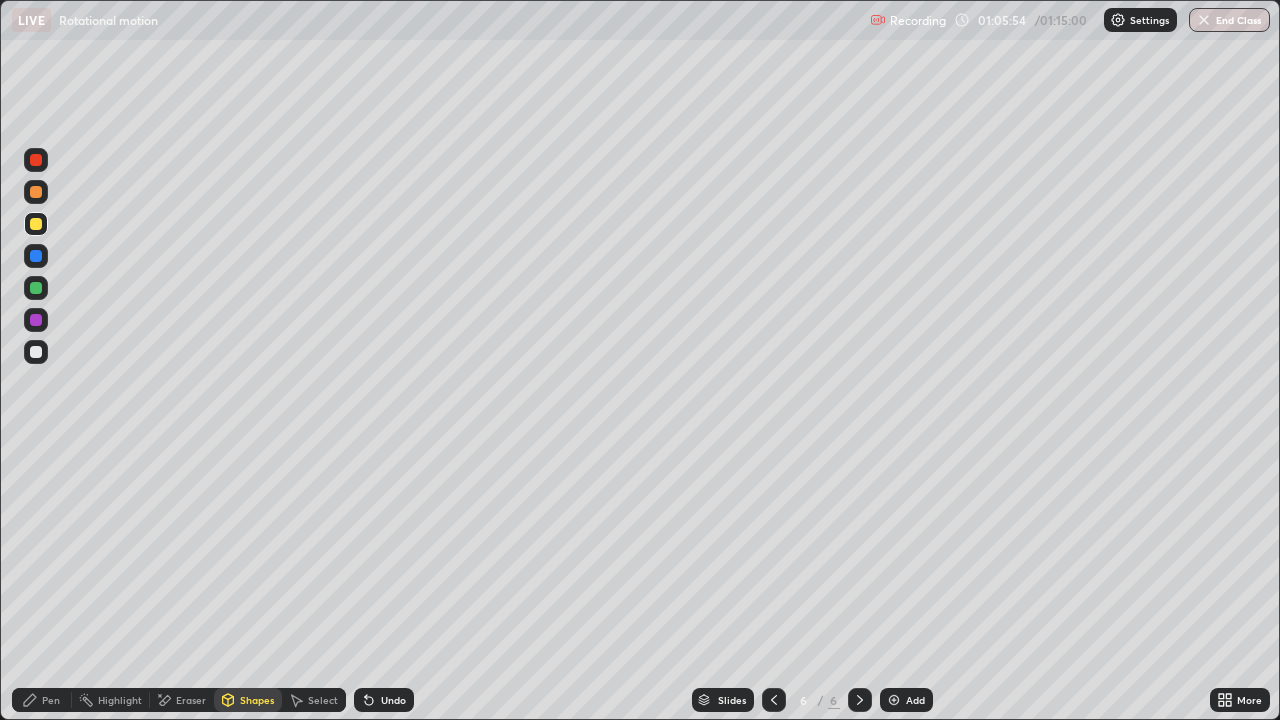 click on "Pen" at bounding box center [42, 700] 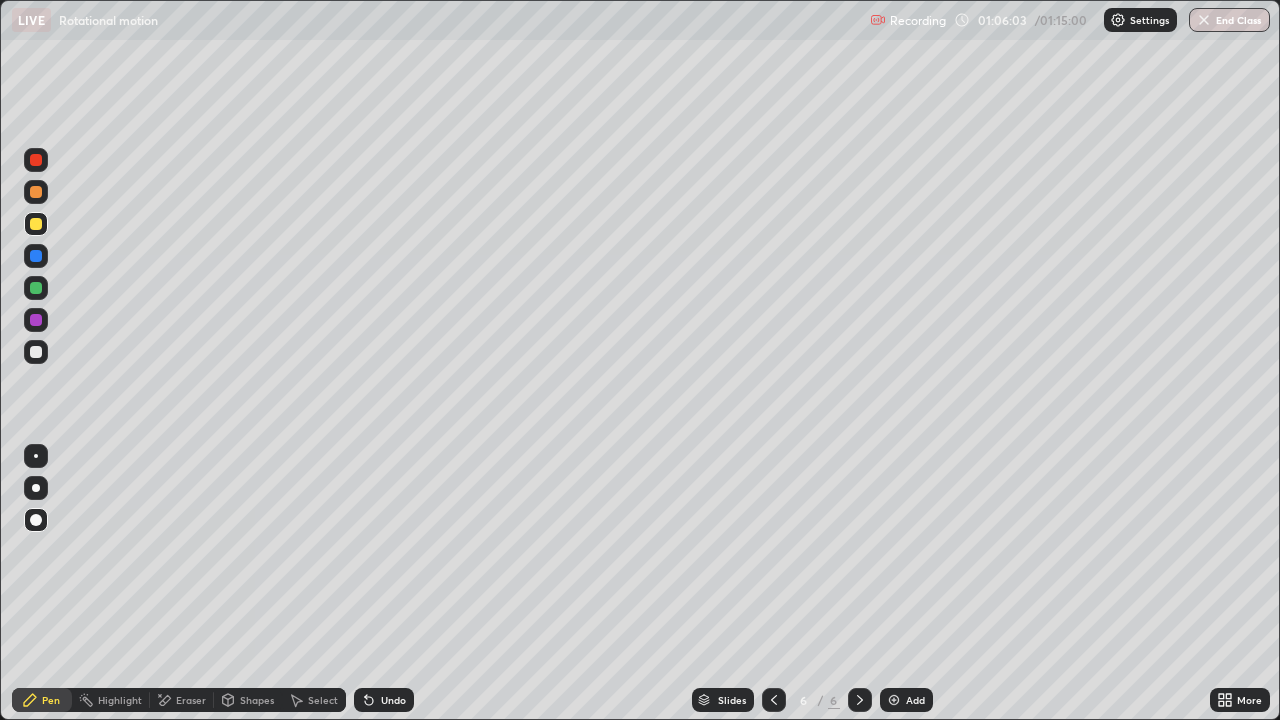 click on "Pen" at bounding box center (51, 700) 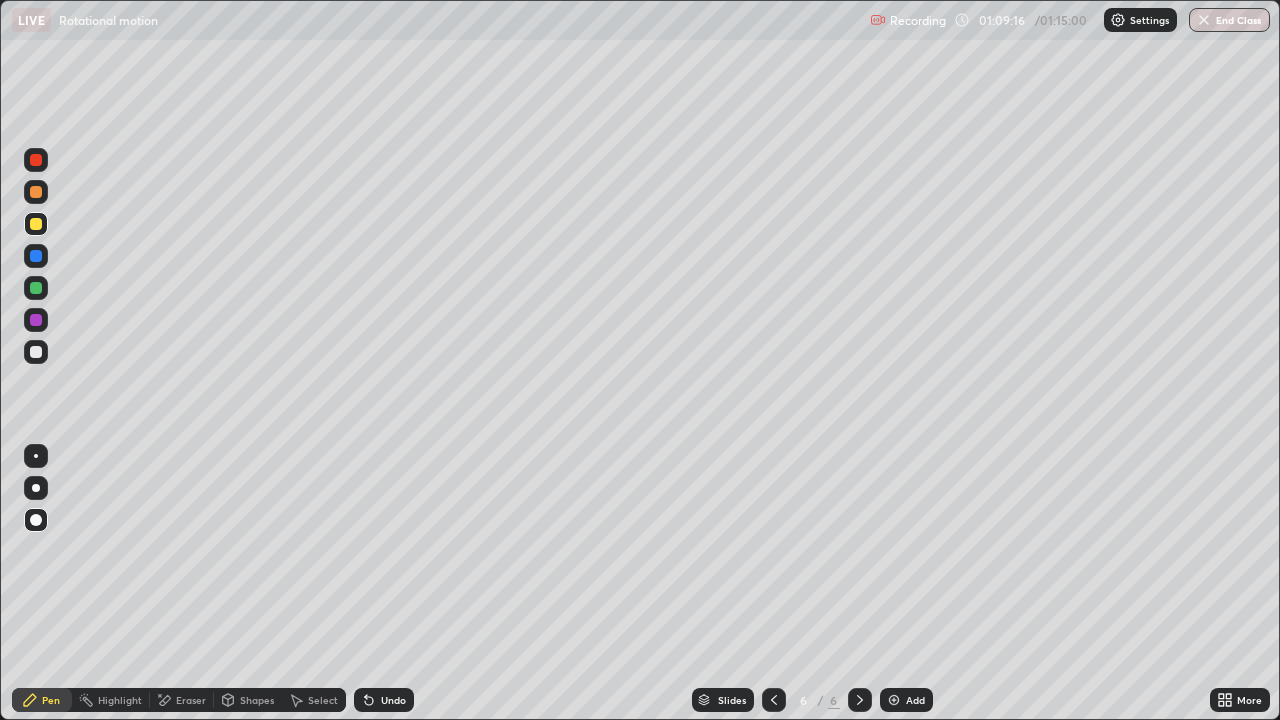 click at bounding box center (1204, 20) 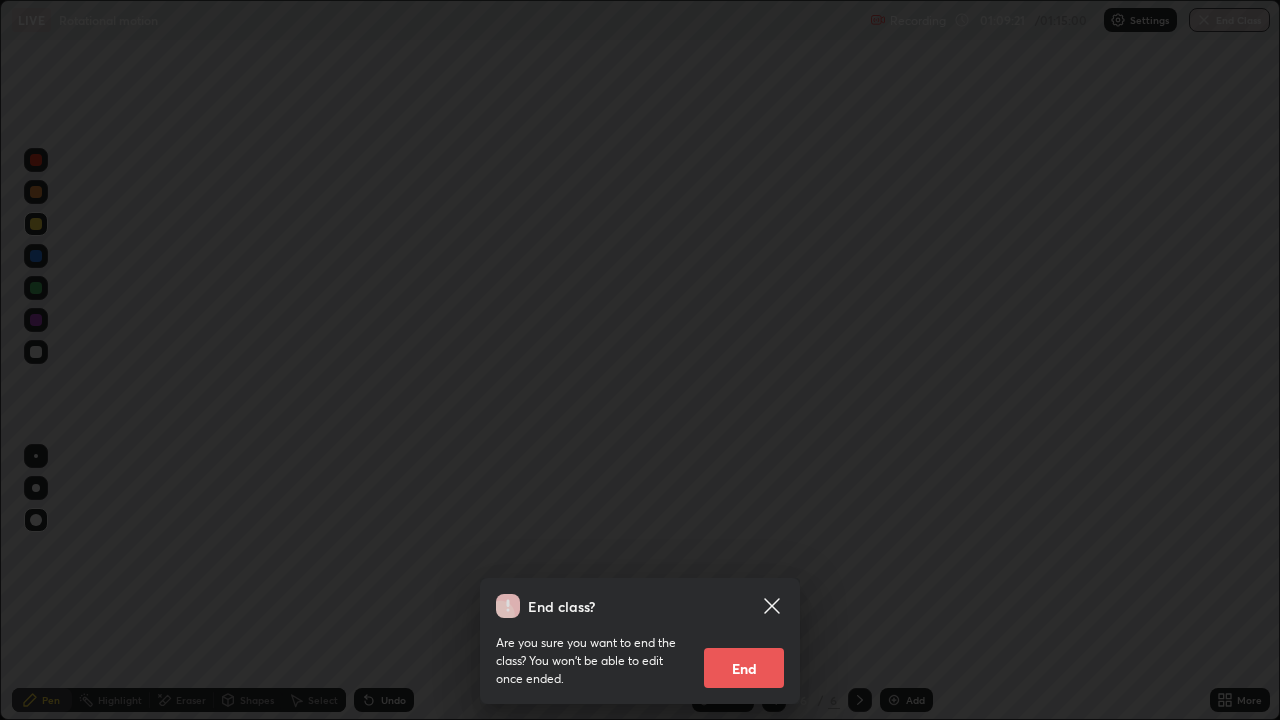 click 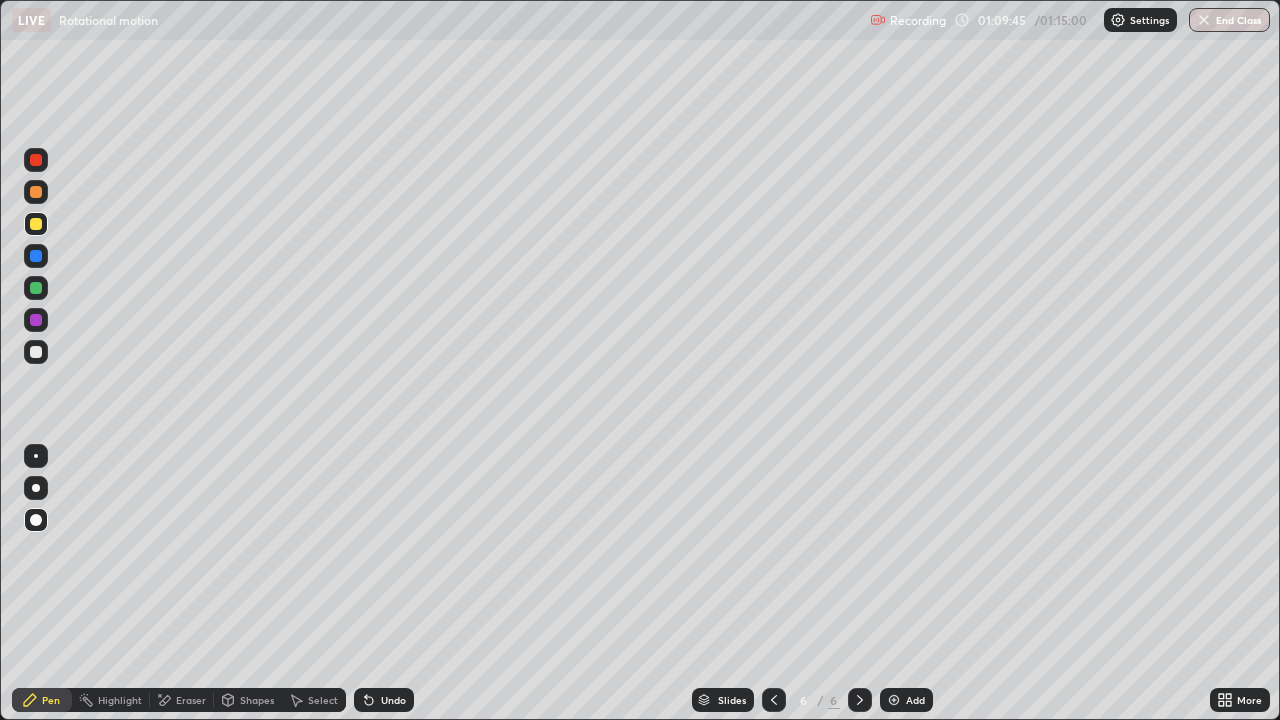 click on "End Class" at bounding box center (1229, 20) 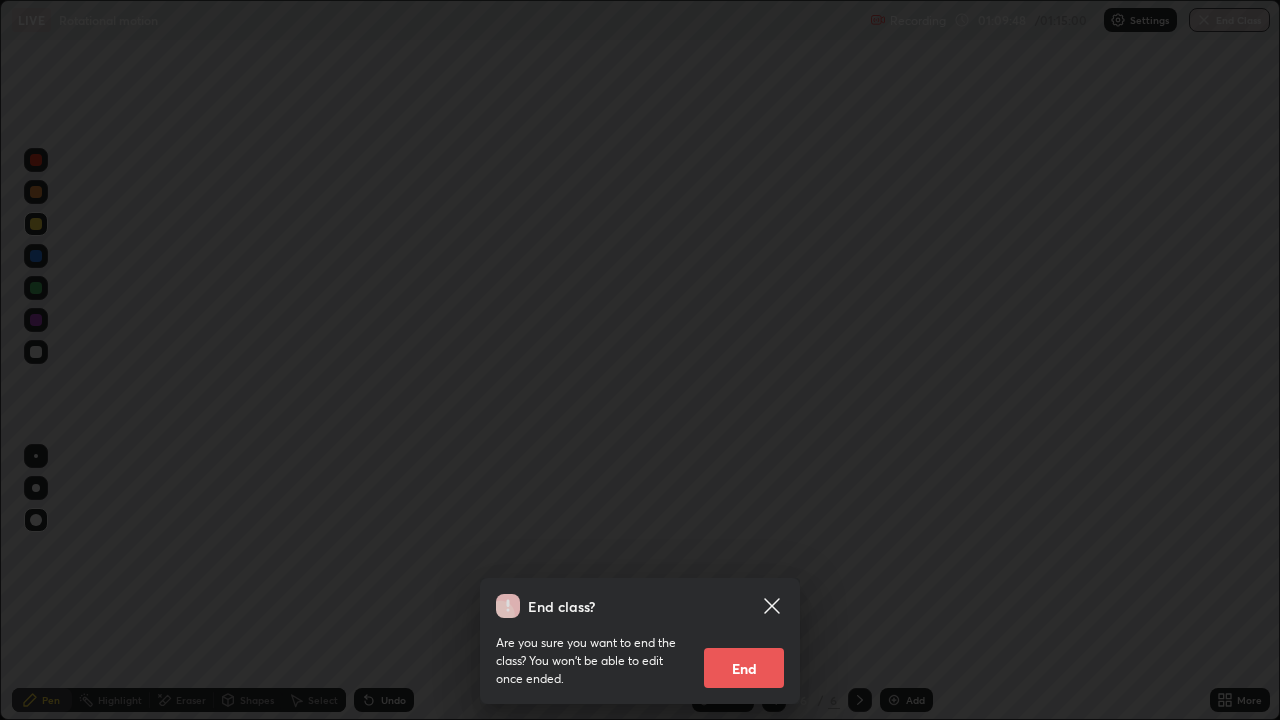 click on "End" at bounding box center (744, 668) 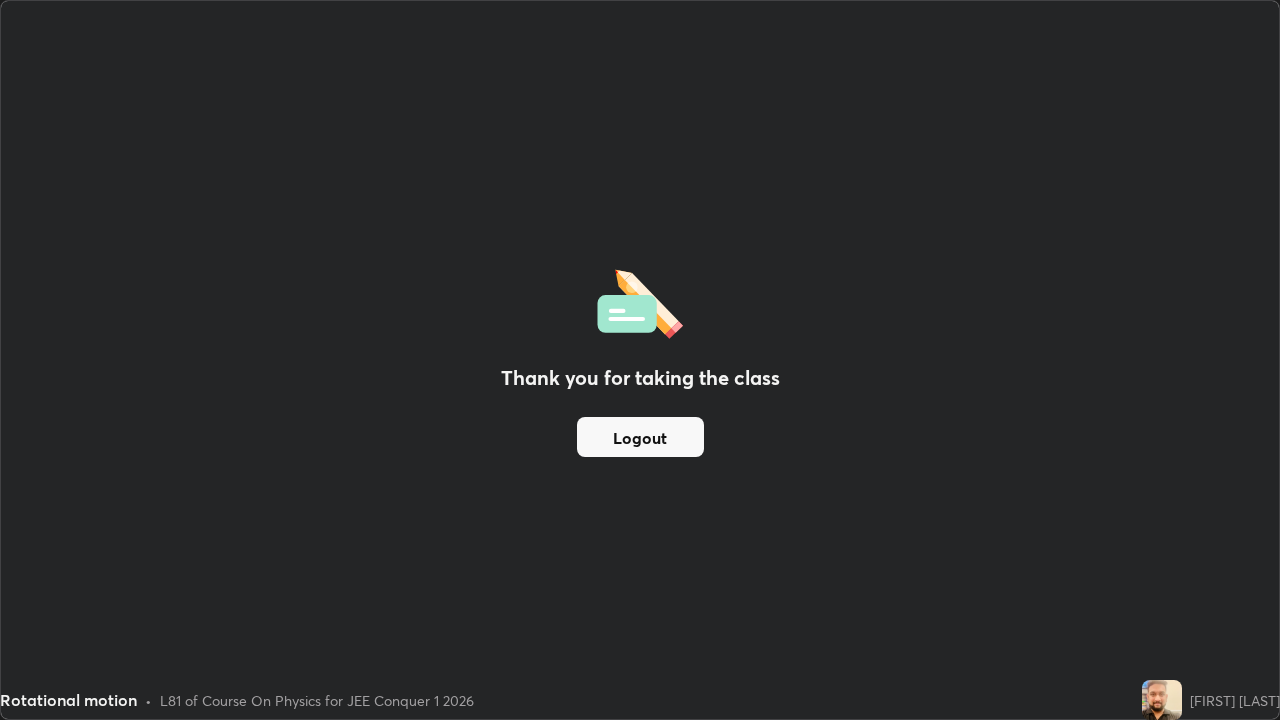 click on "Logout" at bounding box center (640, 437) 